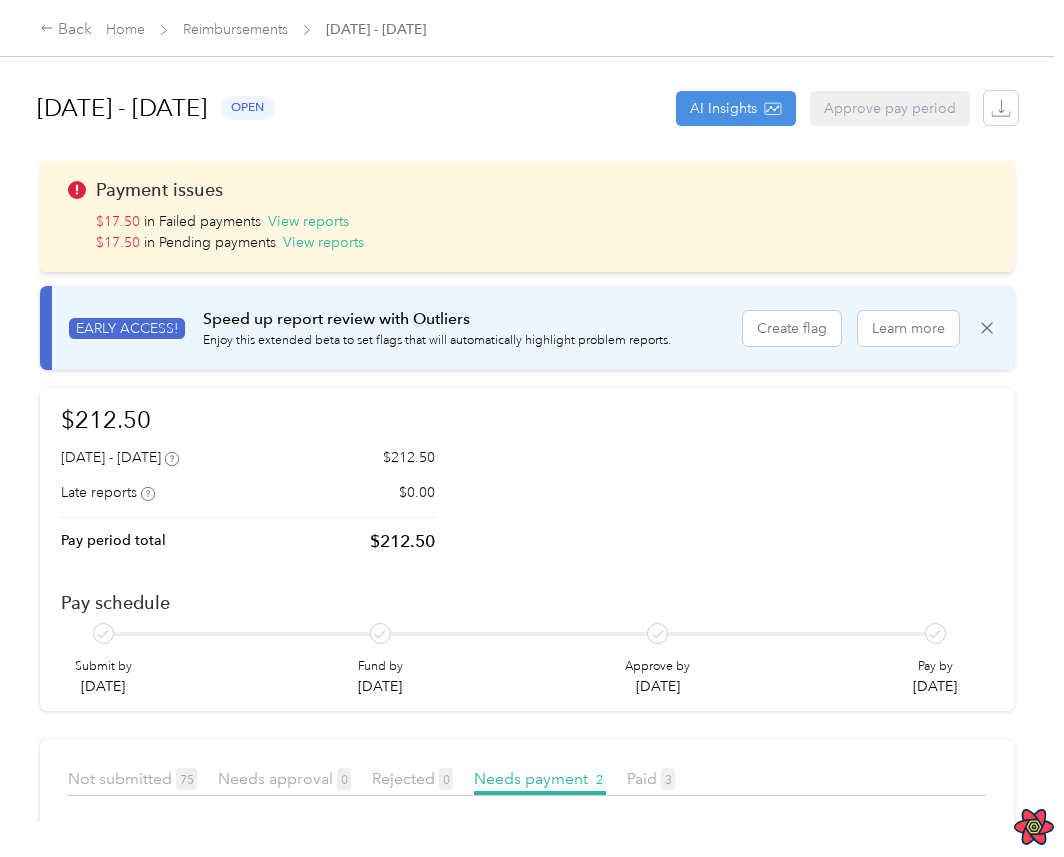scroll, scrollTop: 0, scrollLeft: 0, axis: both 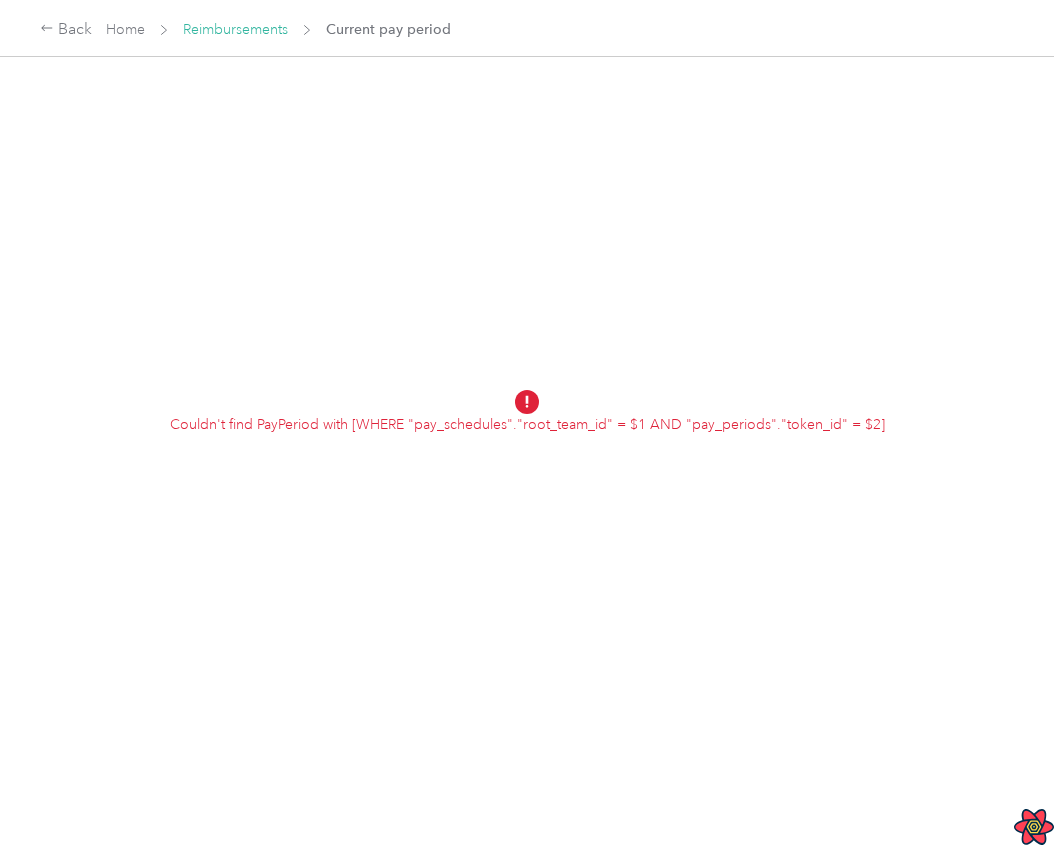 click on "Reimbursements" at bounding box center [235, 29] 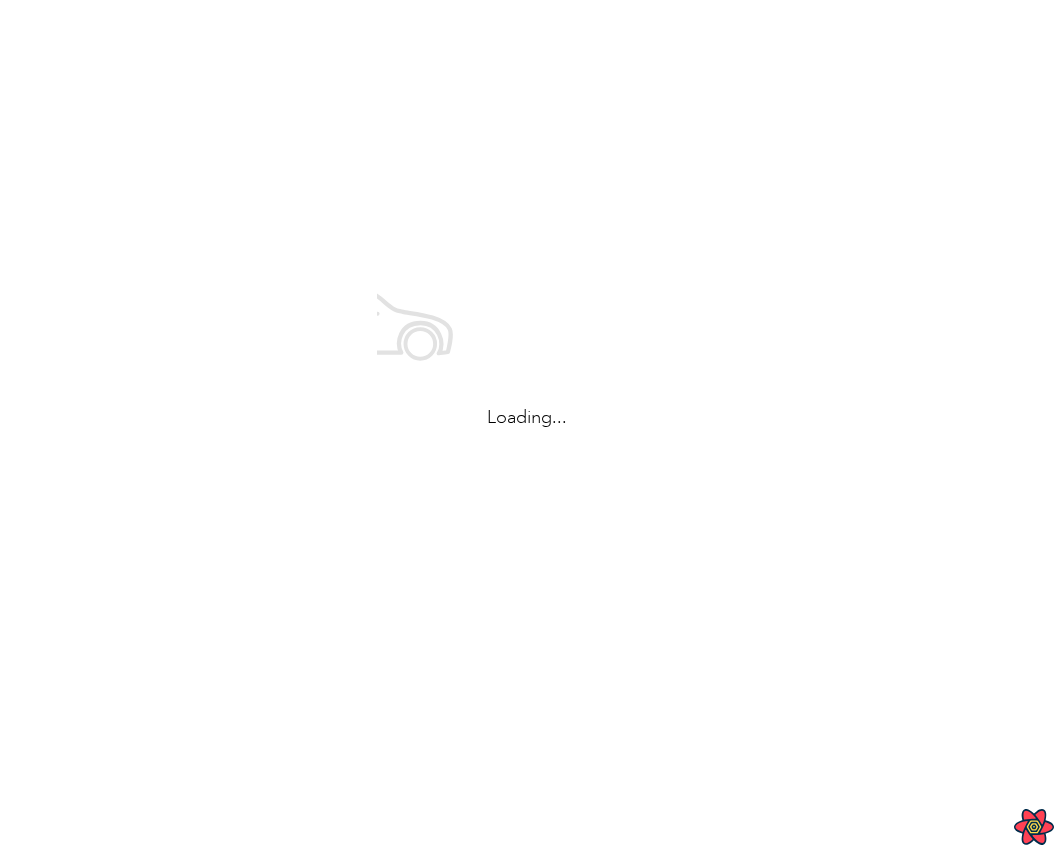 scroll, scrollTop: 0, scrollLeft: 0, axis: both 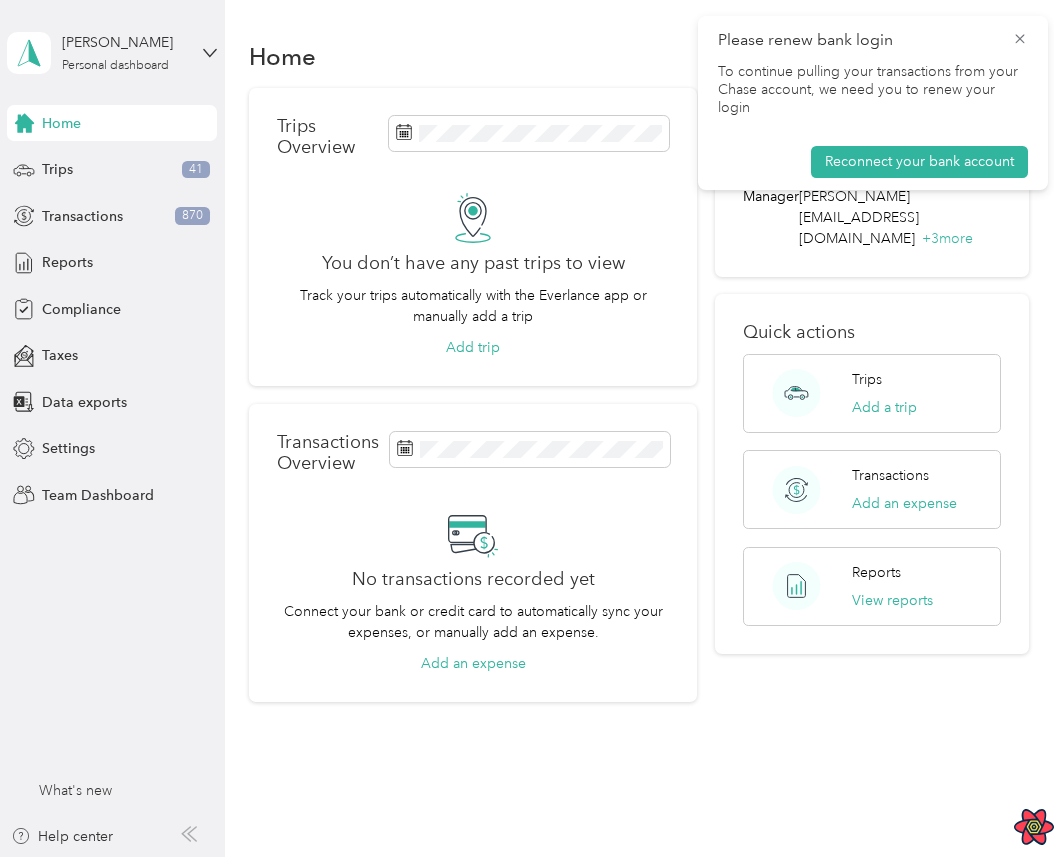 click on "Please renew bank login" at bounding box center (873, 40) 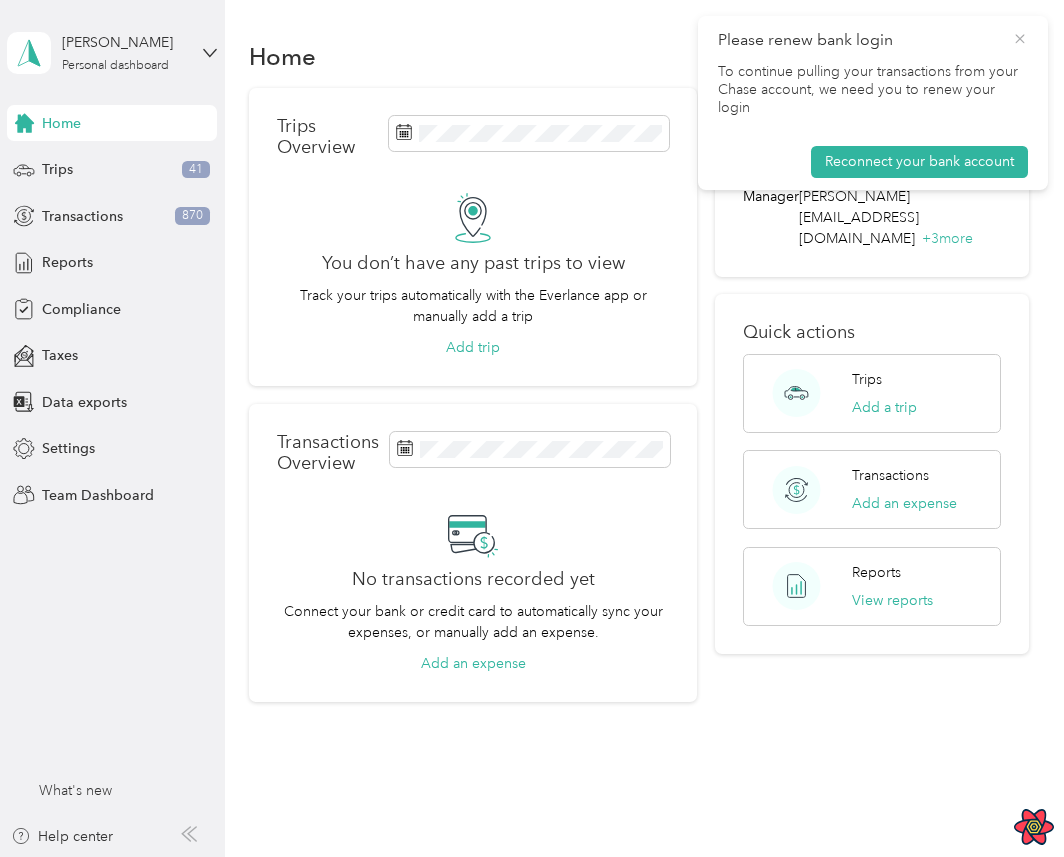 click 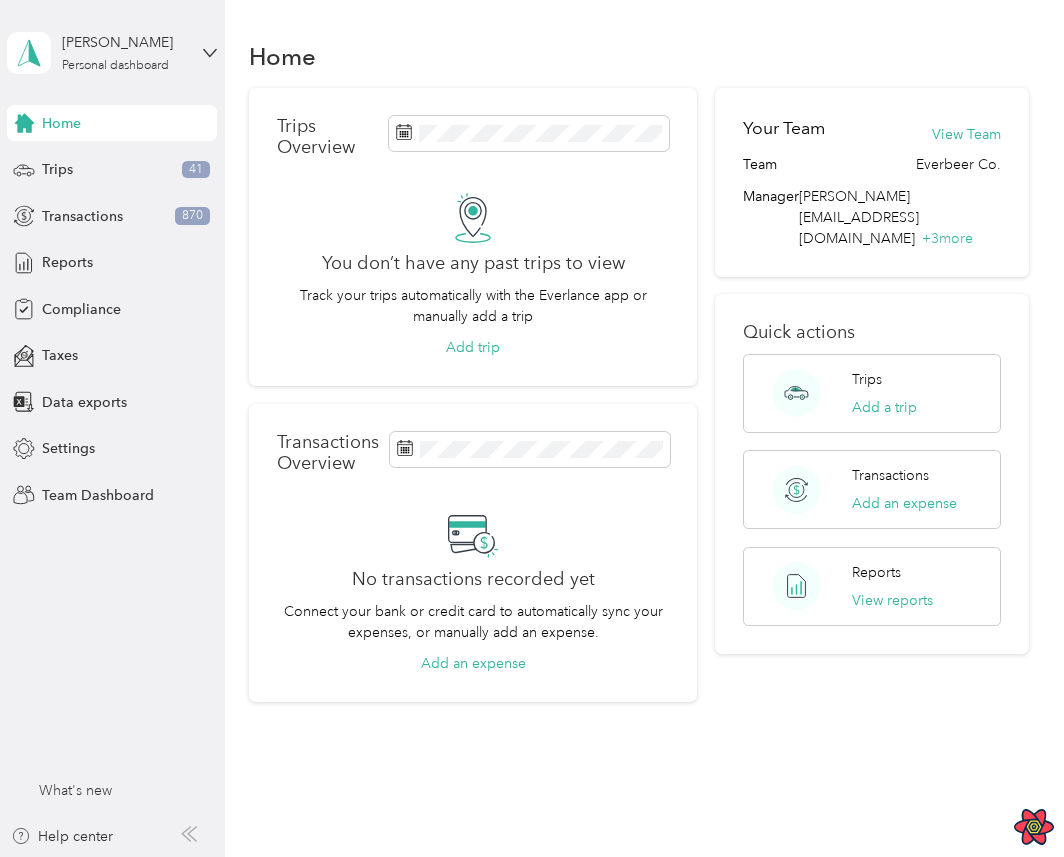 click on "[PERSON_NAME] Personal dashboard" at bounding box center [112, 53] 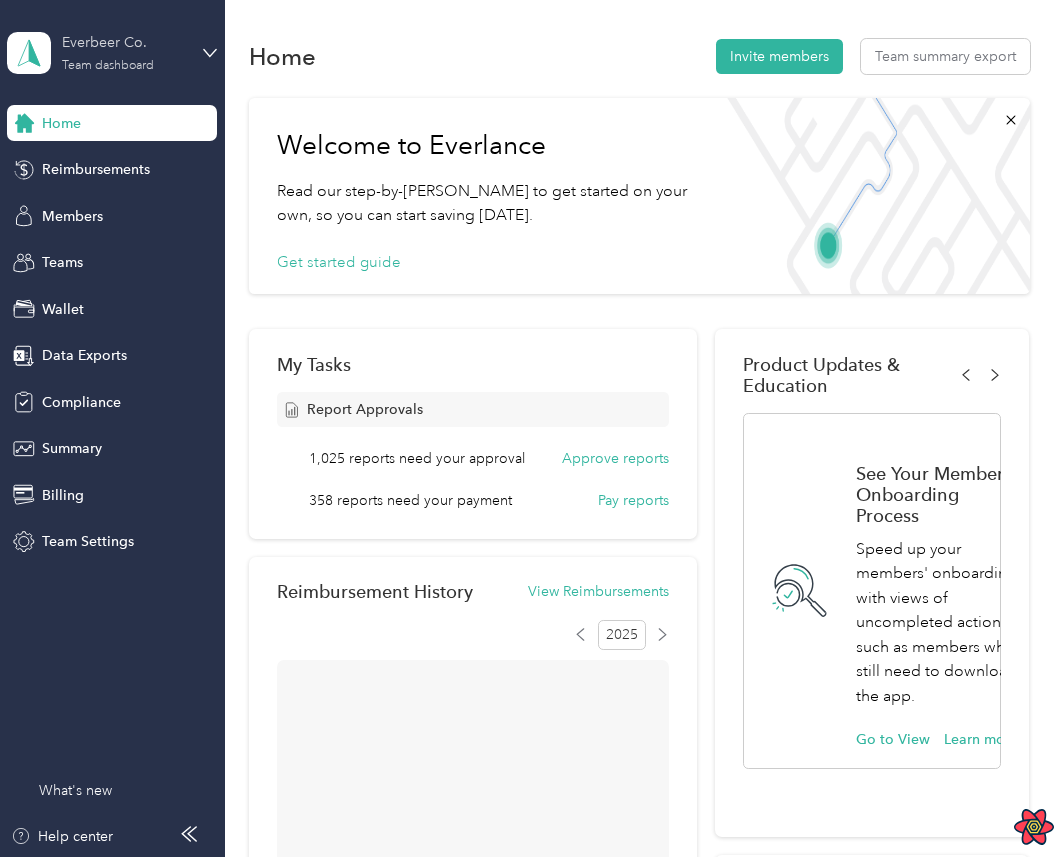 click on "Everbeer Co." at bounding box center (124, 42) 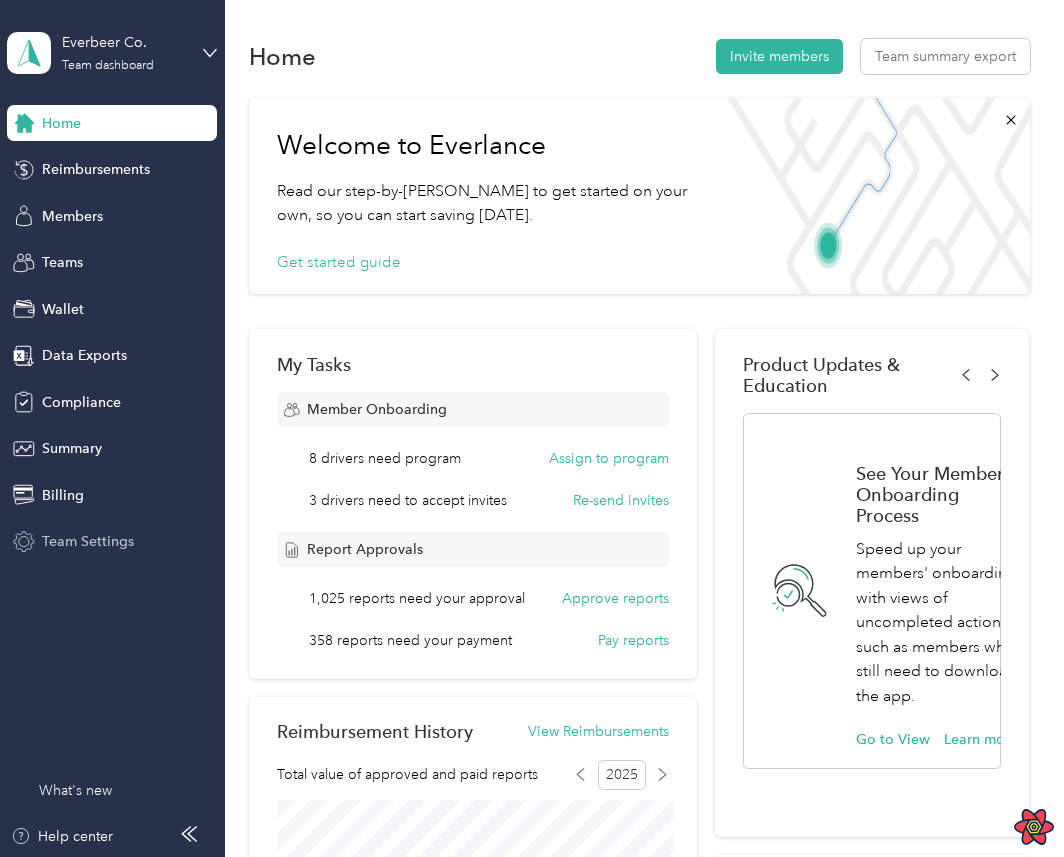 click on "Team Settings" at bounding box center (112, 542) 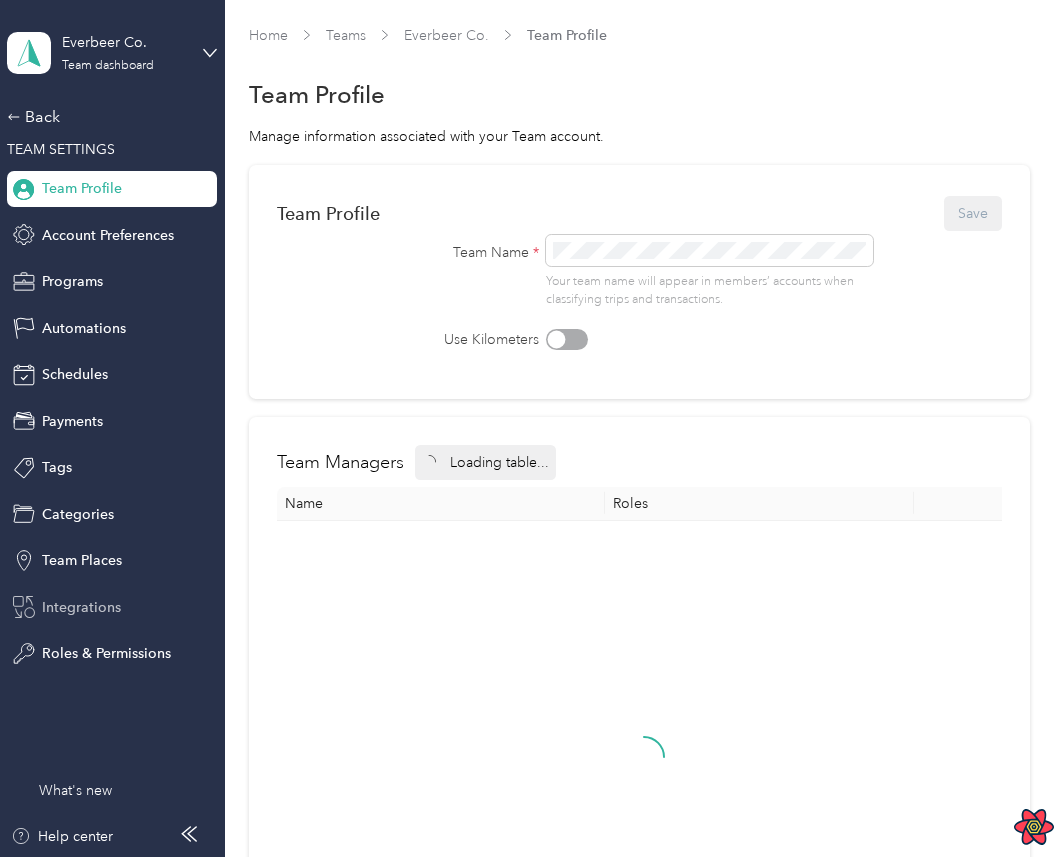 click on "Integrations" at bounding box center (112, 607) 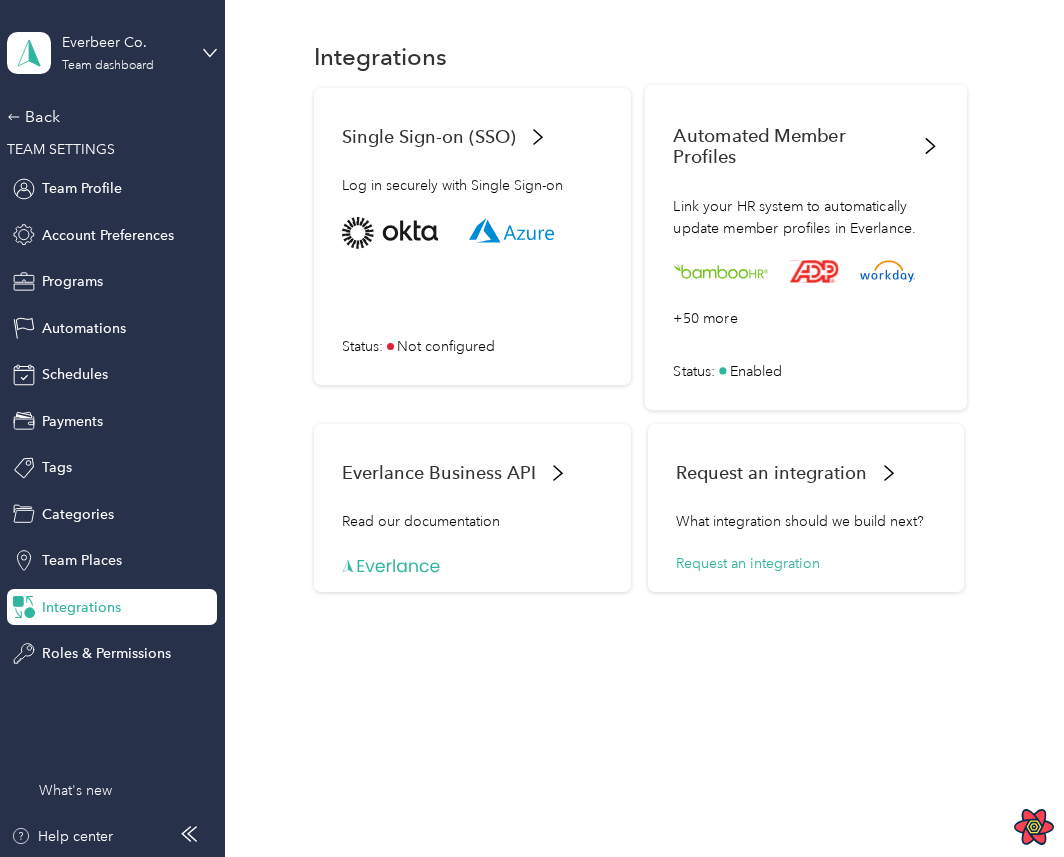 click on "+50 more" at bounding box center (807, 292) 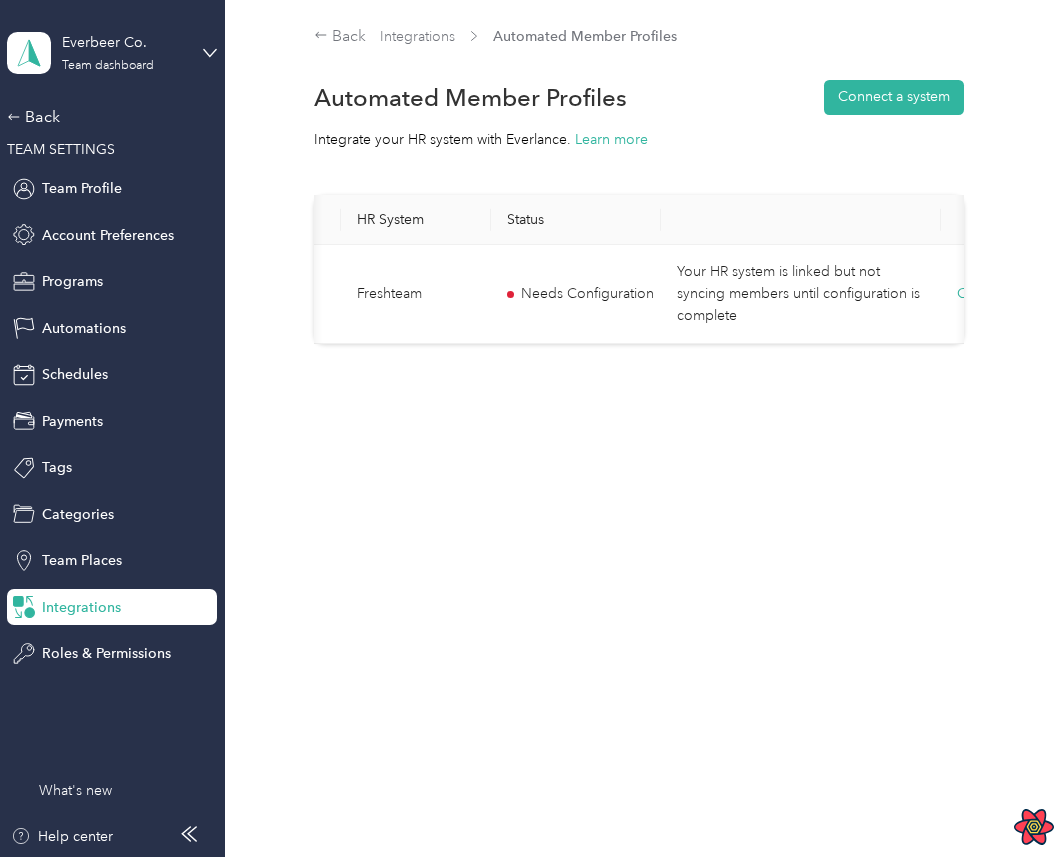 scroll, scrollTop: 0, scrollLeft: 242, axis: horizontal 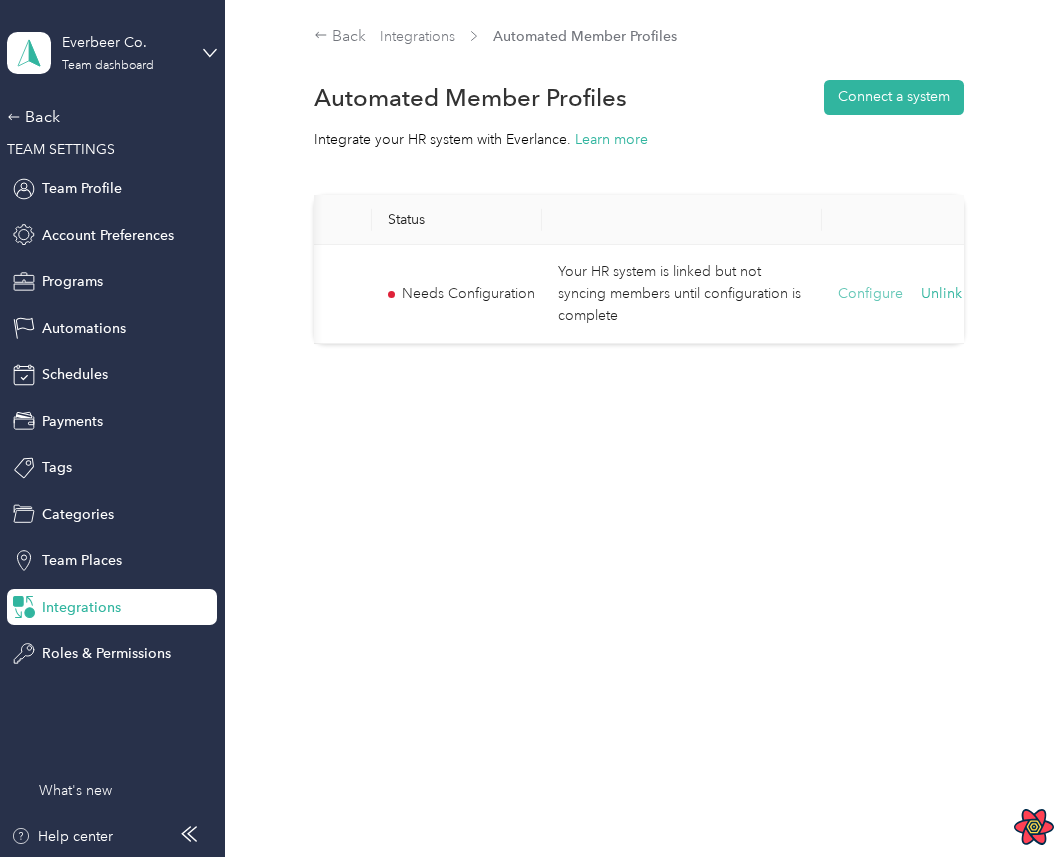 click on "Configure" at bounding box center [870, 294] 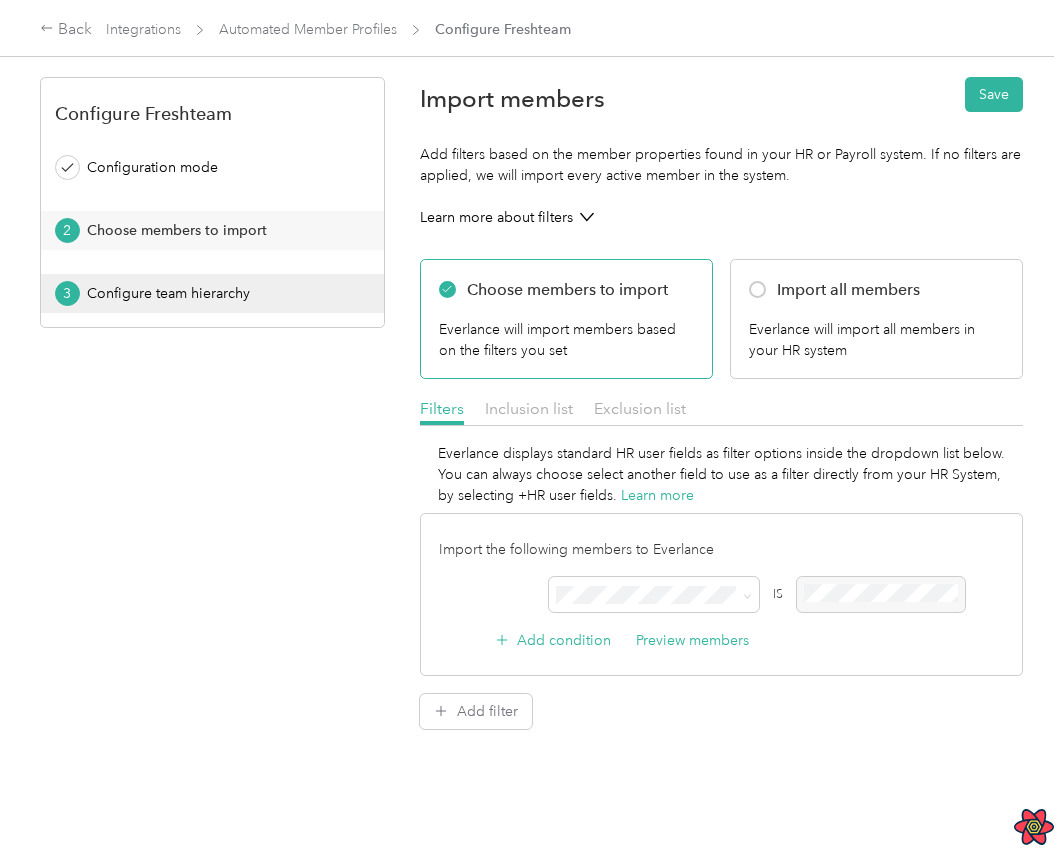 click on "Configure team hierarchy" at bounding box center (219, 293) 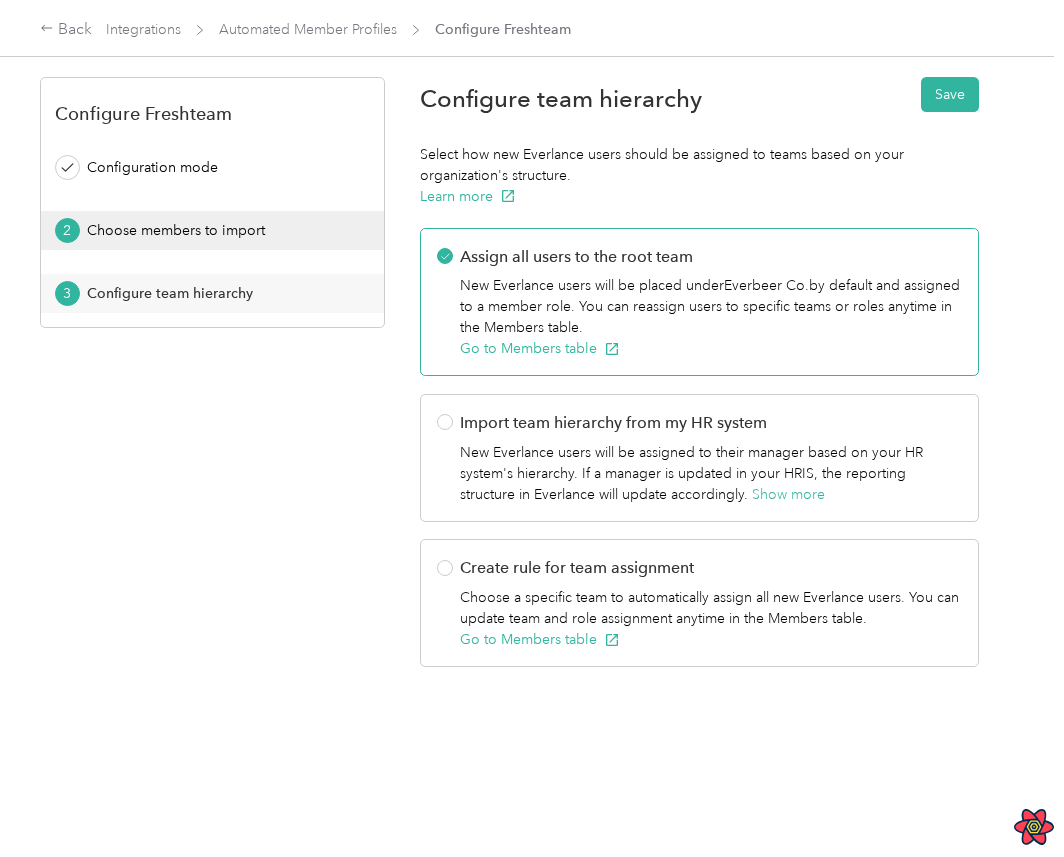 click on "2 Choose members to import" at bounding box center (212, 230) 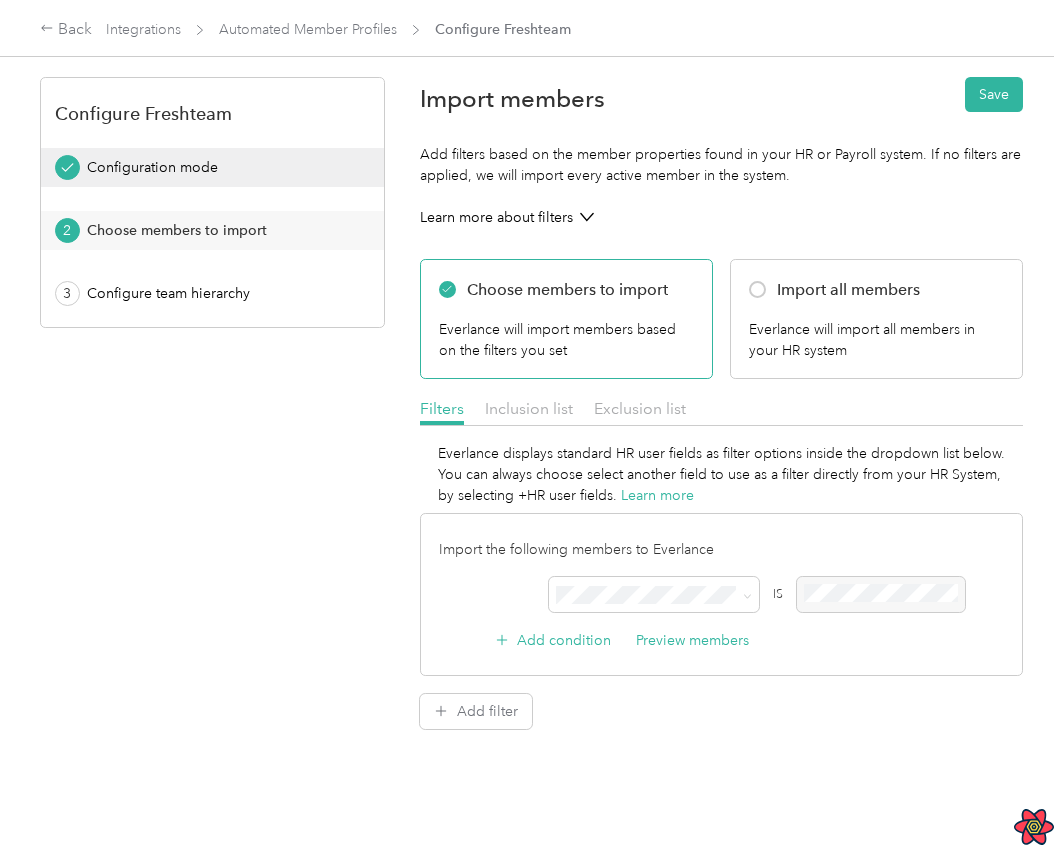 click on "Configuration mode" at bounding box center (219, 167) 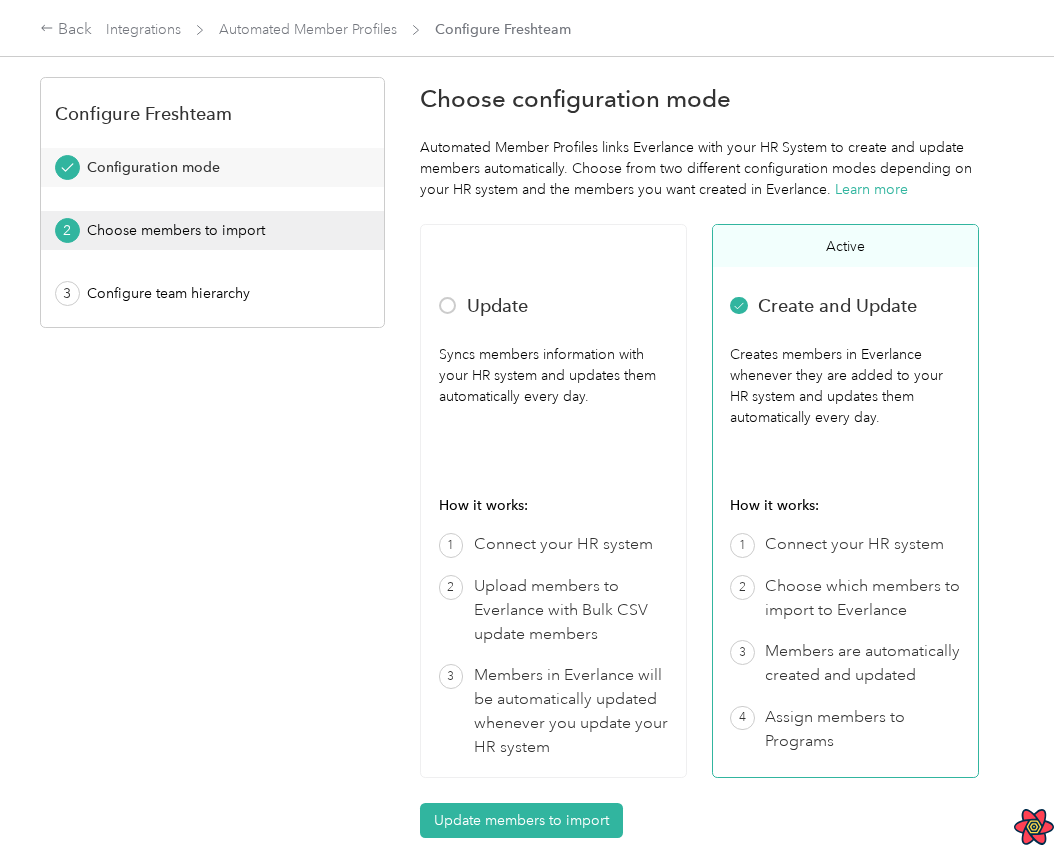 click on "Choose members to import" at bounding box center (219, 230) 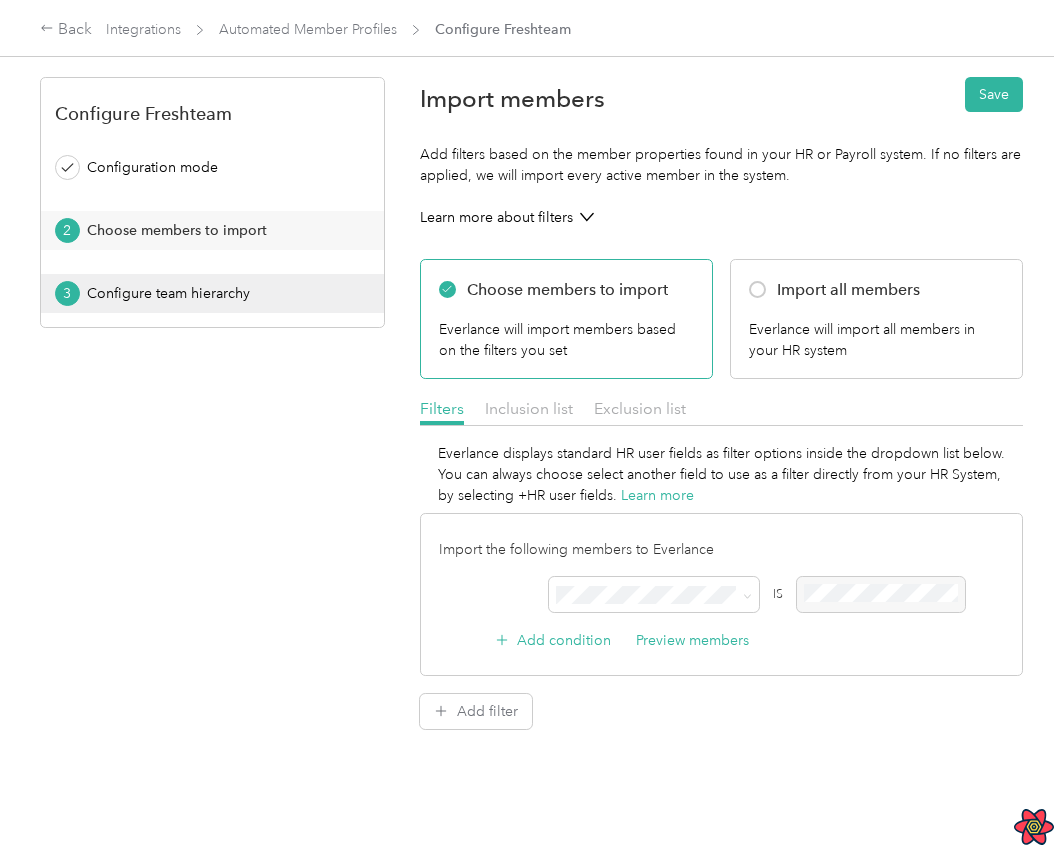 click on "3 Configure team hierarchy" at bounding box center [212, 293] 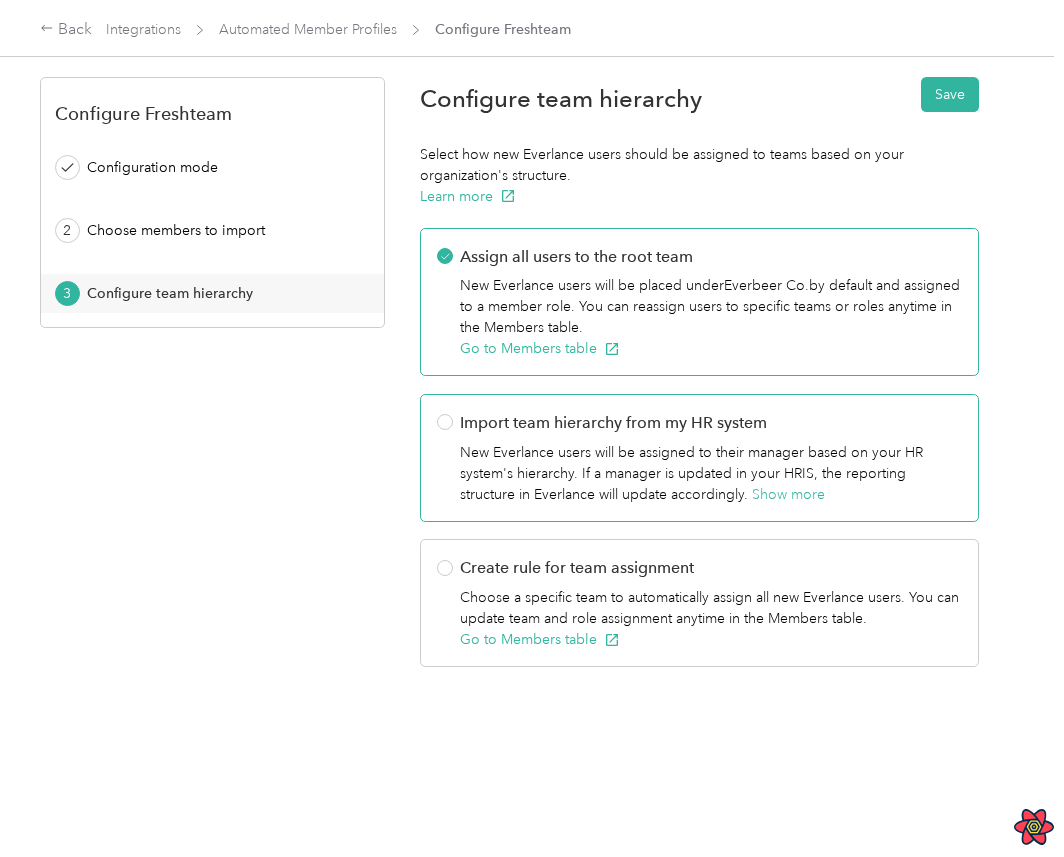 click on "Import team hierarchy from my HR system" at bounding box center (711, 423) 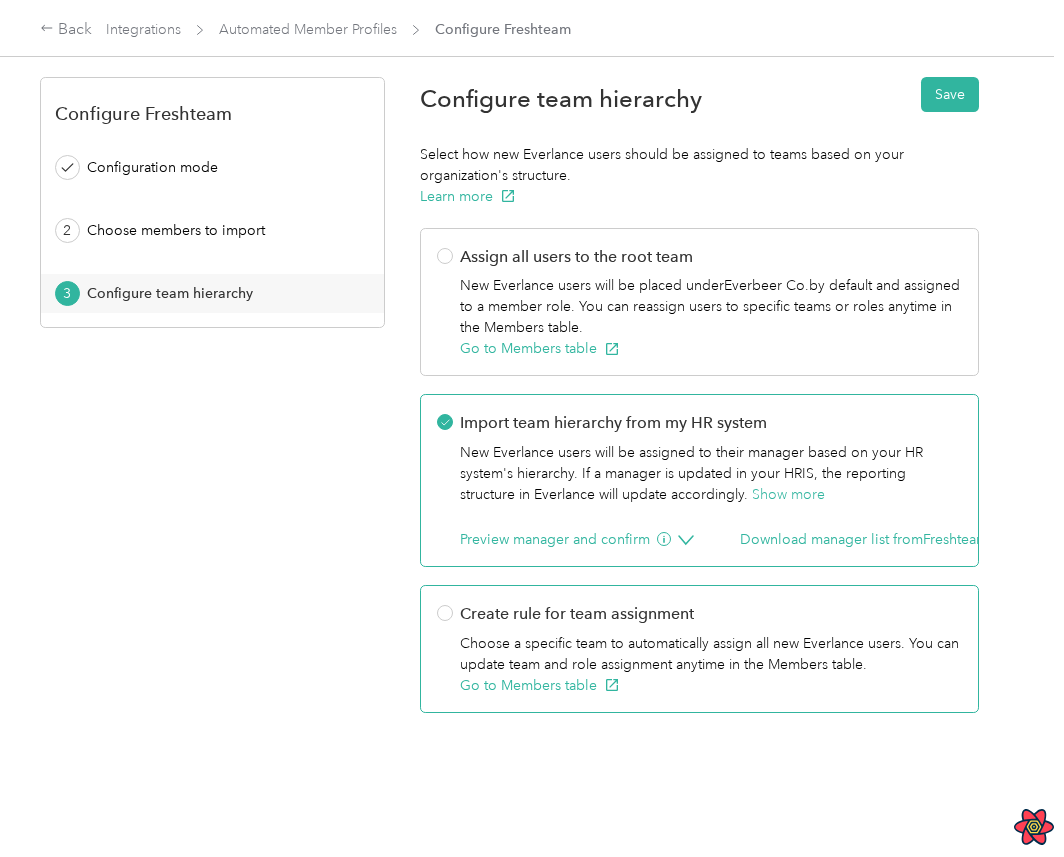 click on "Create rule for team assignment" at bounding box center (711, 614) 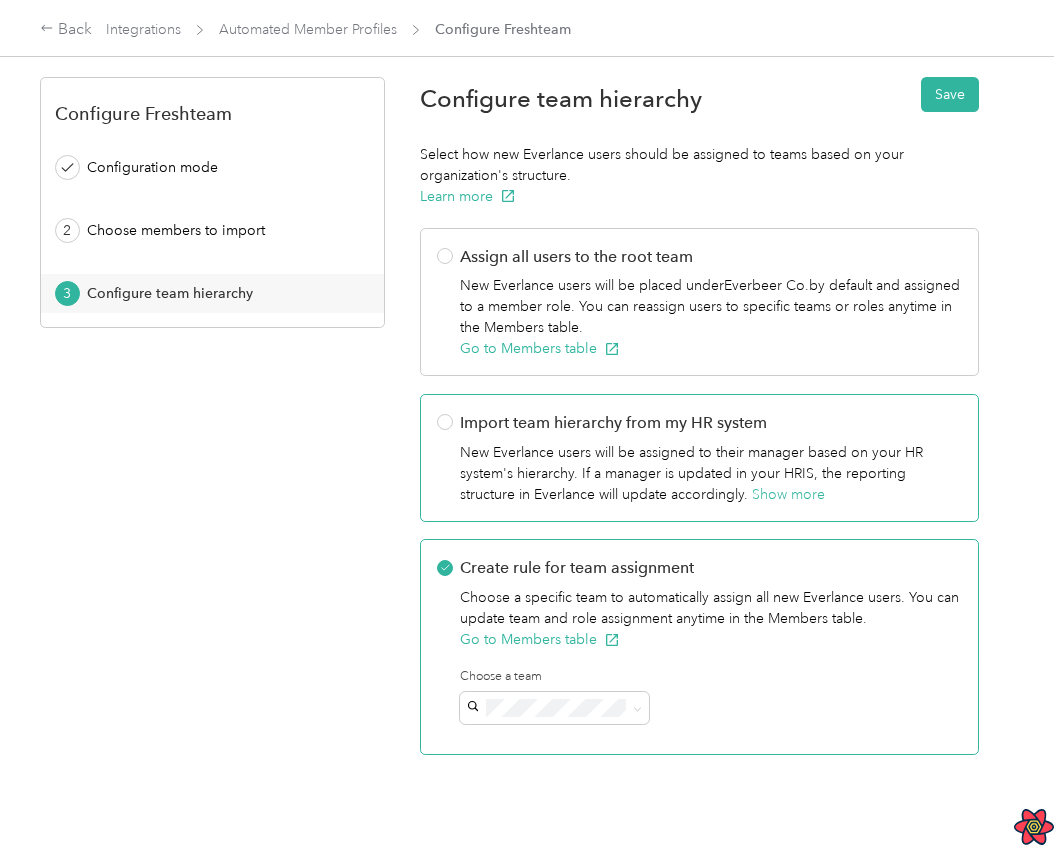 click on "New Everlance users will be assigned to their manager based on your HR system's hierarchy. If a manager is updated in your HRIS, the reporting structure in Everlance will update accordingly.   Show more" at bounding box center [711, 473] 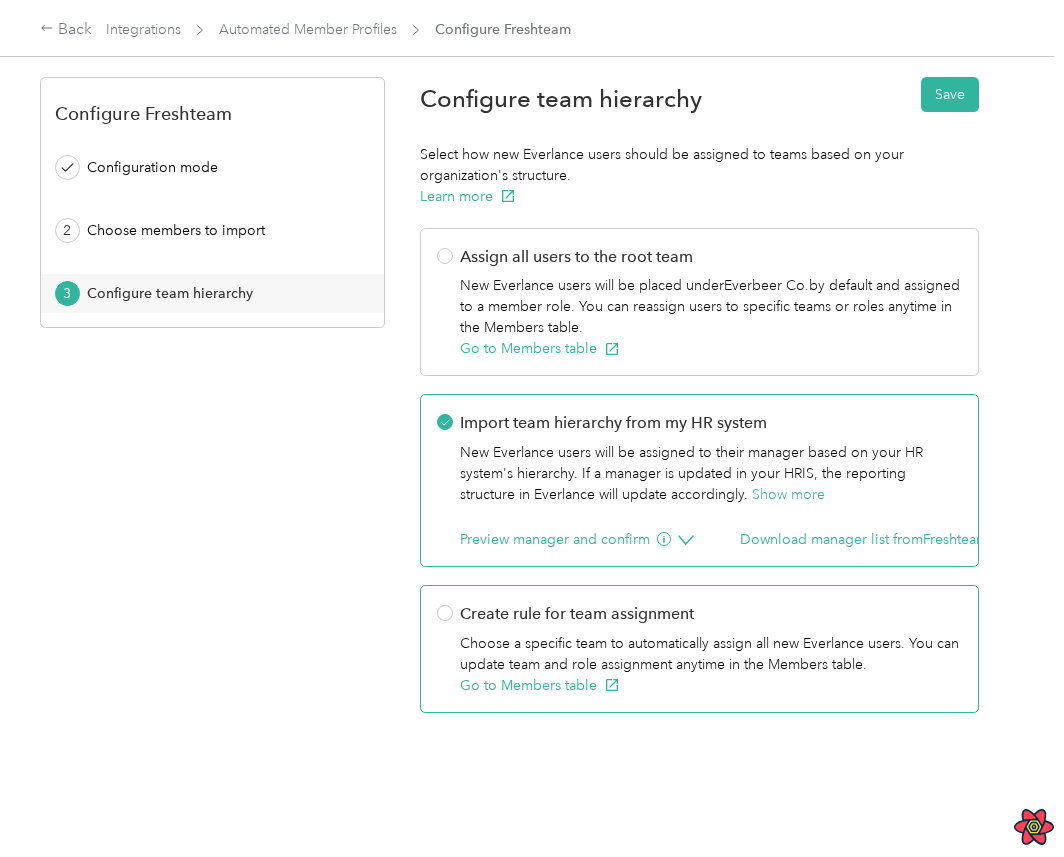click on "Create rule for team assignment" at bounding box center [711, 614] 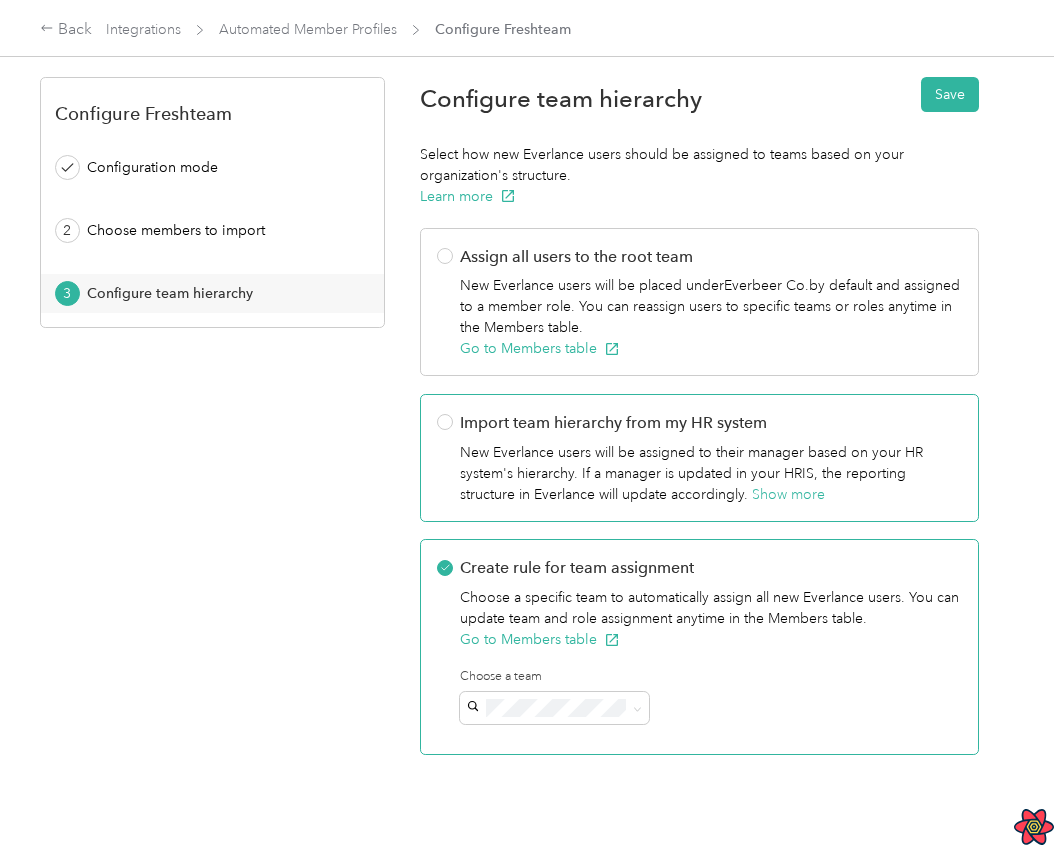 click on "Import team hierarchy from my HR system" at bounding box center [711, 423] 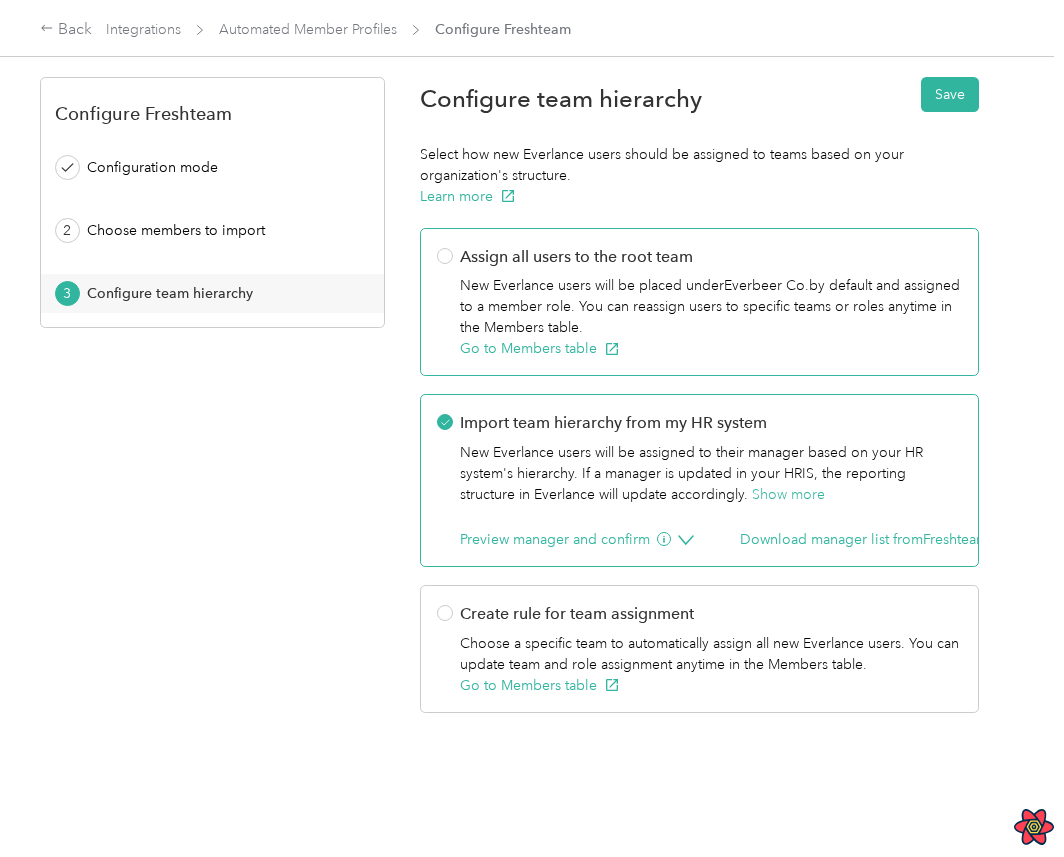 click on "Assign all users to the root team" at bounding box center (711, 257) 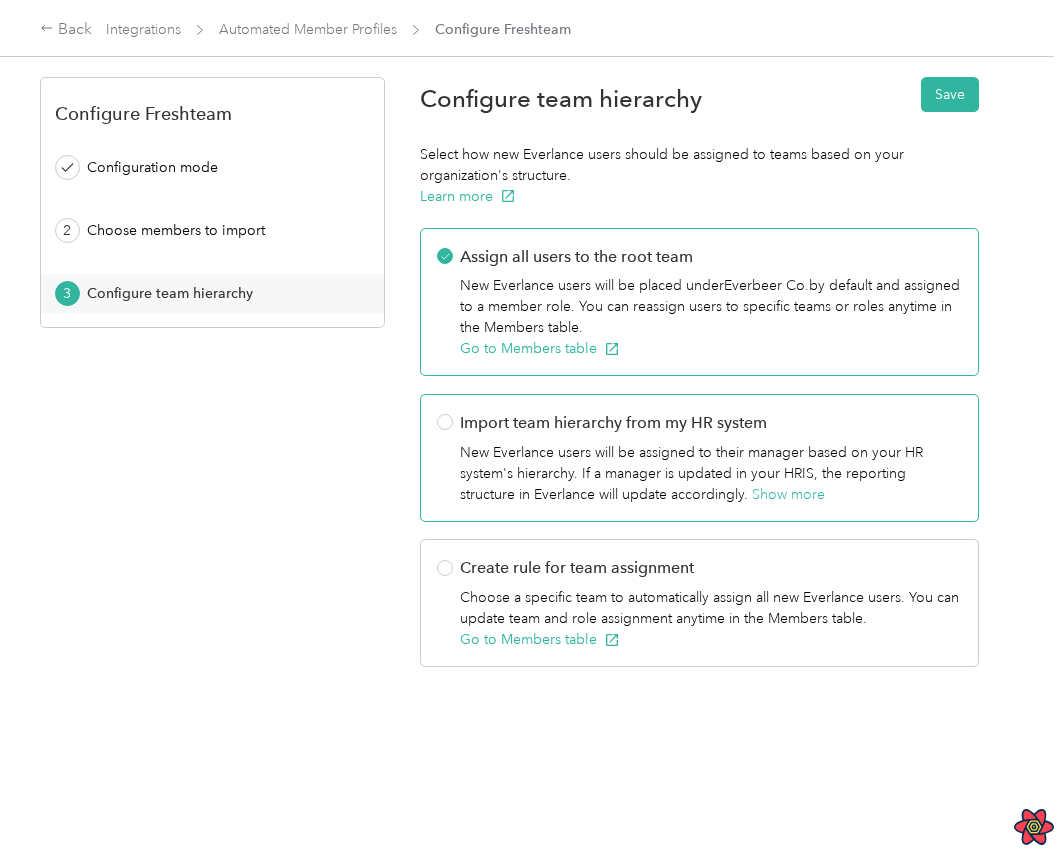 click on "Import team hierarchy from my HR system" at bounding box center [711, 423] 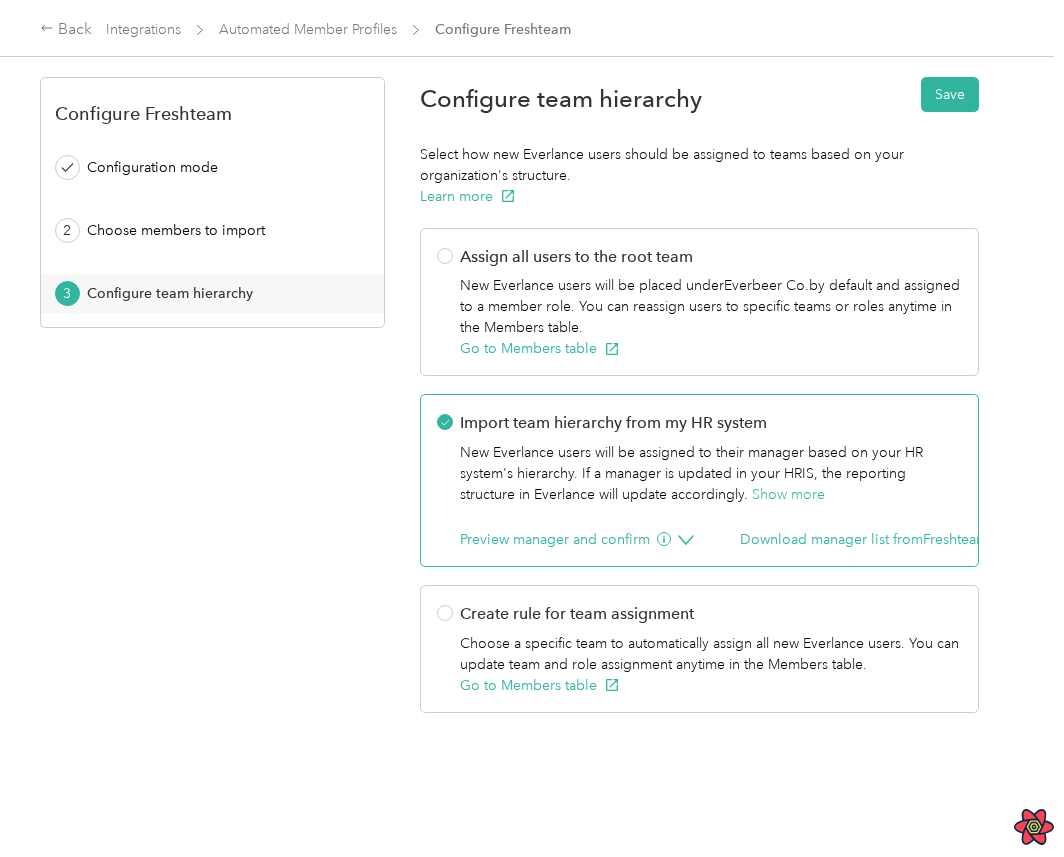 click on "Configuration mode 2 Choose members to import 3 Configure team hierarchy" at bounding box center (212, 230) 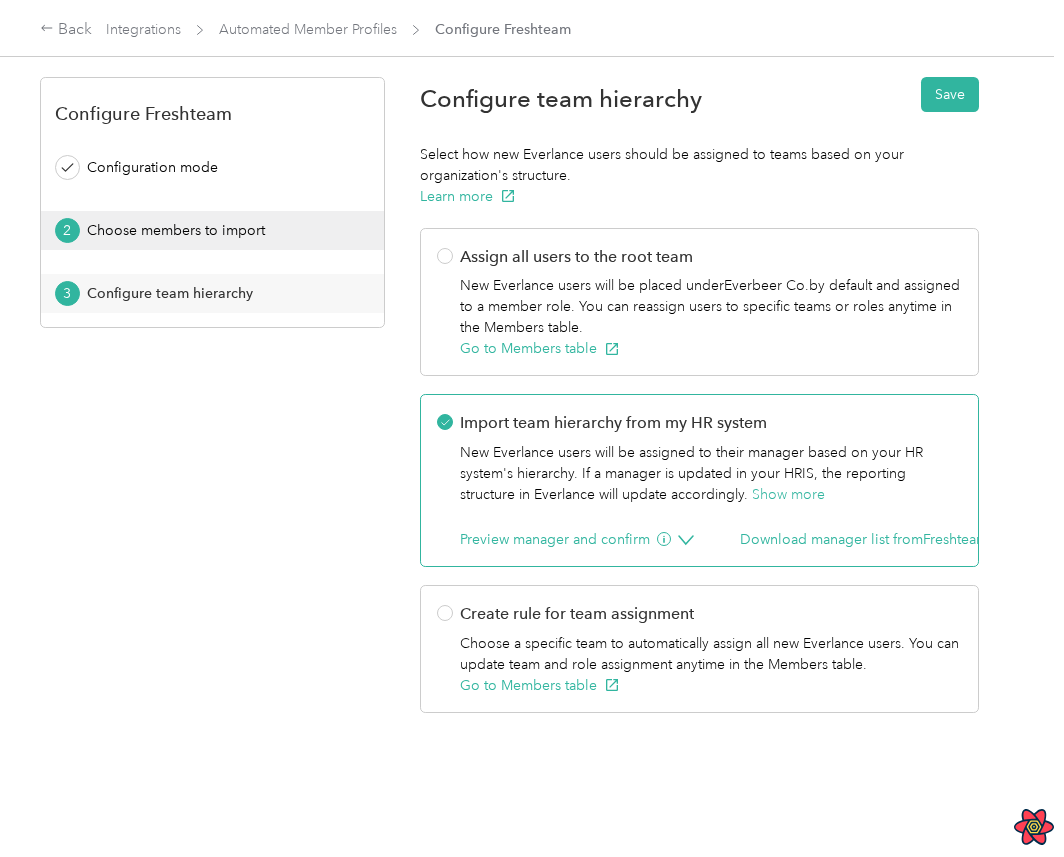 click on "Choose members to import" at bounding box center (219, 230) 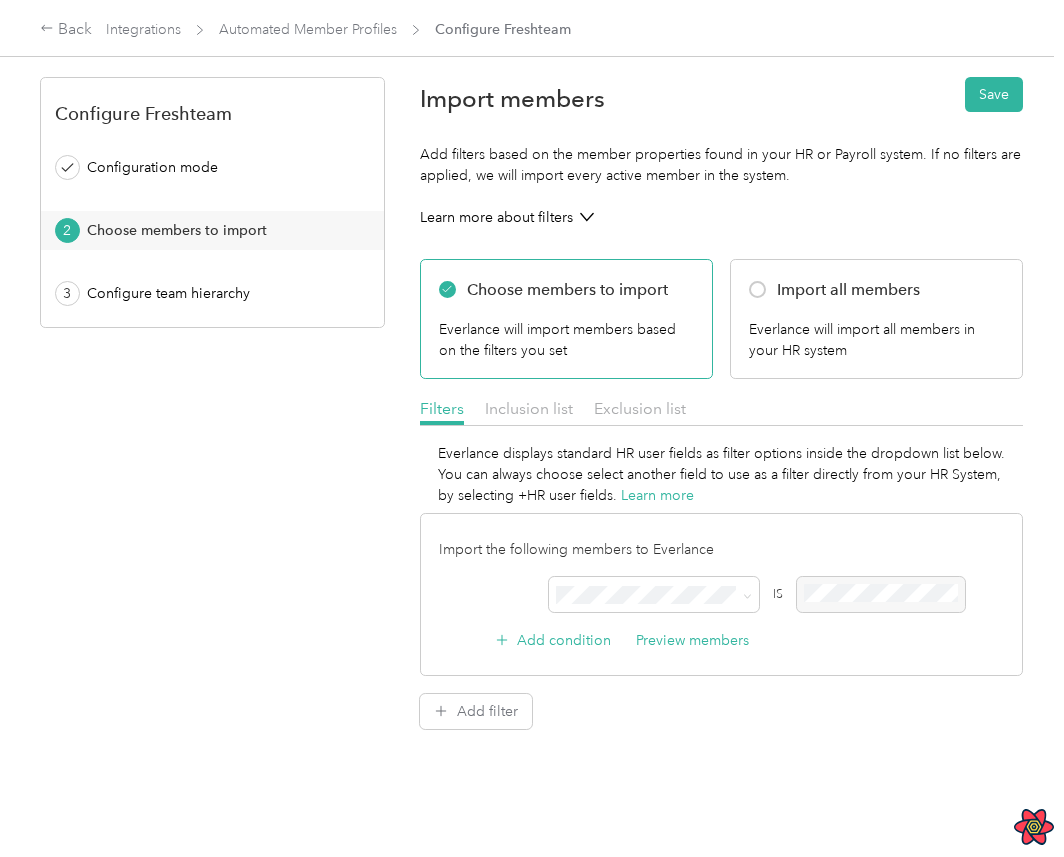 click on "Configuration mode 2 Choose members to import 3 Configure team hierarchy" at bounding box center (212, 230) 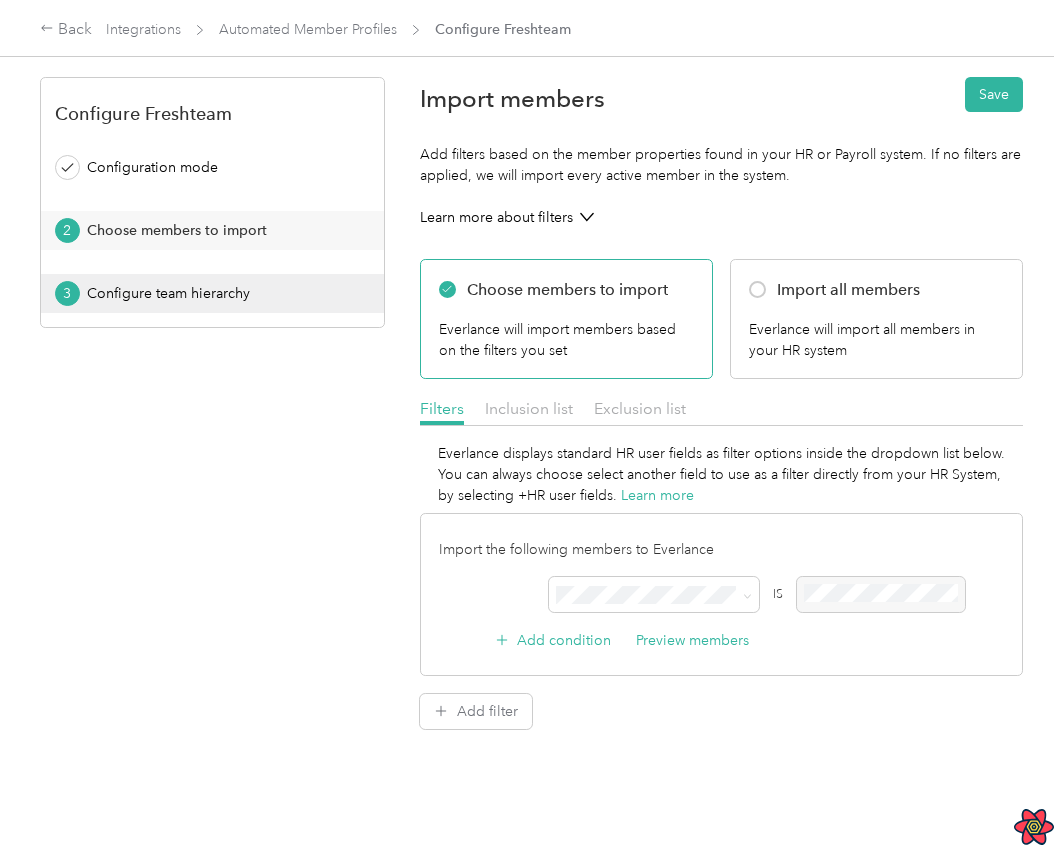 click on "Configure team hierarchy" at bounding box center (219, 293) 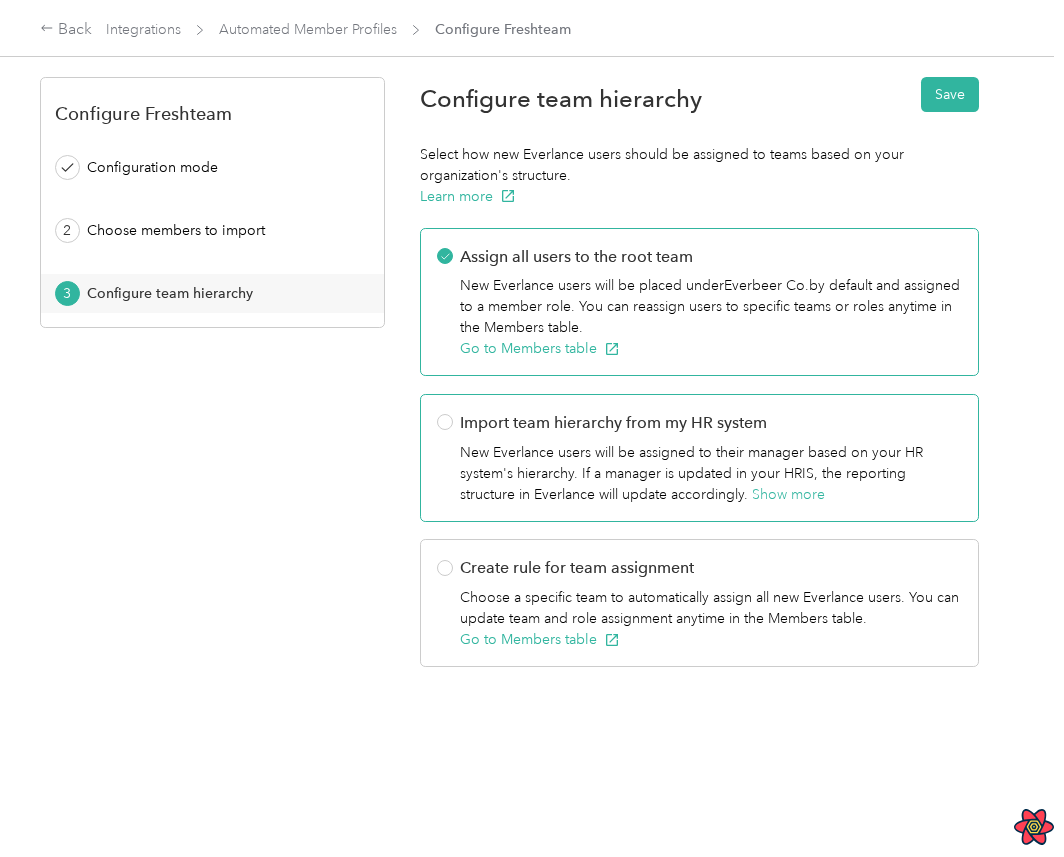 click on "Import team hierarchy from my HR system New Everlance users will be assigned to their manager based on your HR system's hierarchy. If a manager is updated in your HRIS, the reporting structure in Everlance will update accordingly.   Show more" at bounding box center (699, 458) 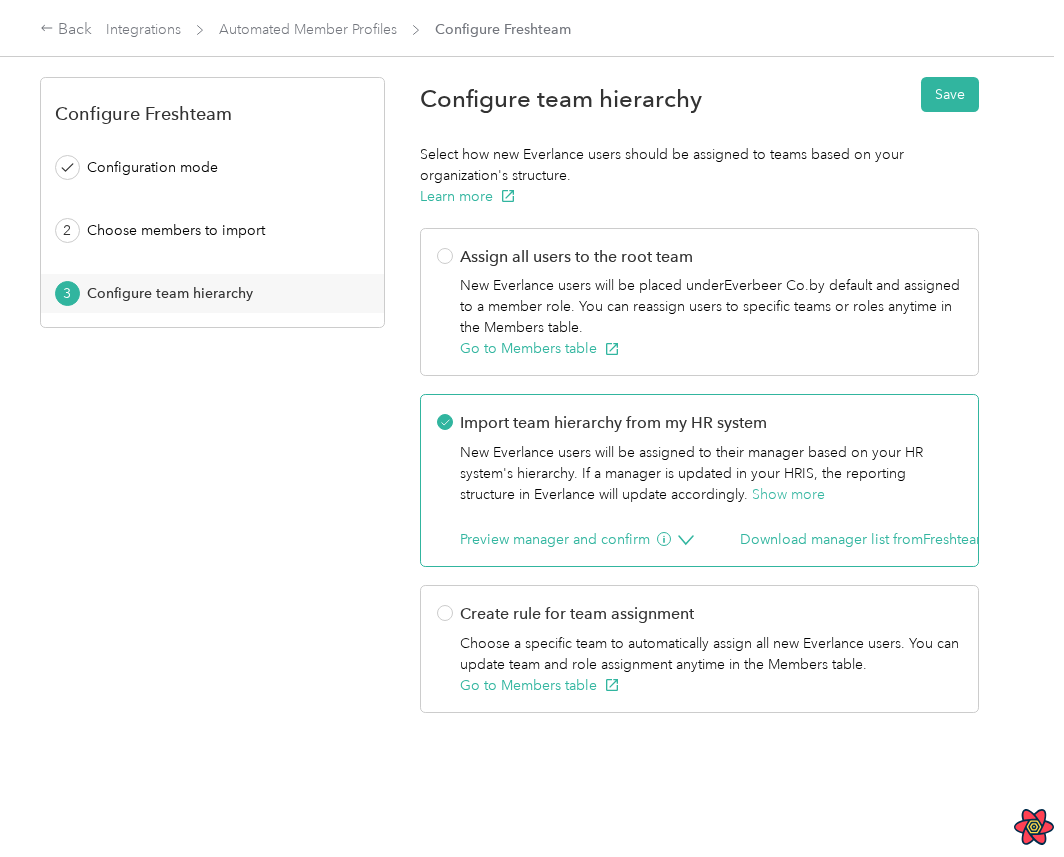 click on "Configure Freshteam Configuration mode 2 Choose members to import 3 Configure team hierarchy Configure team hierarchy Save Select how new Everlance users should be assigned to teams based on your organization's structure.   Learn more Assign all users to the root team New Everlance users will be placed under  Everbeer Co.  by default and assigned to a member role. You can reassign users to specific teams or roles anytime in the Members table. Go to Members table Import team hierarchy from my HR system New Everlance users will be assigned to their manager based on your HR system's hierarchy. If a manager is updated in your HRIS, the reporting structure in Everlance will update accordingly.   Show more Preview manager and confirm Download manager list from  Freshteam Create rule for team assignment Choose a specific team to automatically assign all new Everlance users. You can update team and role assignment anytime in the Members table. Go to Members table" at bounding box center [527, 395] 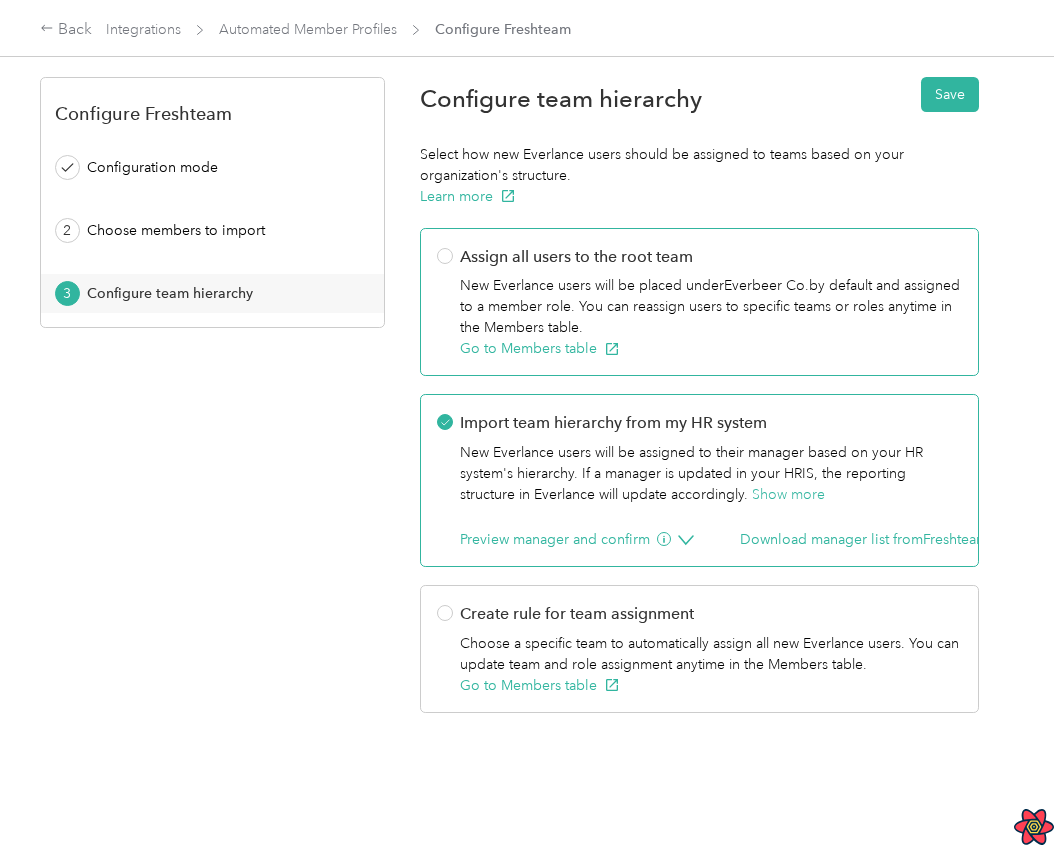 click on "Assign all users to the root team" at bounding box center [711, 257] 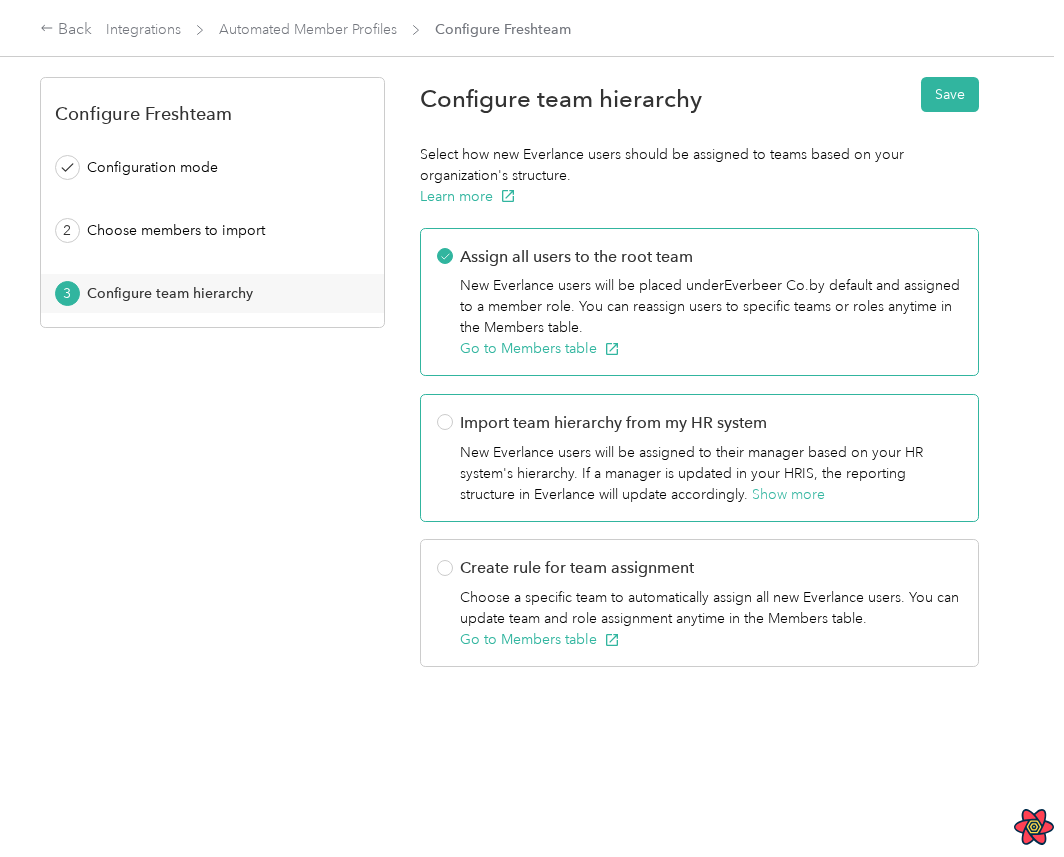 click on "Import team hierarchy from my HR system" at bounding box center [711, 423] 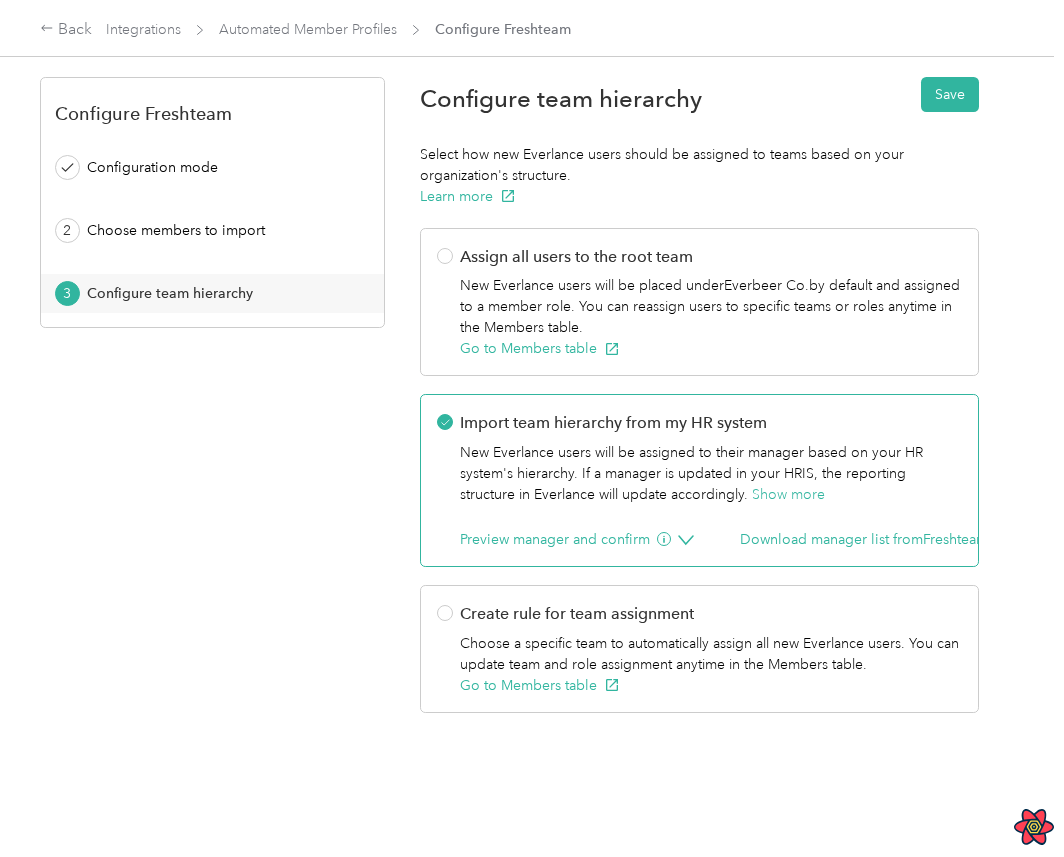 click on "Configure Freshteam Configuration mode 2 Choose members to import 3 Configure team hierarchy Configure team hierarchy Save Select how new Everlance users should be assigned to teams based on your organization's structure.   Learn more Assign all users to the root team New Everlance users will be placed under  Everbeer Co.  by default and assigned to a member role. You can reassign users to specific teams or roles anytime in the Members table. Go to Members table Import team hierarchy from my HR system New Everlance users will be assigned to their manager based on your HR system's hierarchy. If a manager is updated in your HRIS, the reporting structure in Everlance will update accordingly.   Show more Preview manager and confirm Download manager list from  Freshteam Create rule for team assignment Choose a specific team to automatically assign all new Everlance users. You can update team and role assignment anytime in the Members table. Go to Members table" at bounding box center (527, 395) 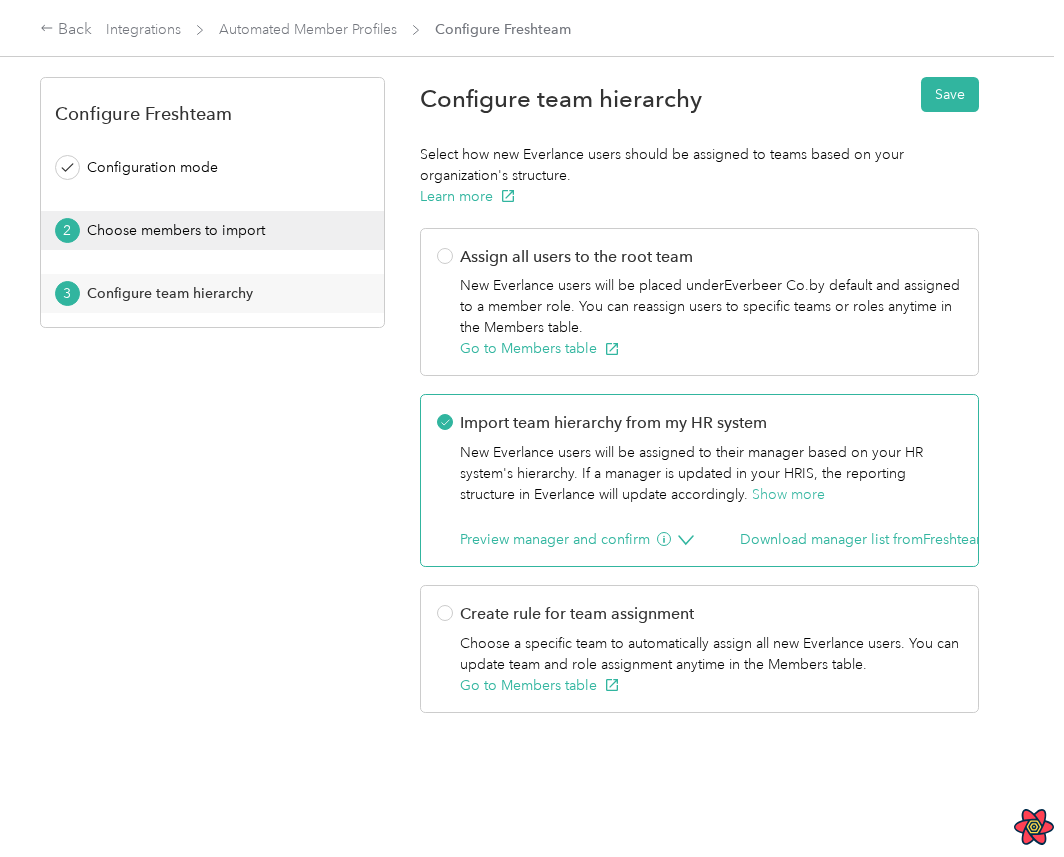 click on "2 Choose members to import" at bounding box center (212, 230) 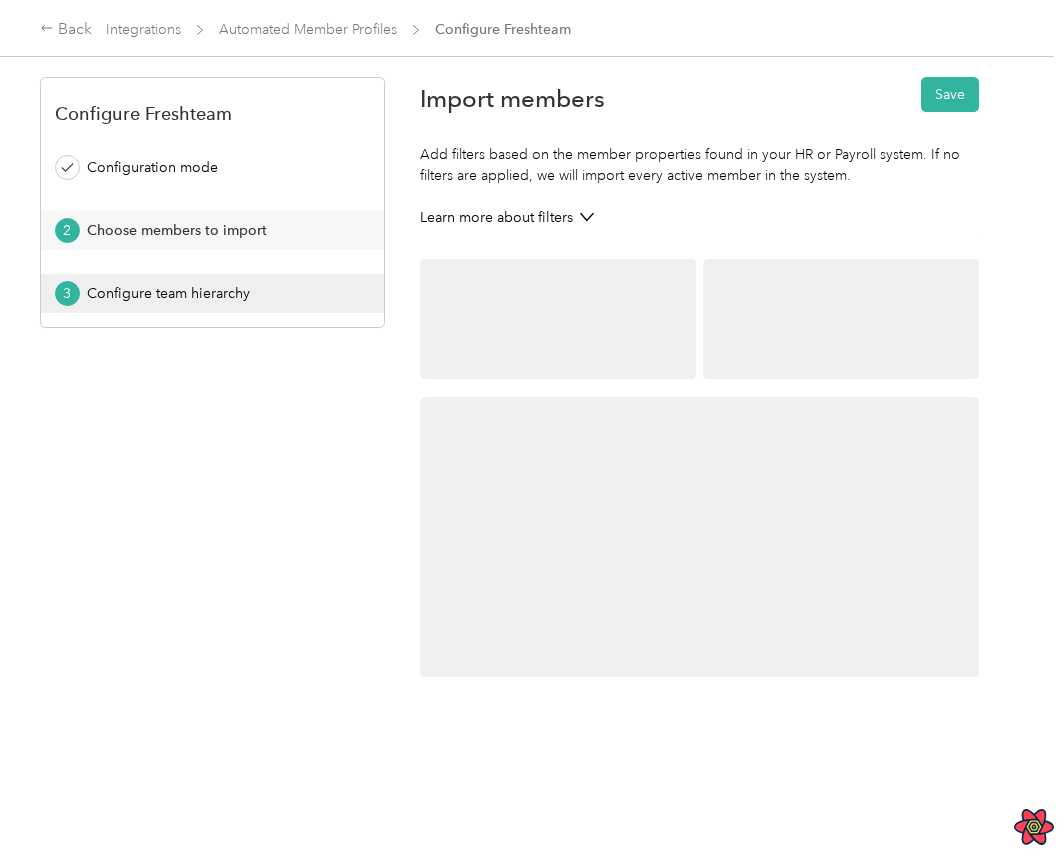 click on "Configure team hierarchy" at bounding box center [219, 293] 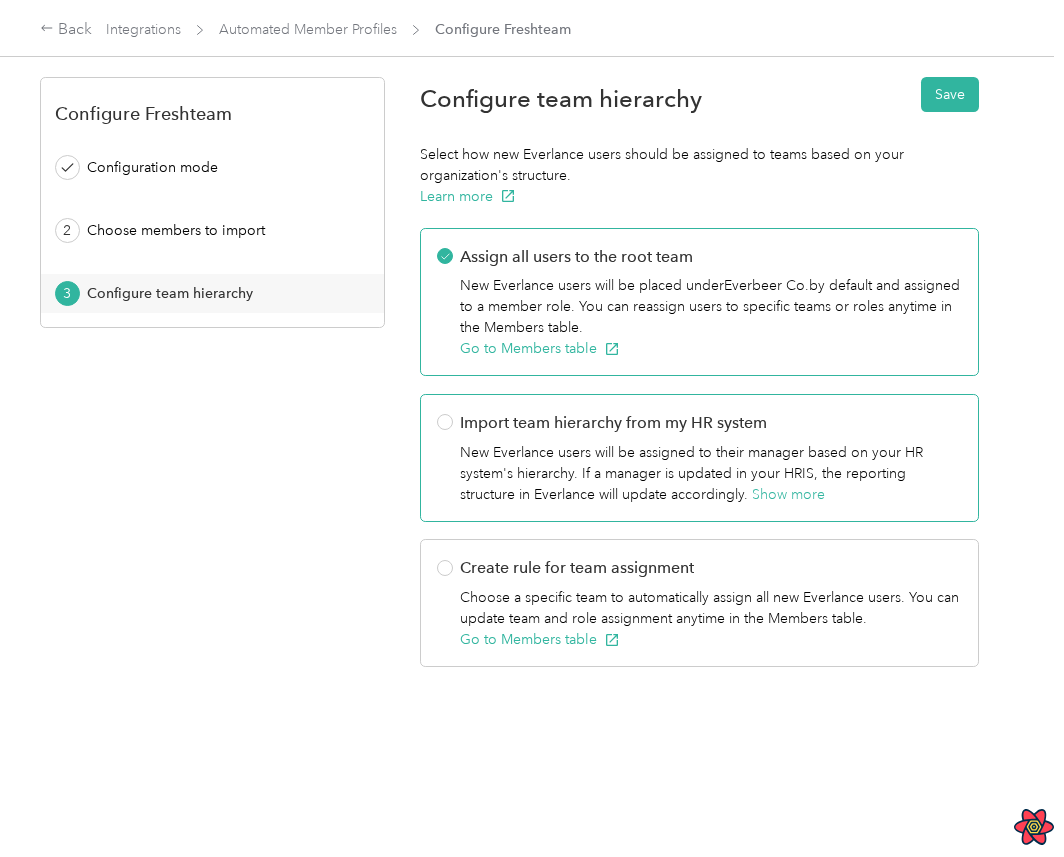click on "Import team hierarchy from my HR system" at bounding box center [711, 423] 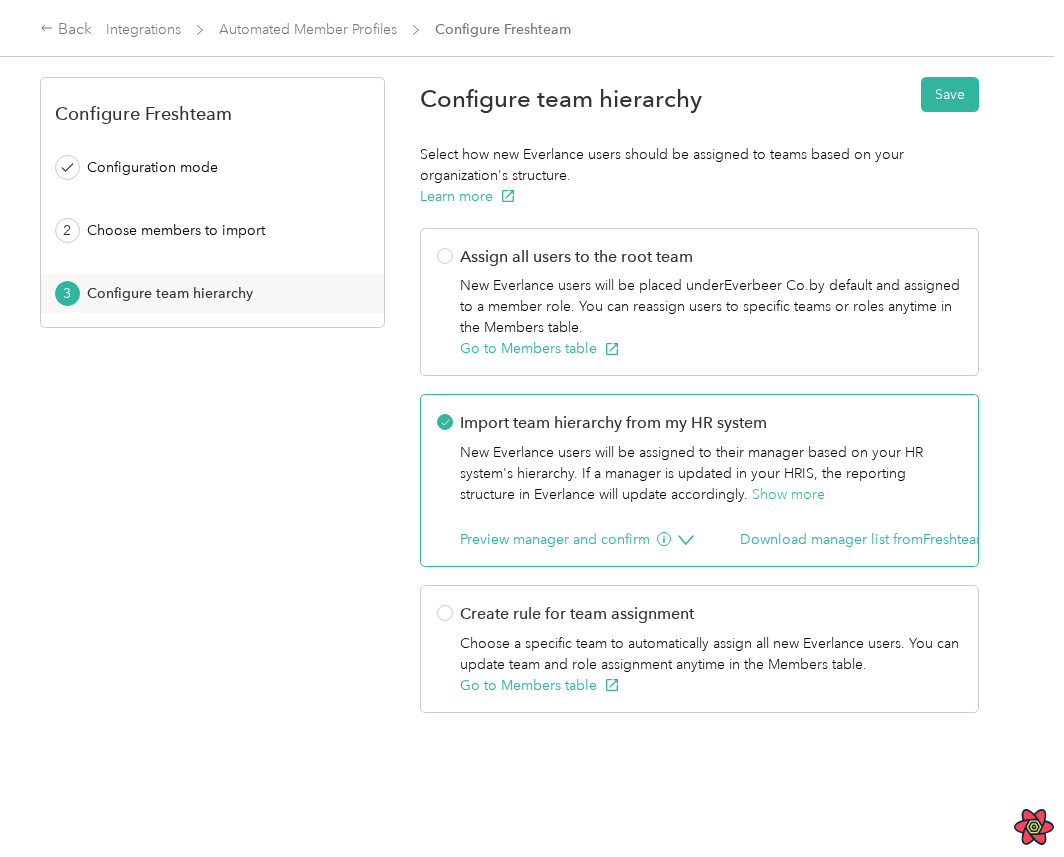 click on "Configure Freshteam Configuration mode 2 Choose members to import 3 Configure team hierarchy" at bounding box center [212, 395] 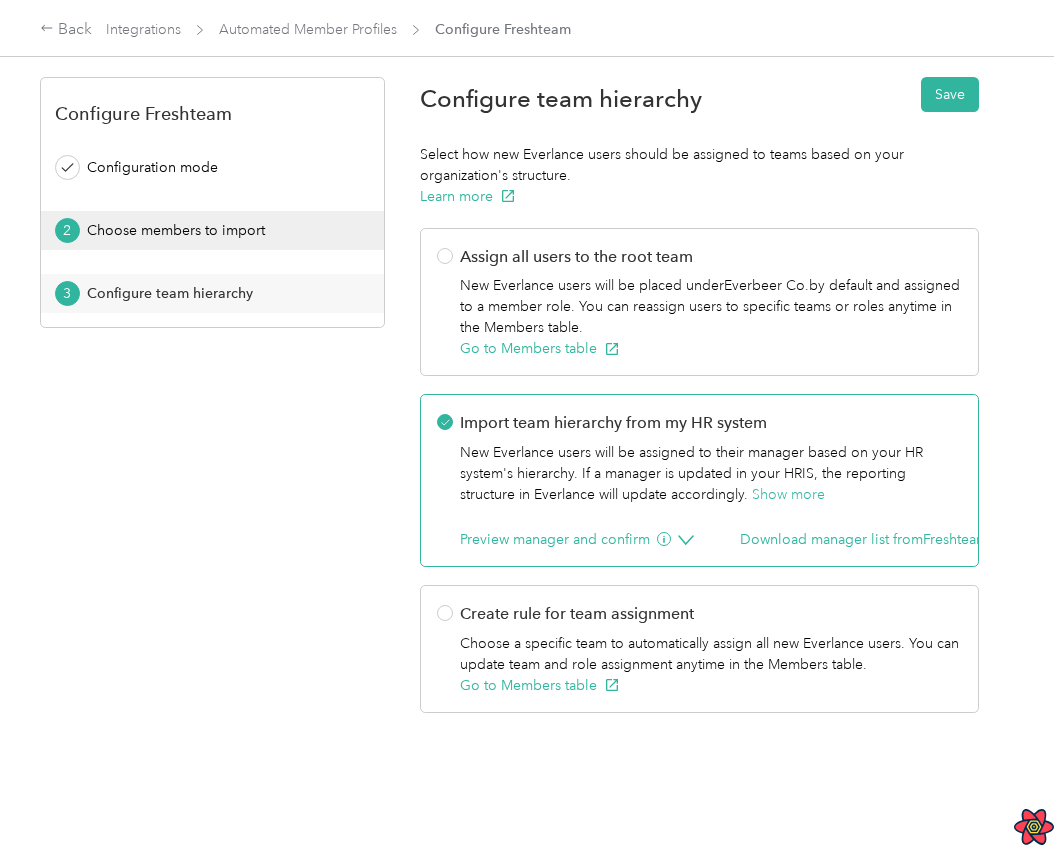 click on "Choose members to import" at bounding box center (219, 230) 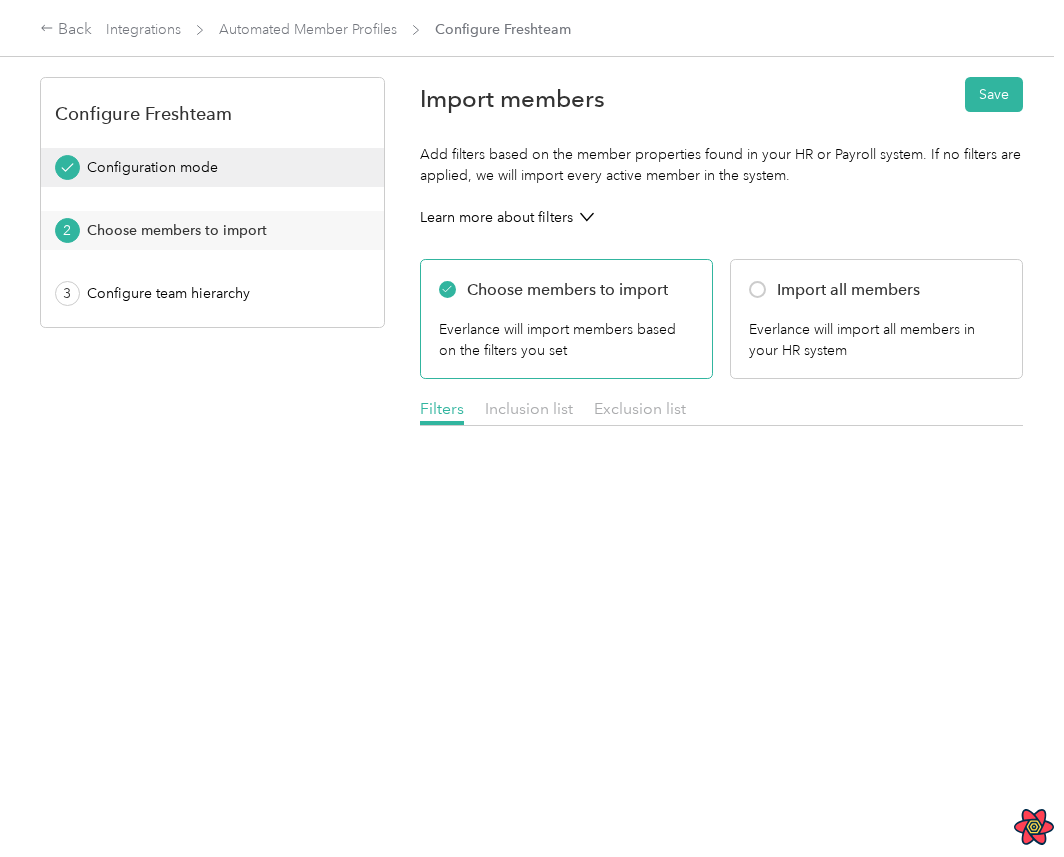 click on "Configuration mode" at bounding box center (219, 167) 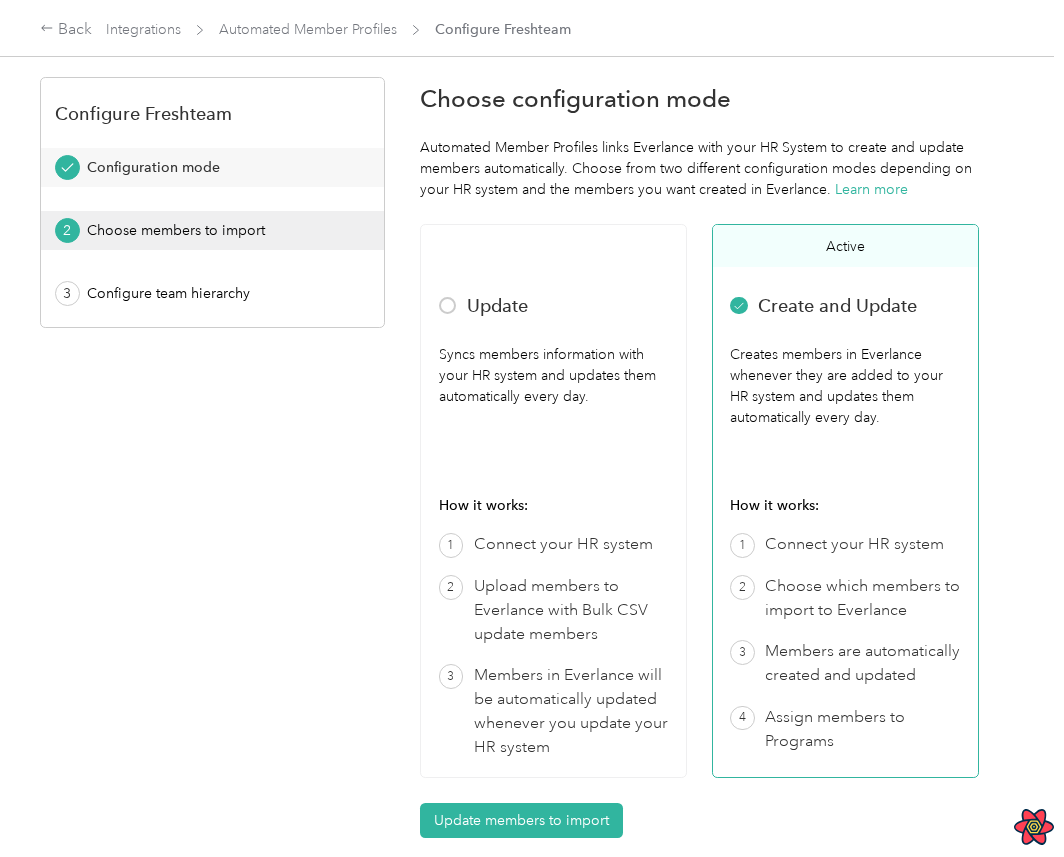 click on "Choose members to import" at bounding box center (219, 230) 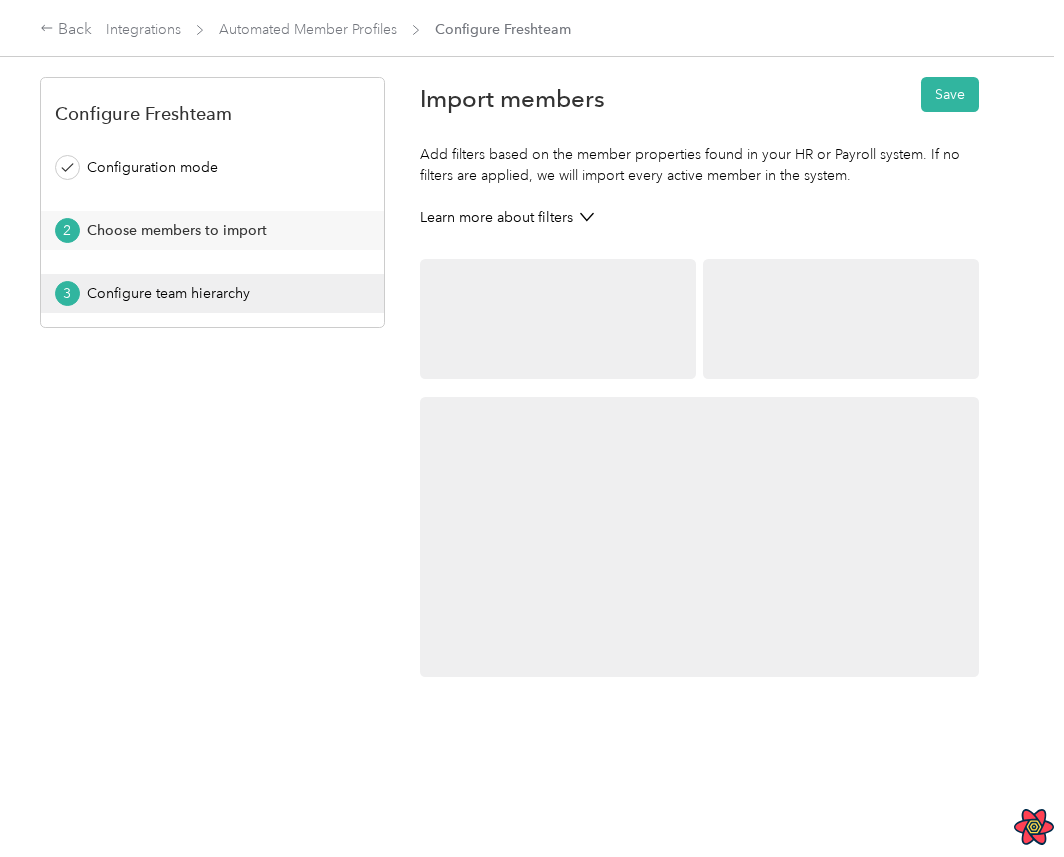 click on "Configure team hierarchy" at bounding box center [219, 293] 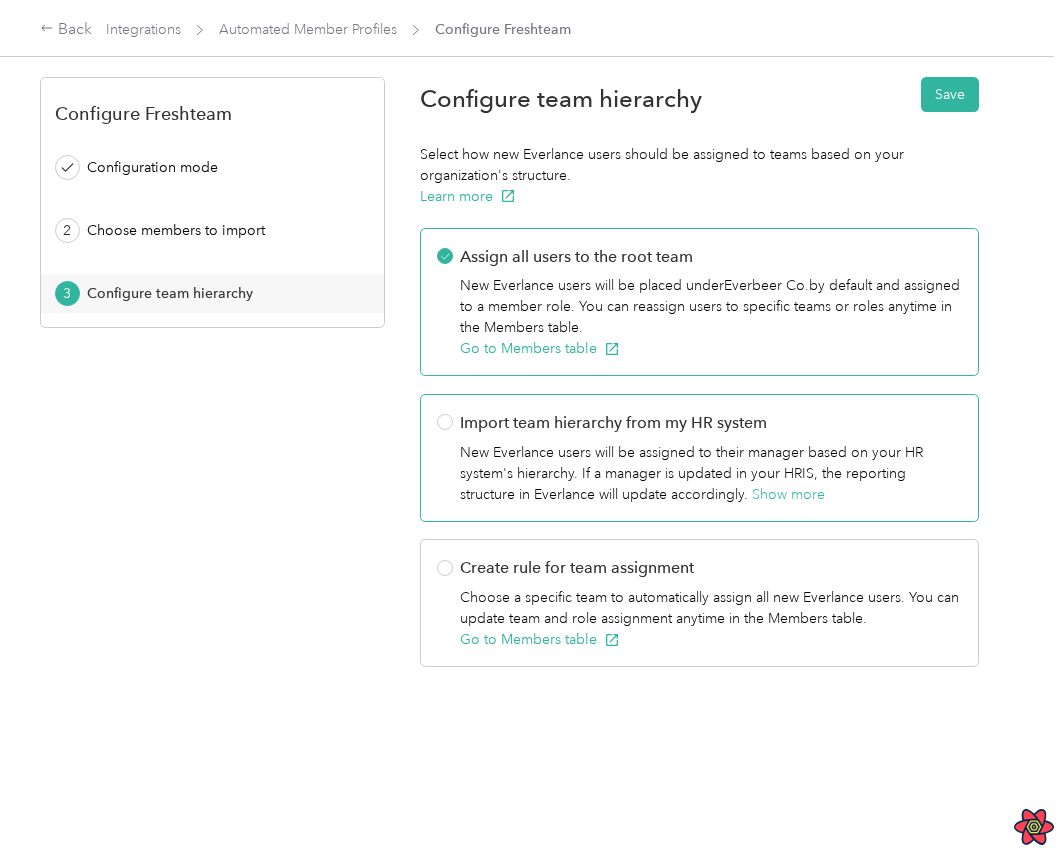 click on "Import team hierarchy from my HR system New Everlance users will be assigned to their manager based on your HR system's hierarchy. If a manager is updated in your HRIS, the reporting structure in Everlance will update accordingly.   Show more" at bounding box center [699, 458] 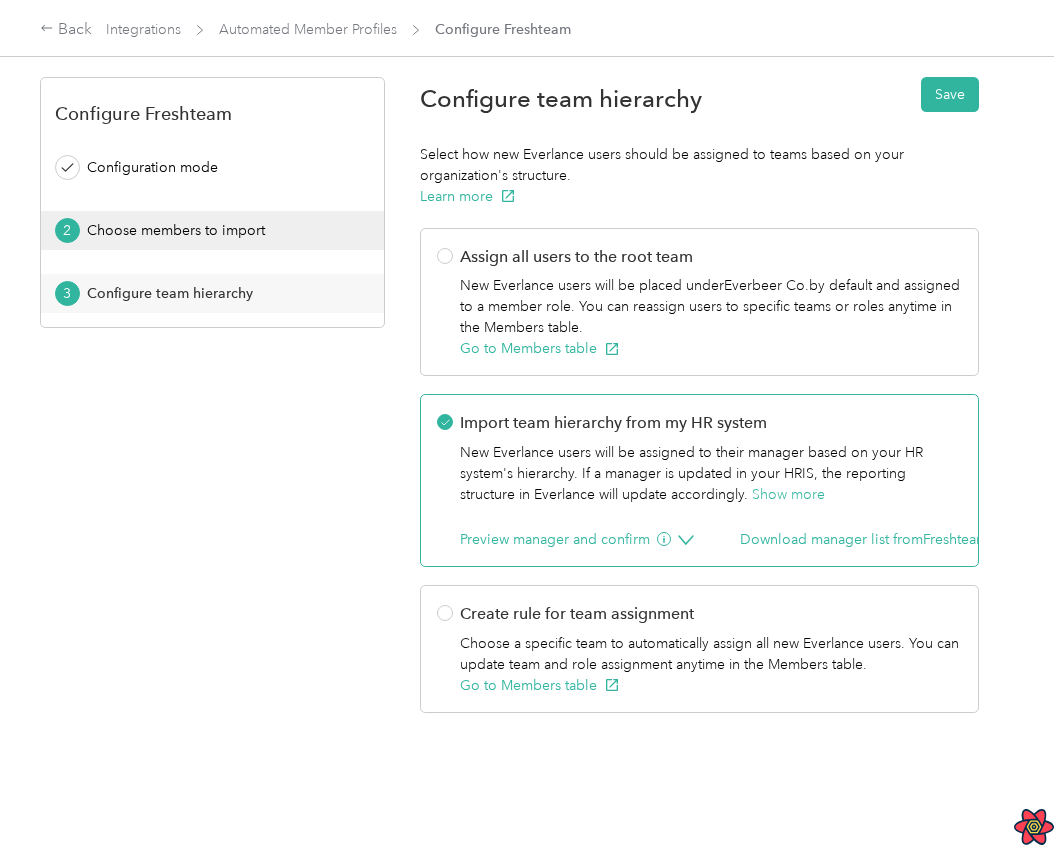 click on "Choose members to import" at bounding box center (219, 230) 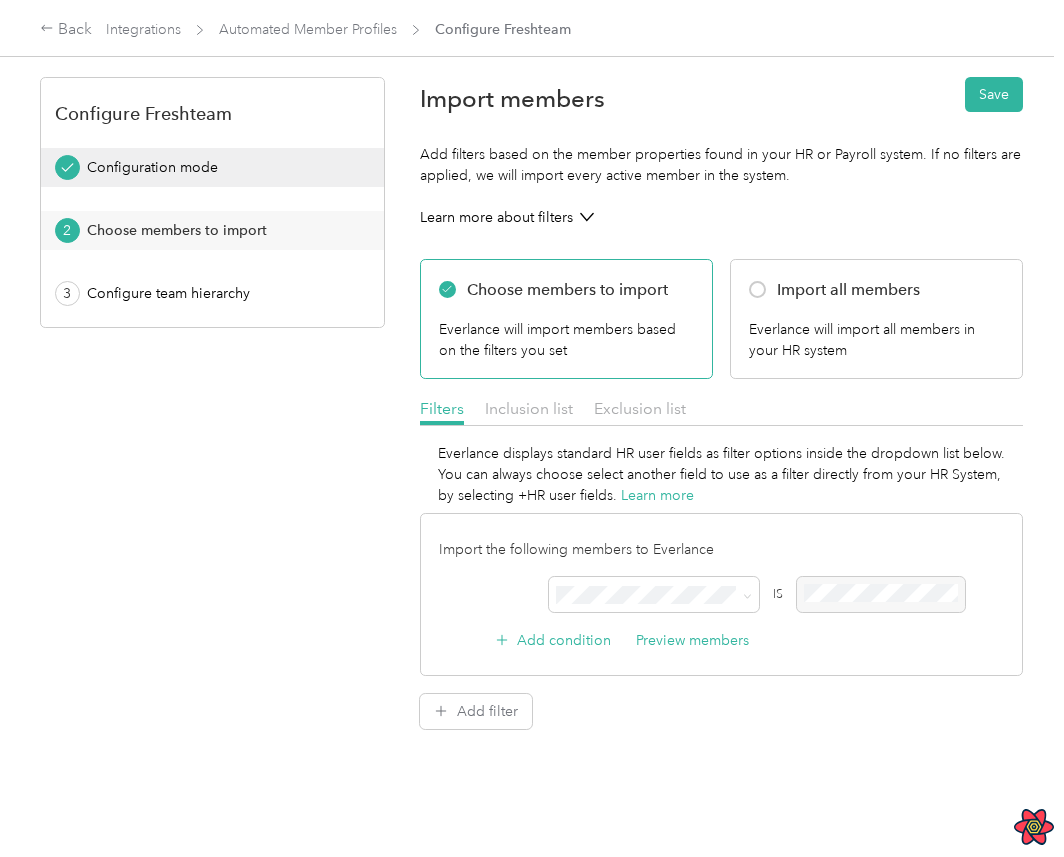 click on "Configuration mode" at bounding box center (219, 167) 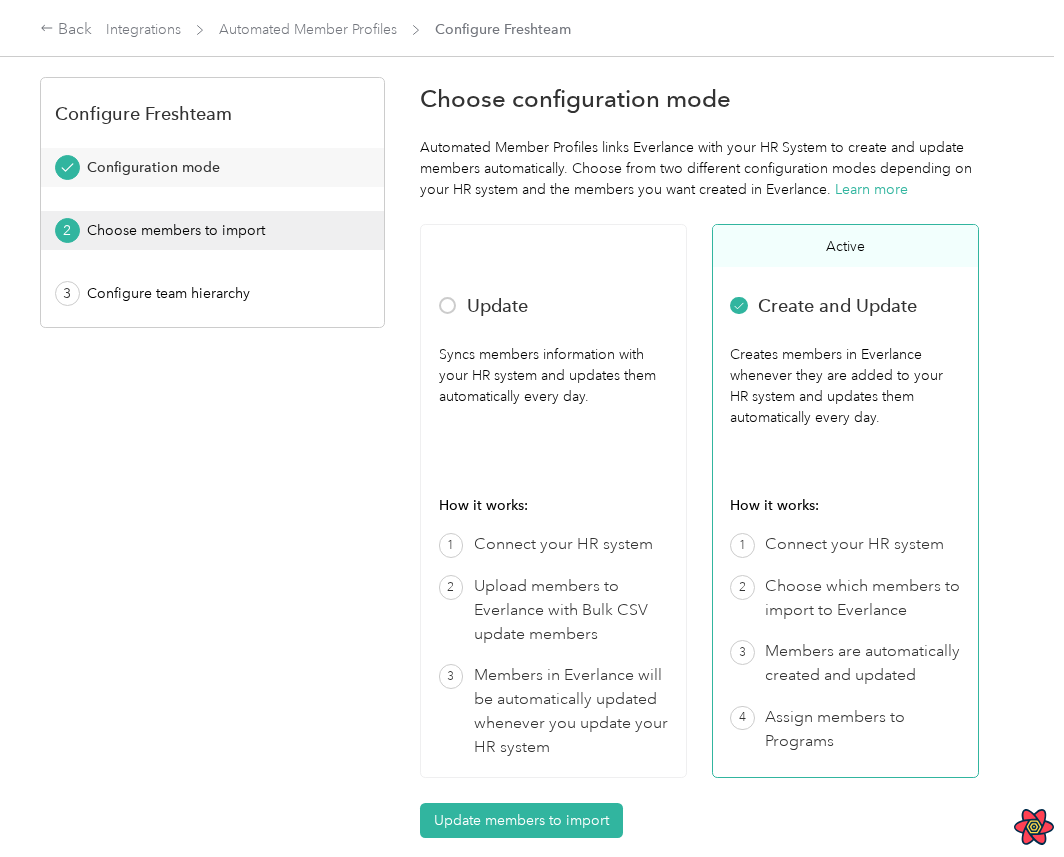 click on "Choose members to import" at bounding box center [219, 230] 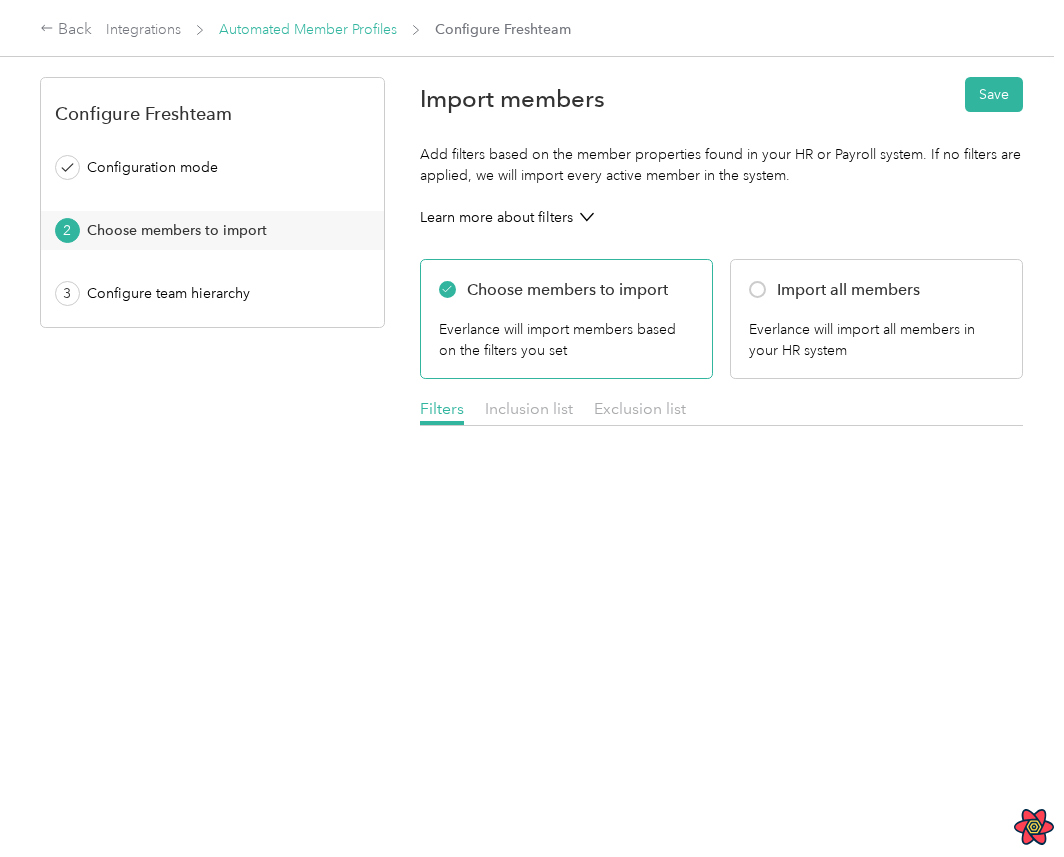 click on "Automated Member Profiles" at bounding box center (308, 29) 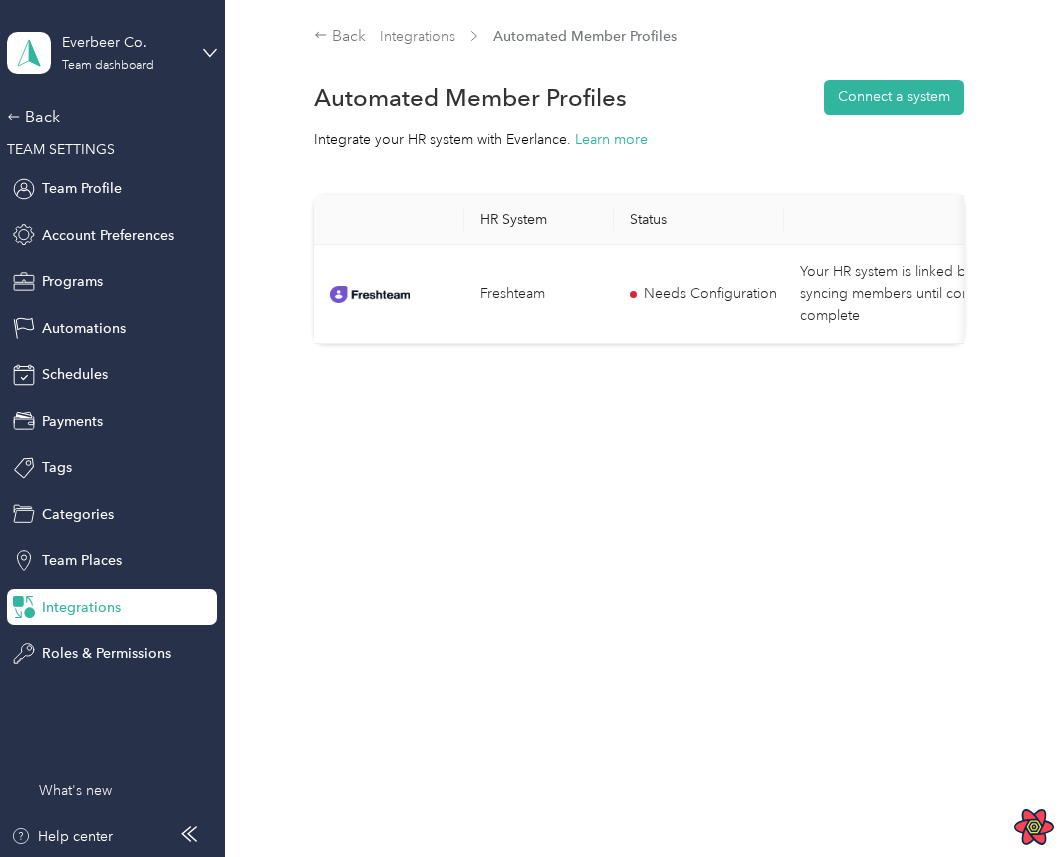 scroll, scrollTop: 0, scrollLeft: 242, axis: horizontal 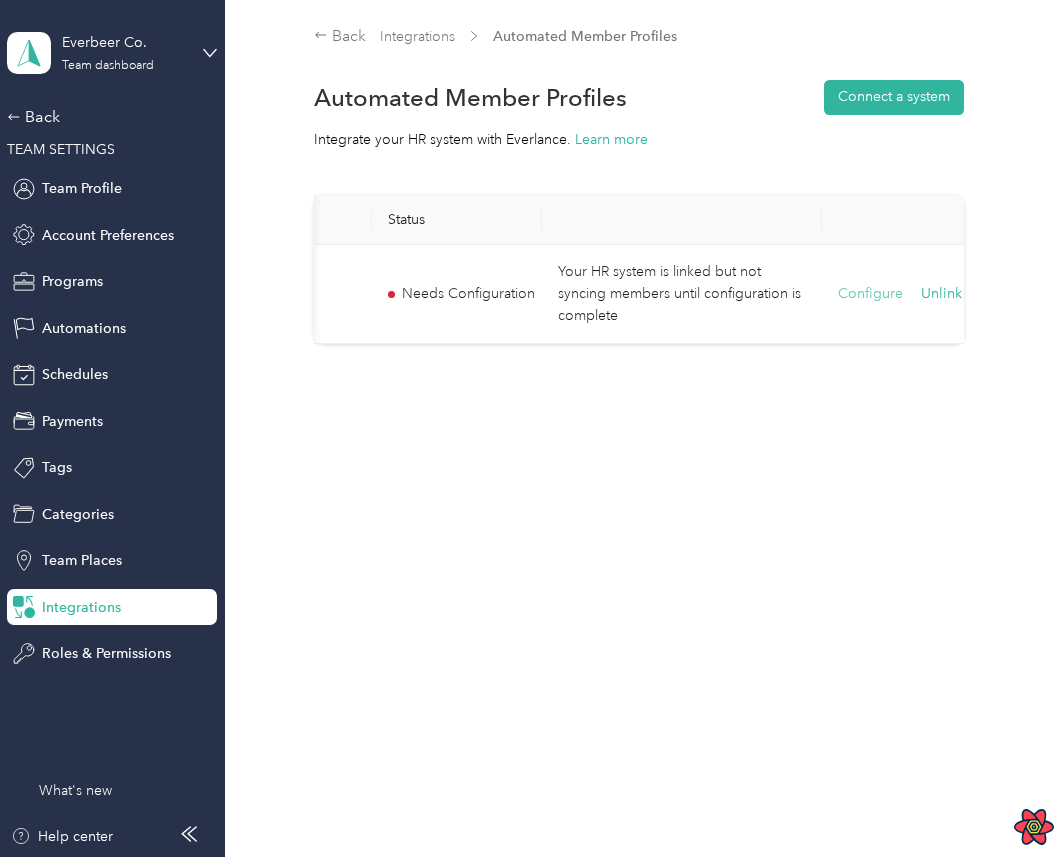 click on "Configure" at bounding box center [870, 294] 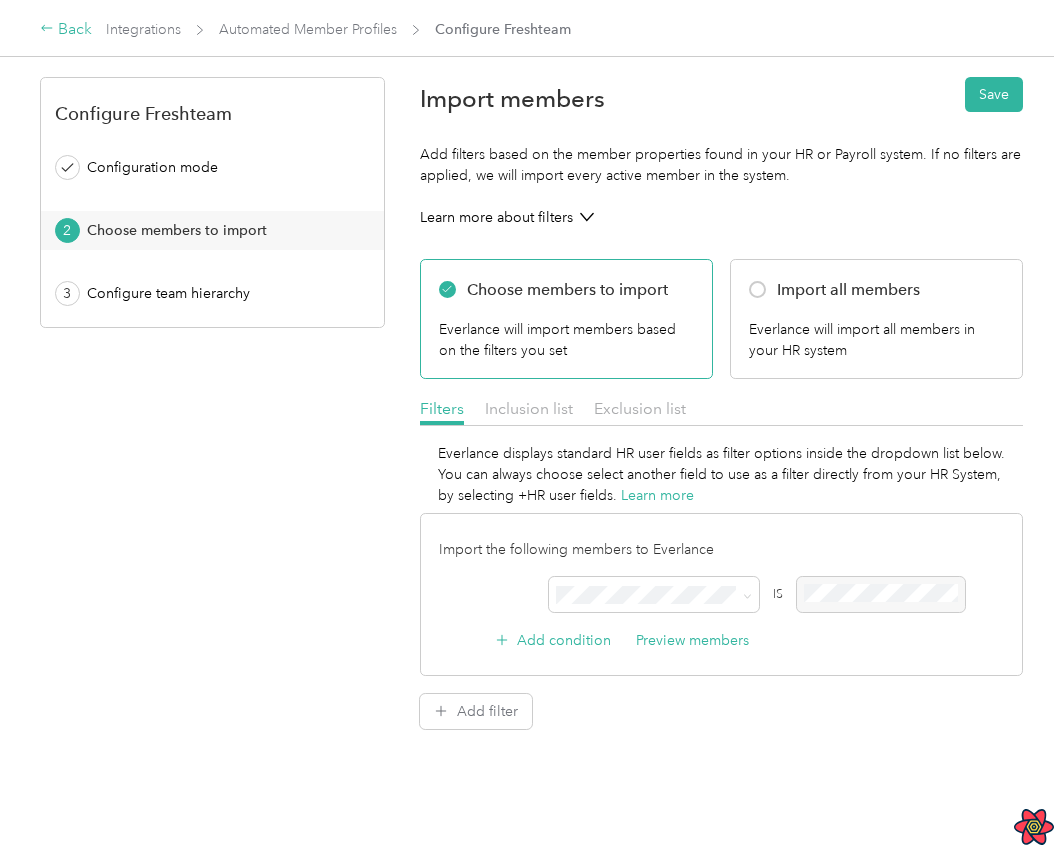 click on "Back" at bounding box center [66, 30] 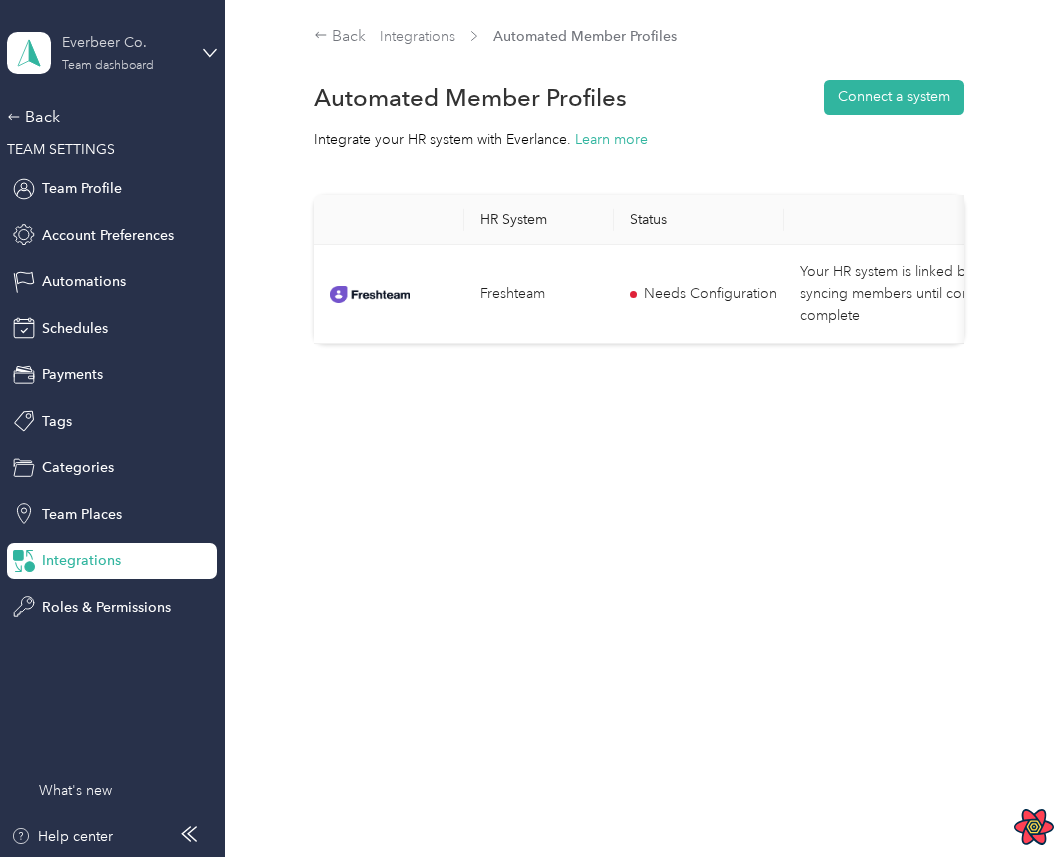 click on "Team dashboard" at bounding box center (108, 66) 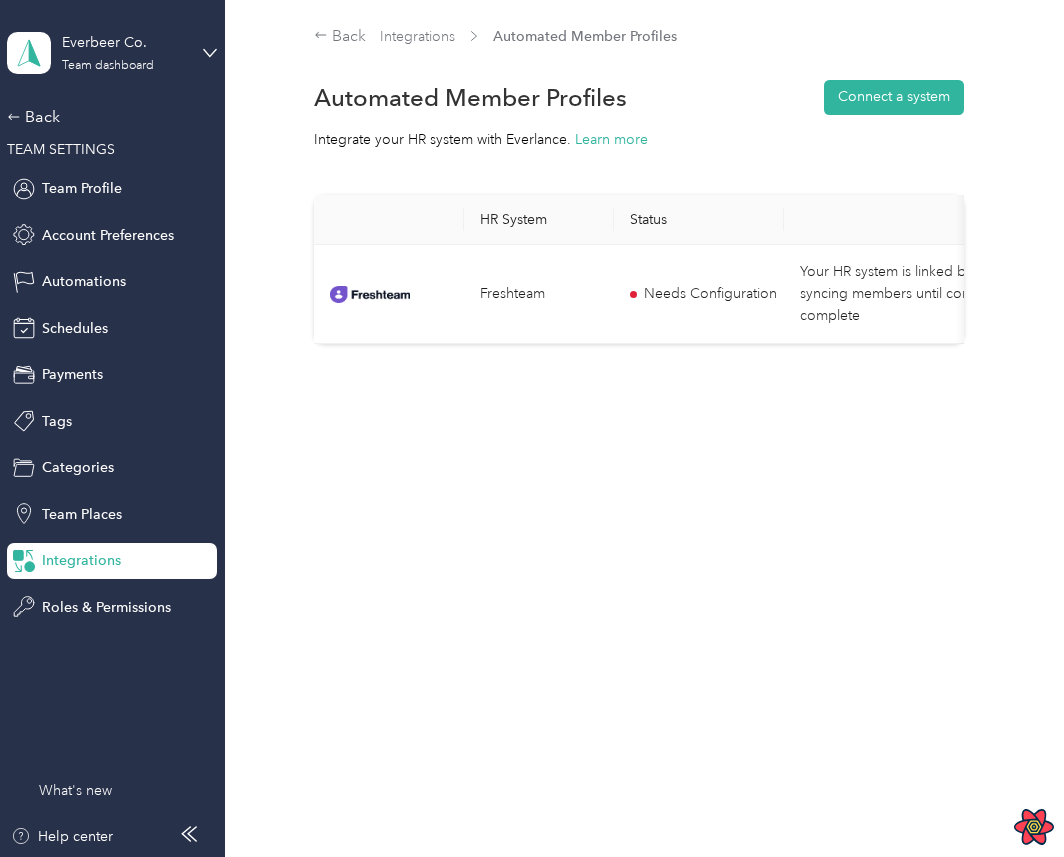 click on "Personal dashboard" at bounding box center [88, 209] 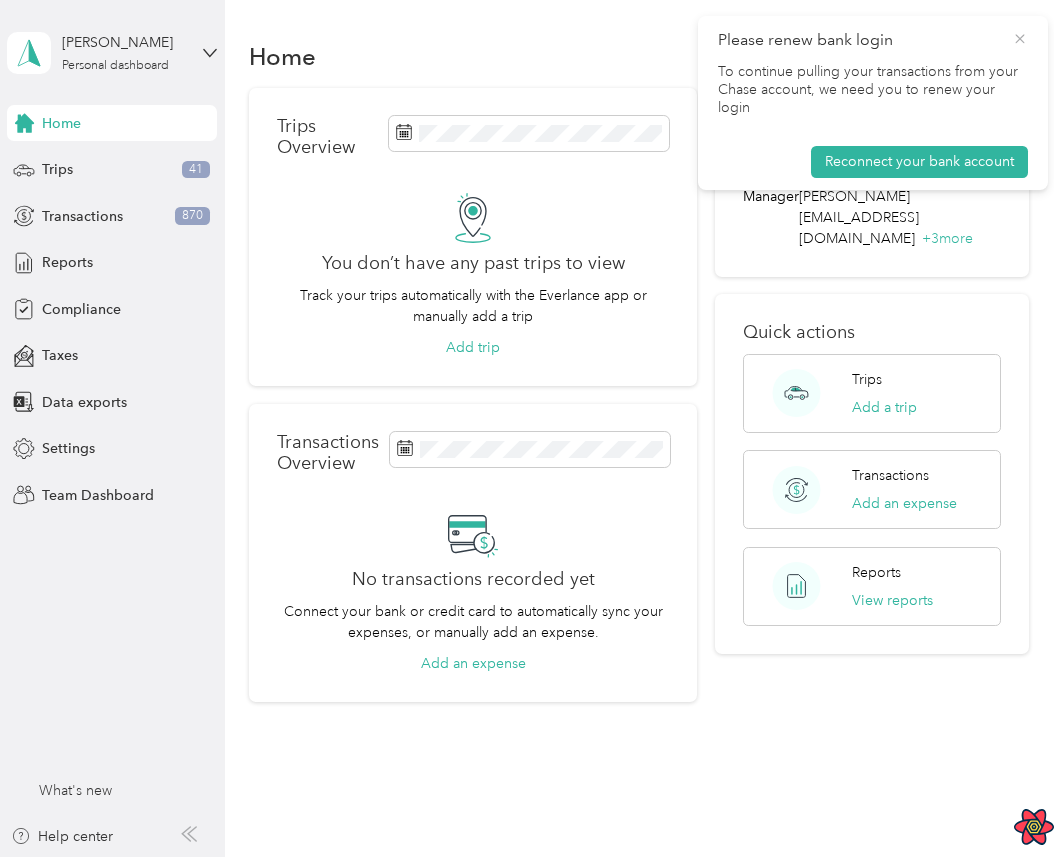 click 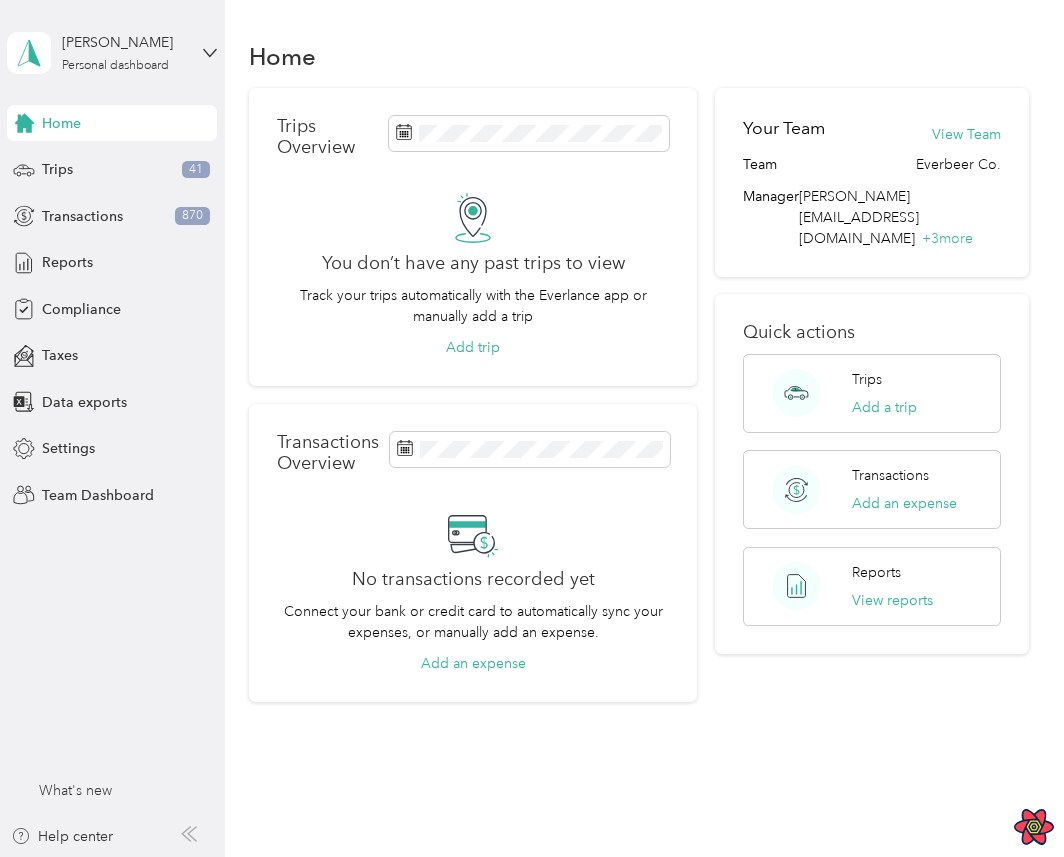 click on "Clark Smithers Personal dashboard Home Trips 41 Transactions 870 Reports Compliance Taxes Data exports Settings Team Dashboard" at bounding box center (112, 256) 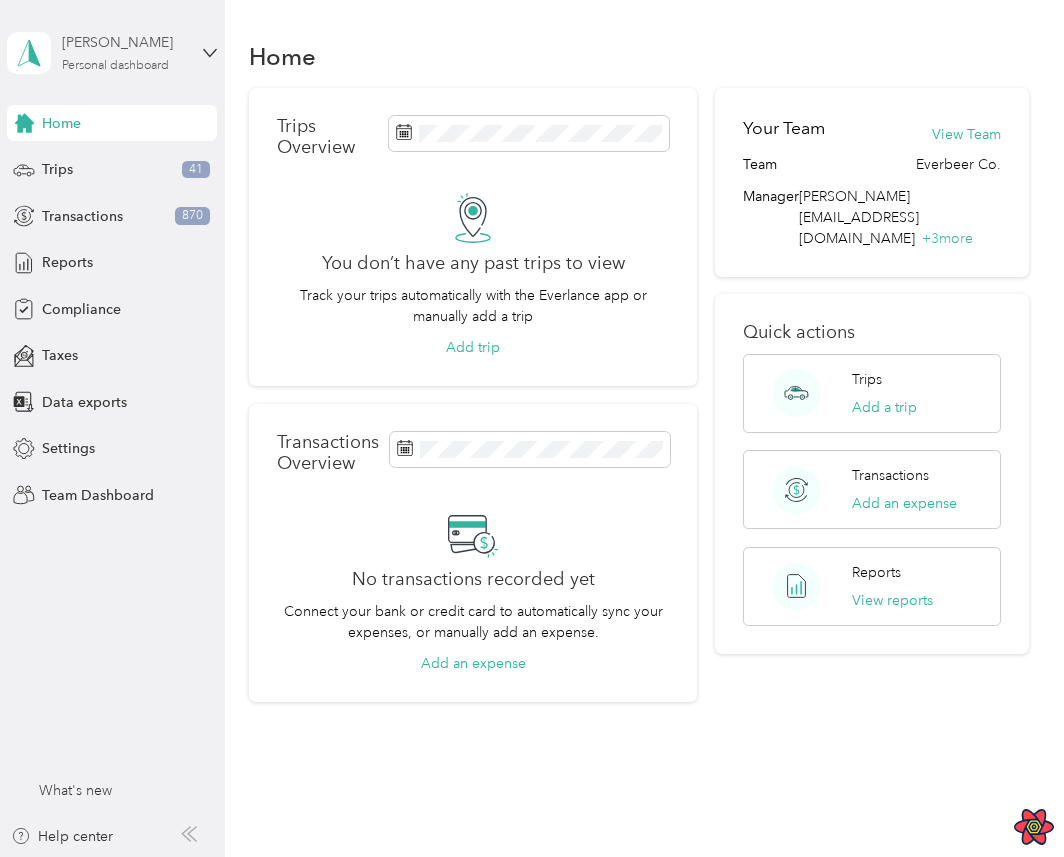 click on "Personal dashboard" at bounding box center [115, 66] 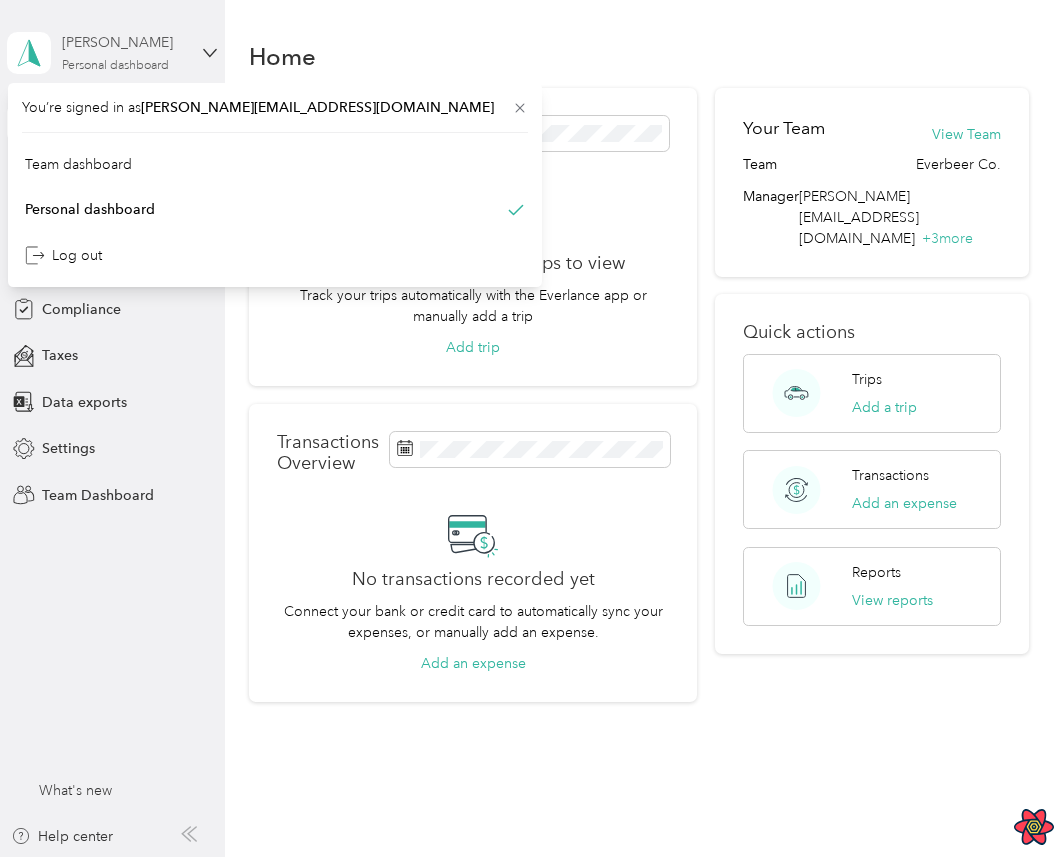 click on "Personal dashboard" at bounding box center [115, 66] 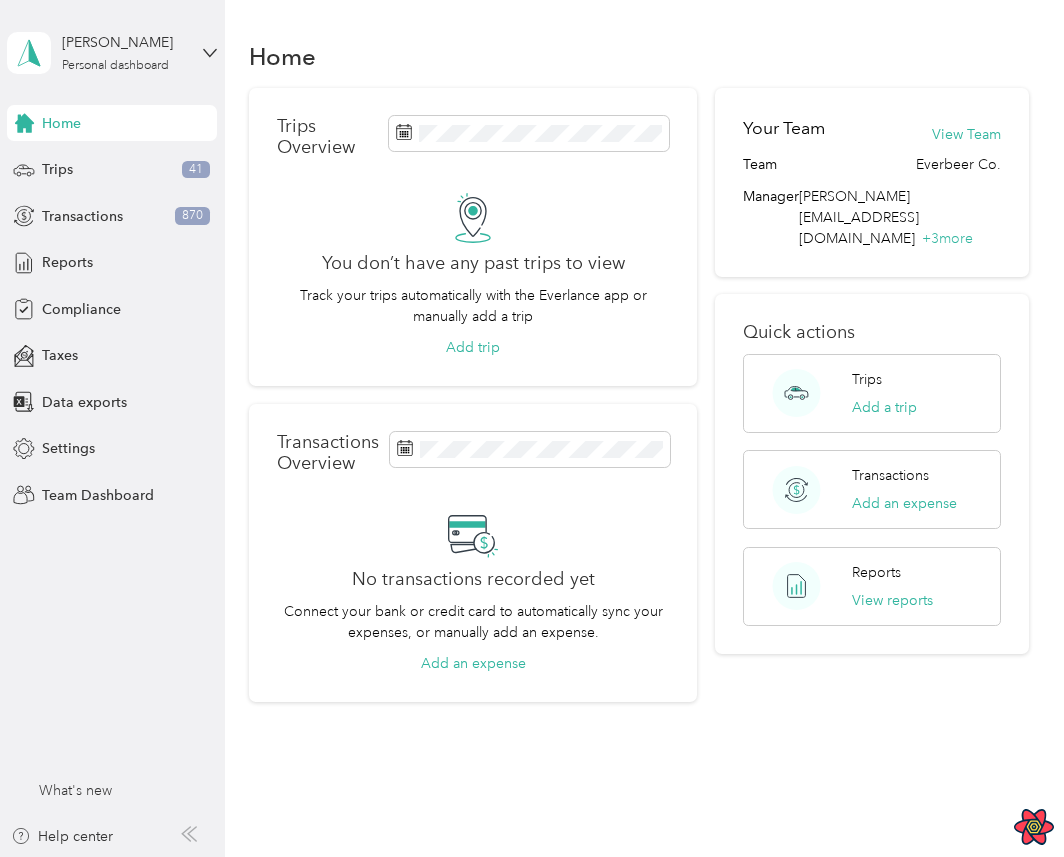 click on "Clark Smithers Personal dashboard" at bounding box center [112, 53] 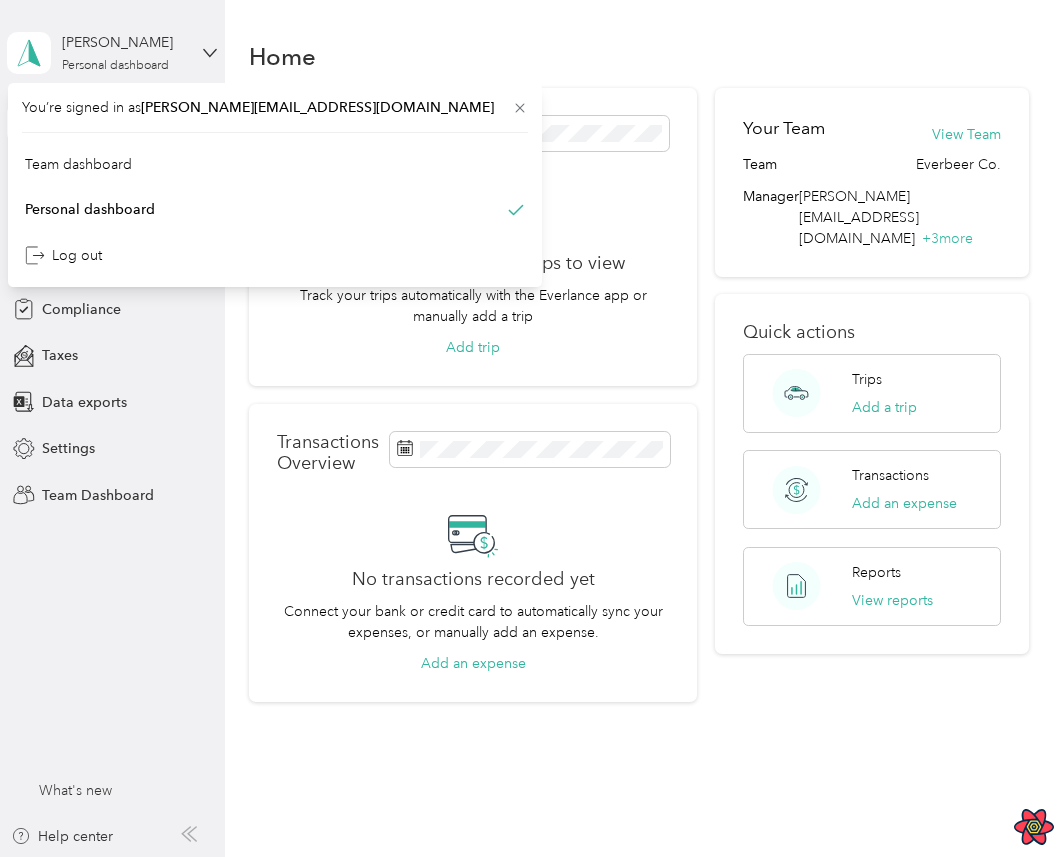 click on "You’re signed in as  clark+fleettest1@everlance.com   Team dashboard Personal dashboard Log out" at bounding box center (275, 185) 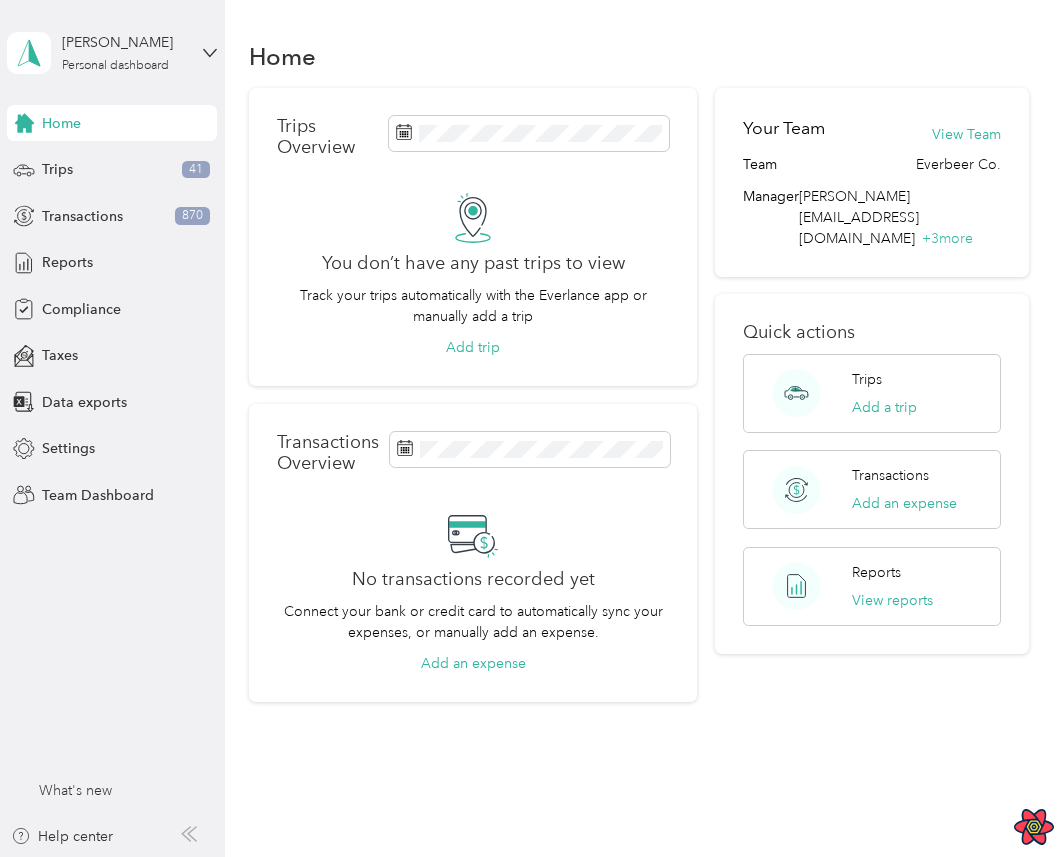 click on "Clark Smithers Personal dashboard" at bounding box center [112, 53] 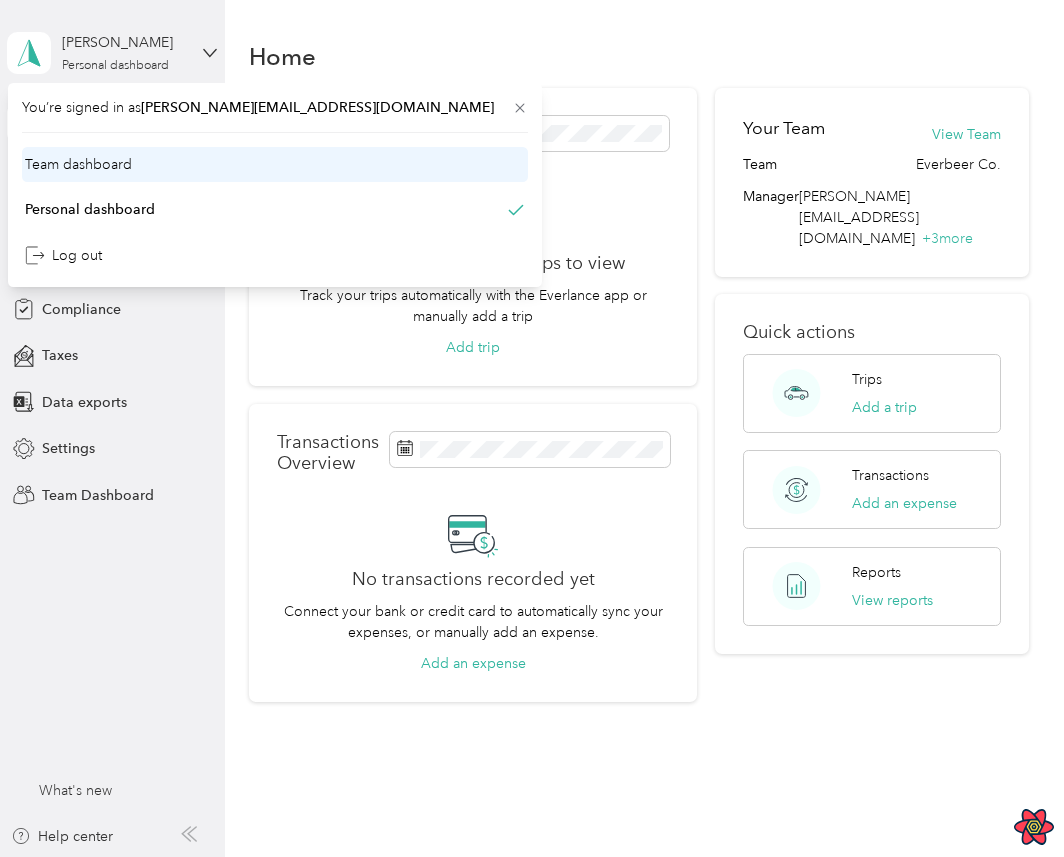 click on "Team dashboard" at bounding box center [275, 164] 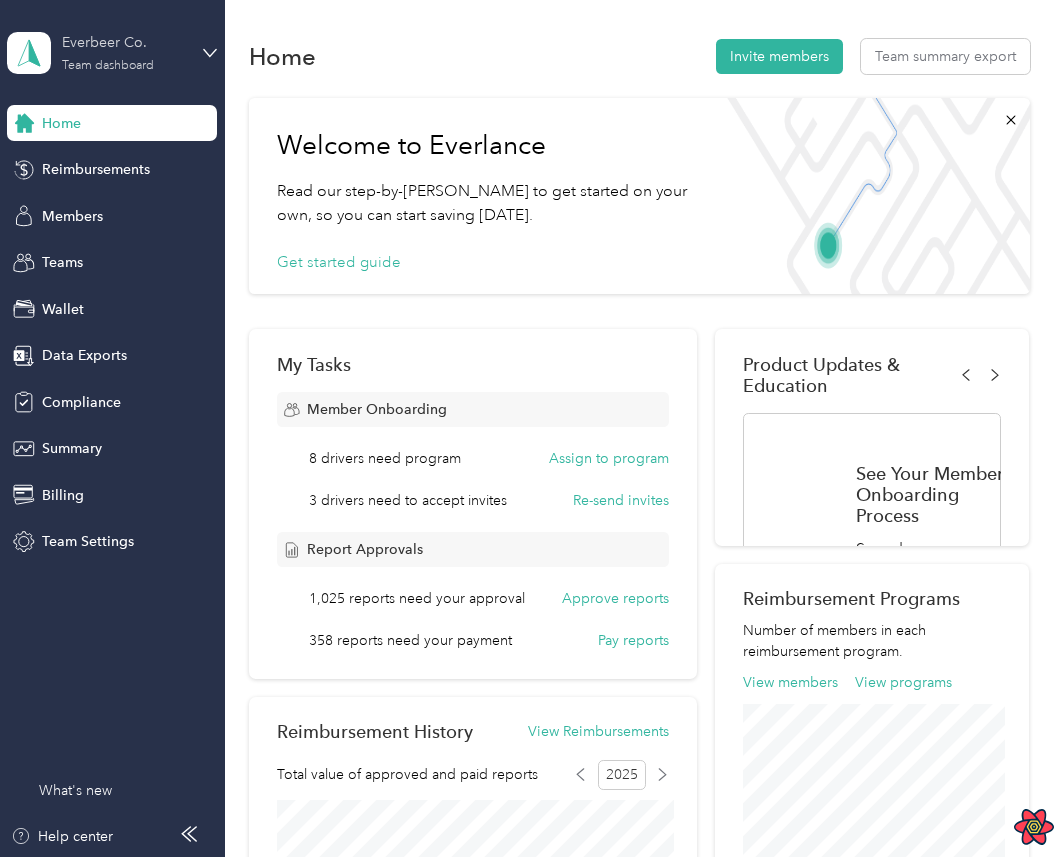 click on "Everbeer Co. Team dashboard" at bounding box center (124, 52) 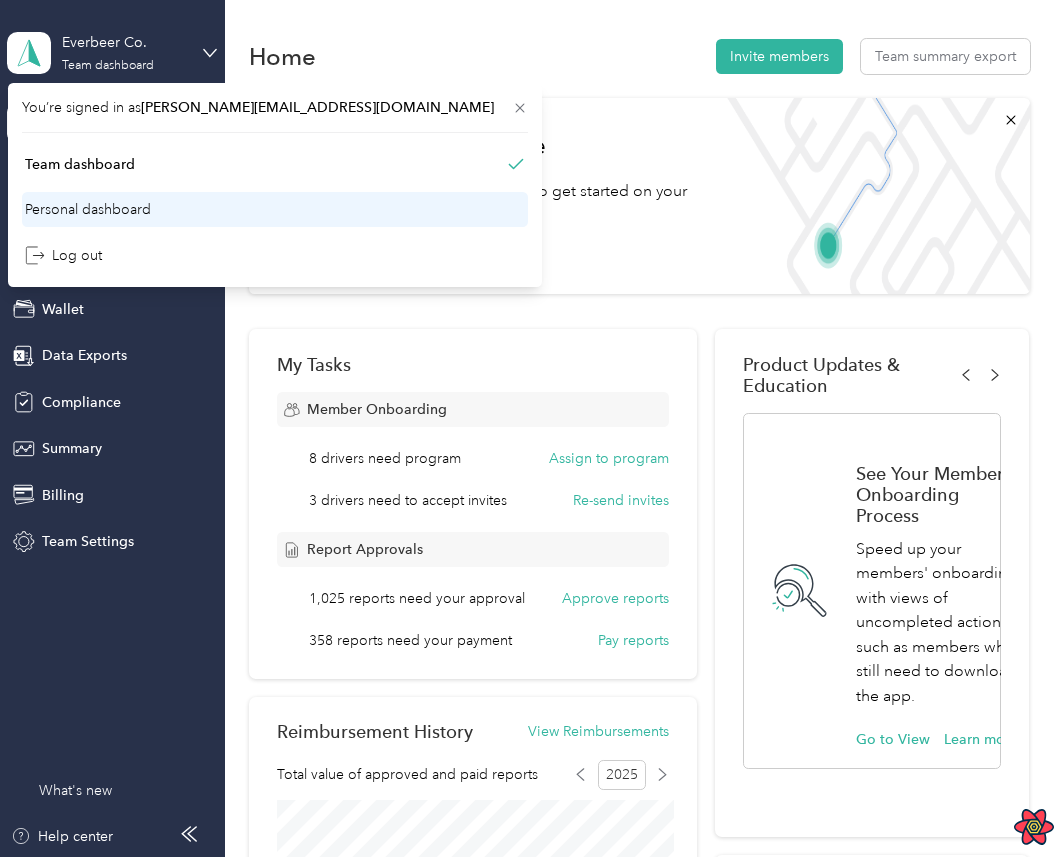 click on "Personal dashboard" at bounding box center (88, 209) 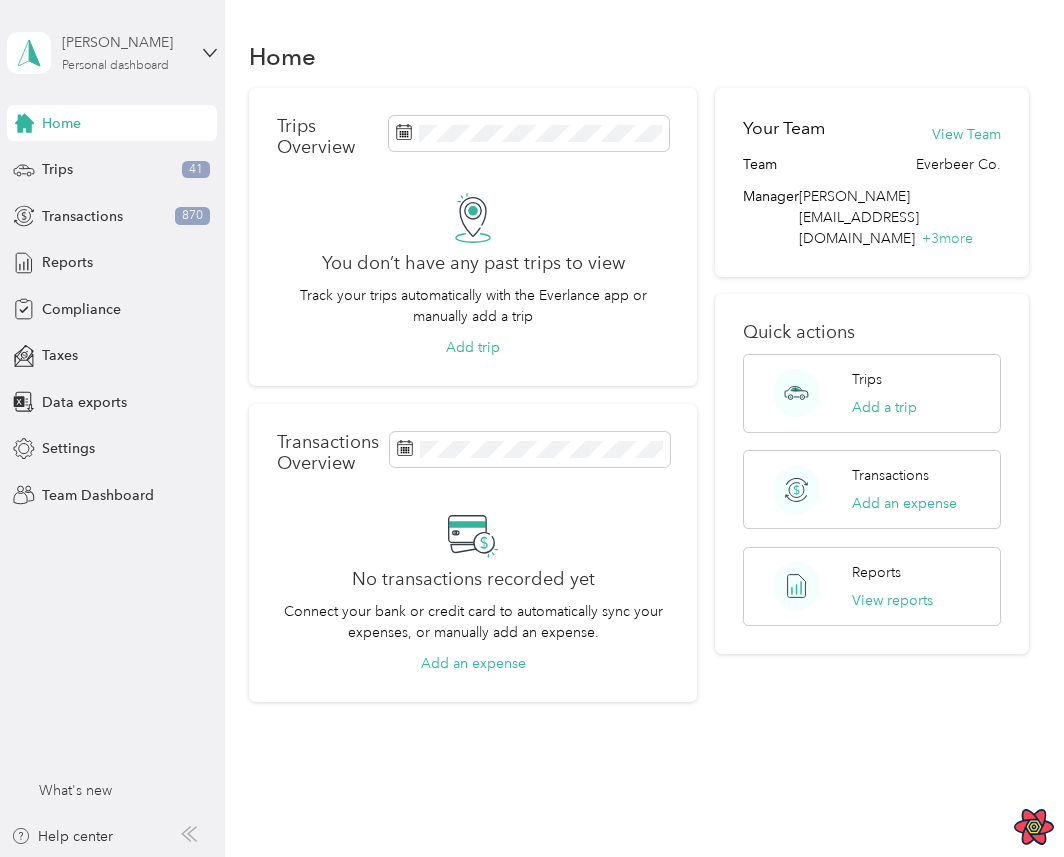 click on "Clark Smithers Personal dashboard" at bounding box center (124, 52) 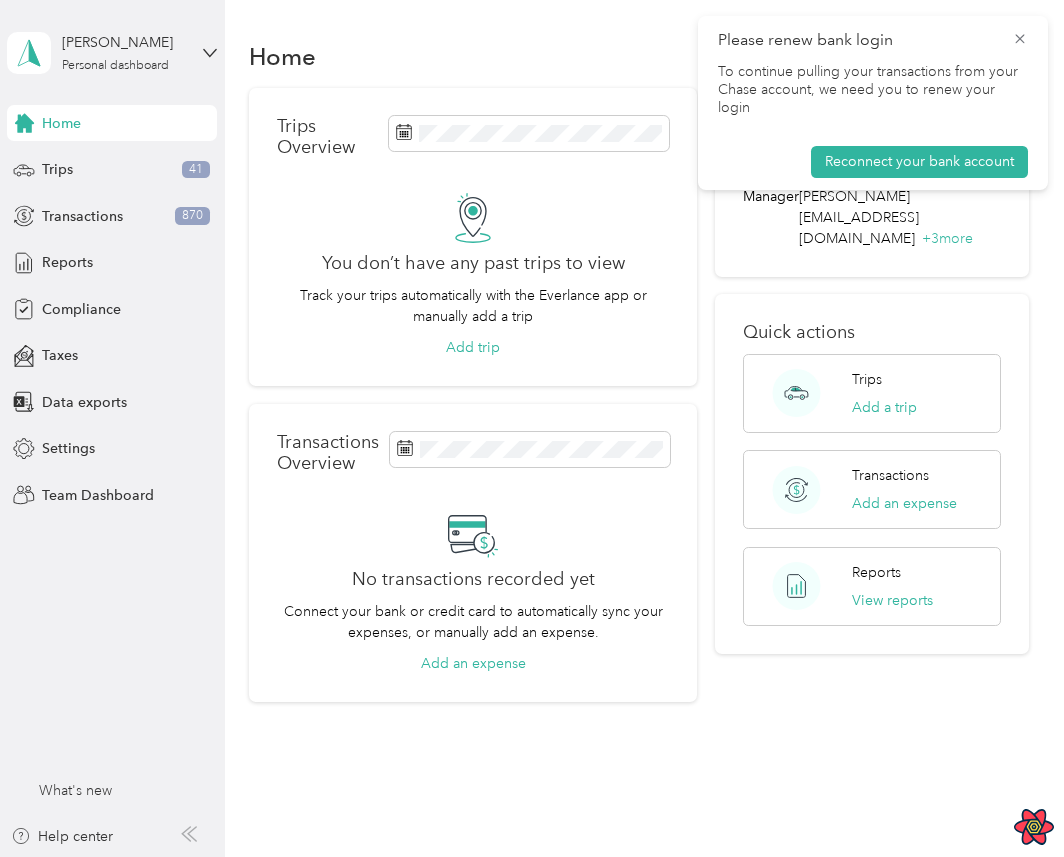 click on "Personal dashboard" at bounding box center (90, 209) 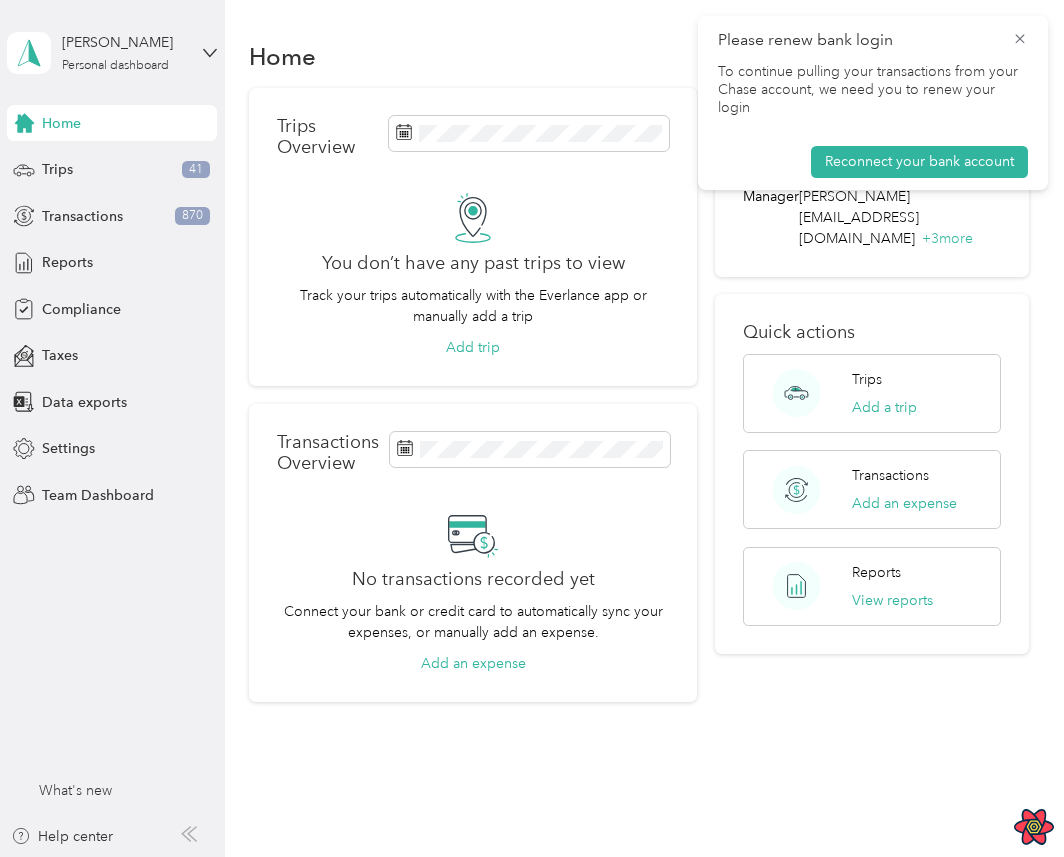 click on "Please renew bank login To continue pulling your transactions from your Chase account, we need you to renew your login Reconnect your bank account" at bounding box center (873, 103) 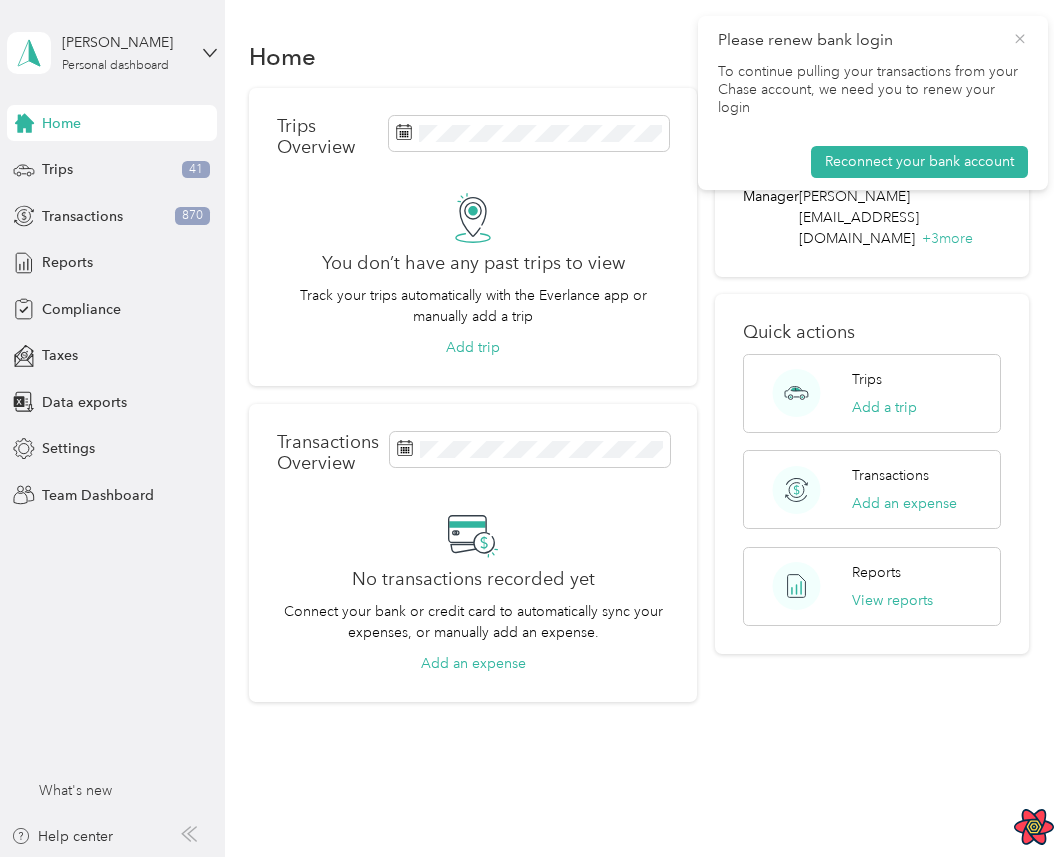 click 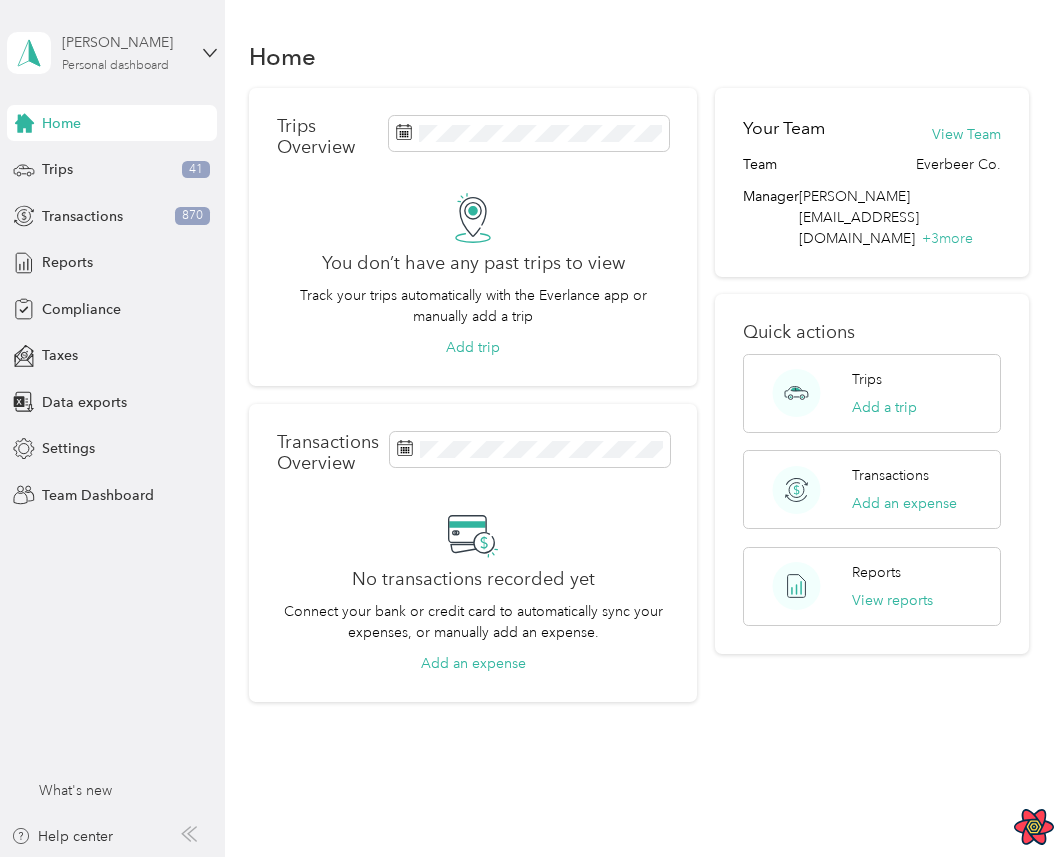 click on "Personal dashboard" at bounding box center (115, 66) 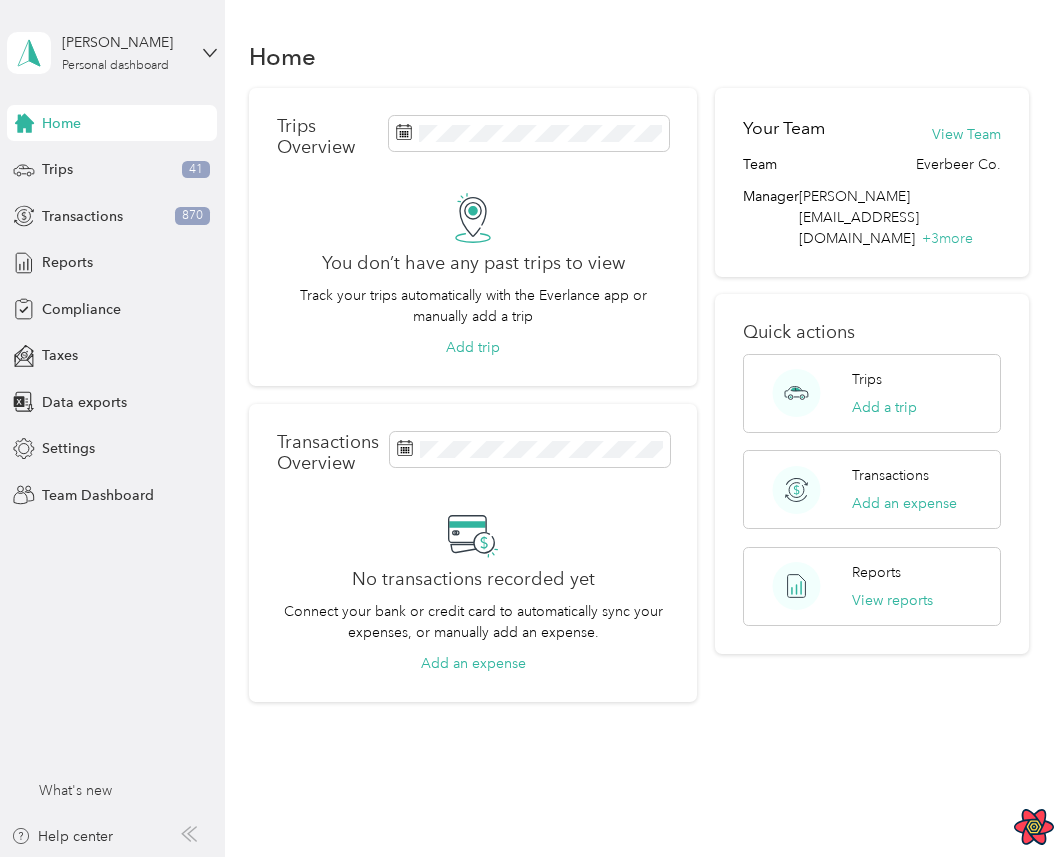 click on "Team dashboard" at bounding box center (78, 164) 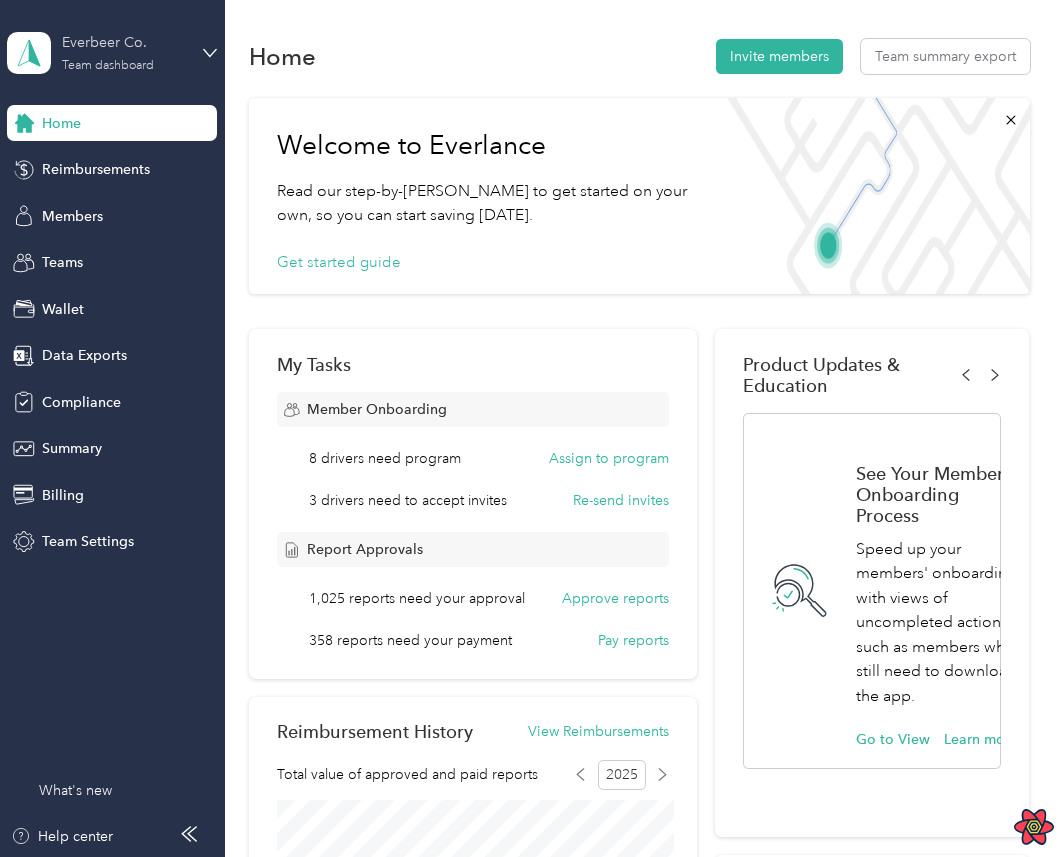 click on "Everbeer Co." at bounding box center [124, 42] 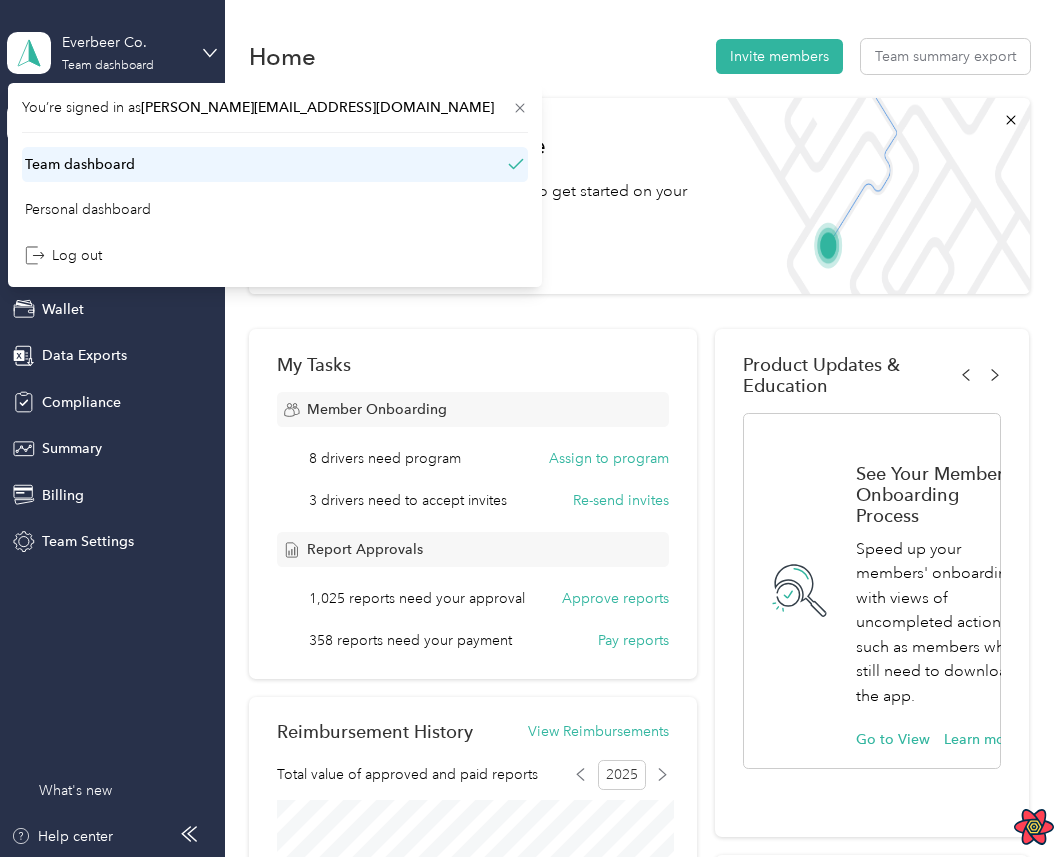 click on "Team dashboard" at bounding box center (275, 164) 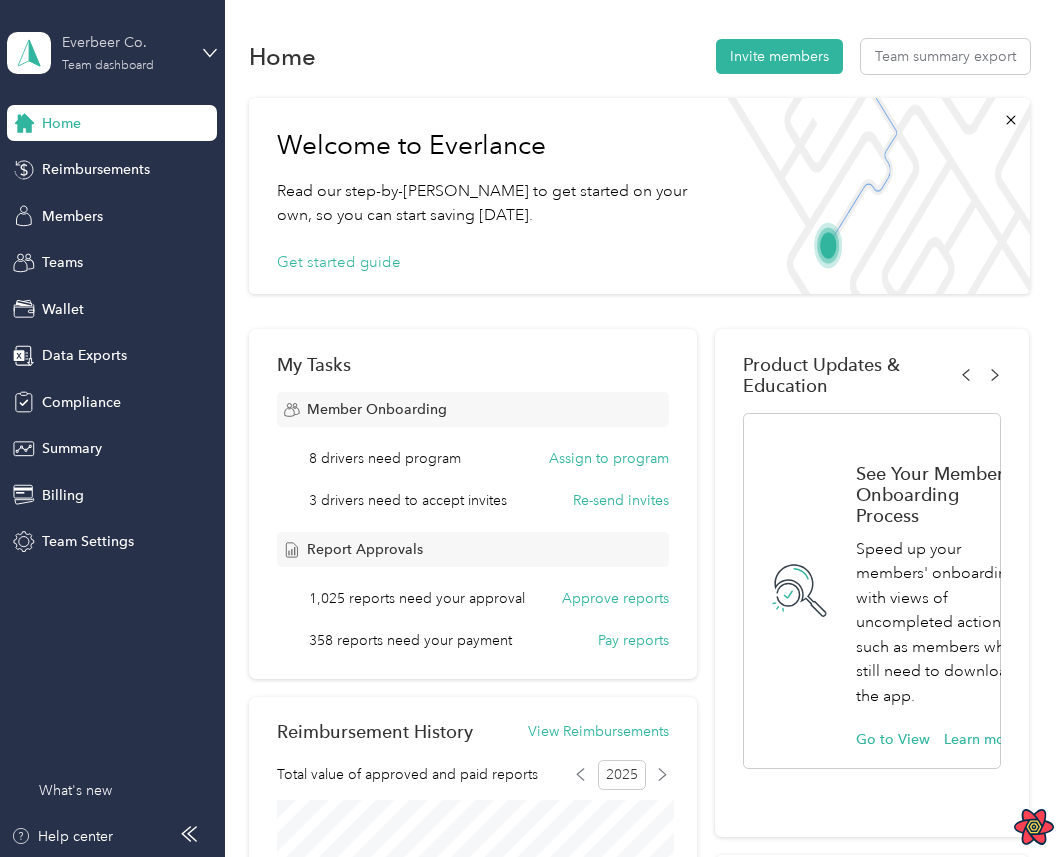 click on "Everbeer Co. Team dashboard" at bounding box center (124, 52) 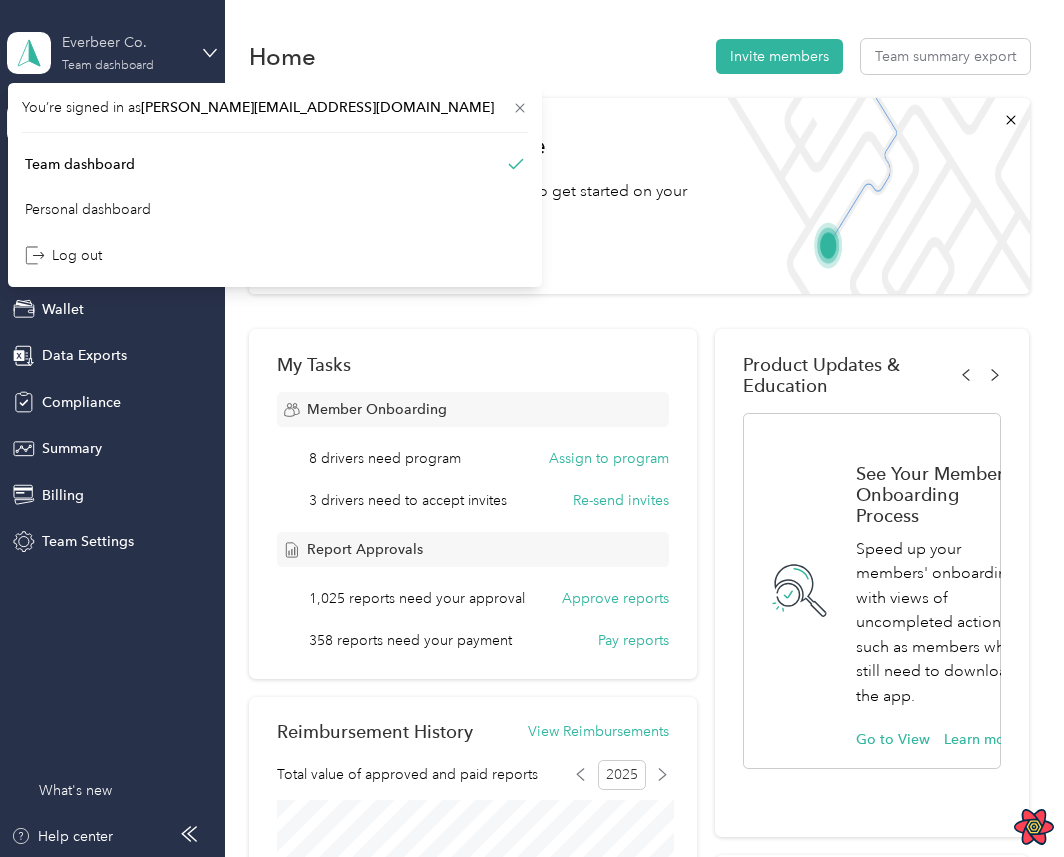 click on "Everbeer Co. Team dashboard" at bounding box center [124, 52] 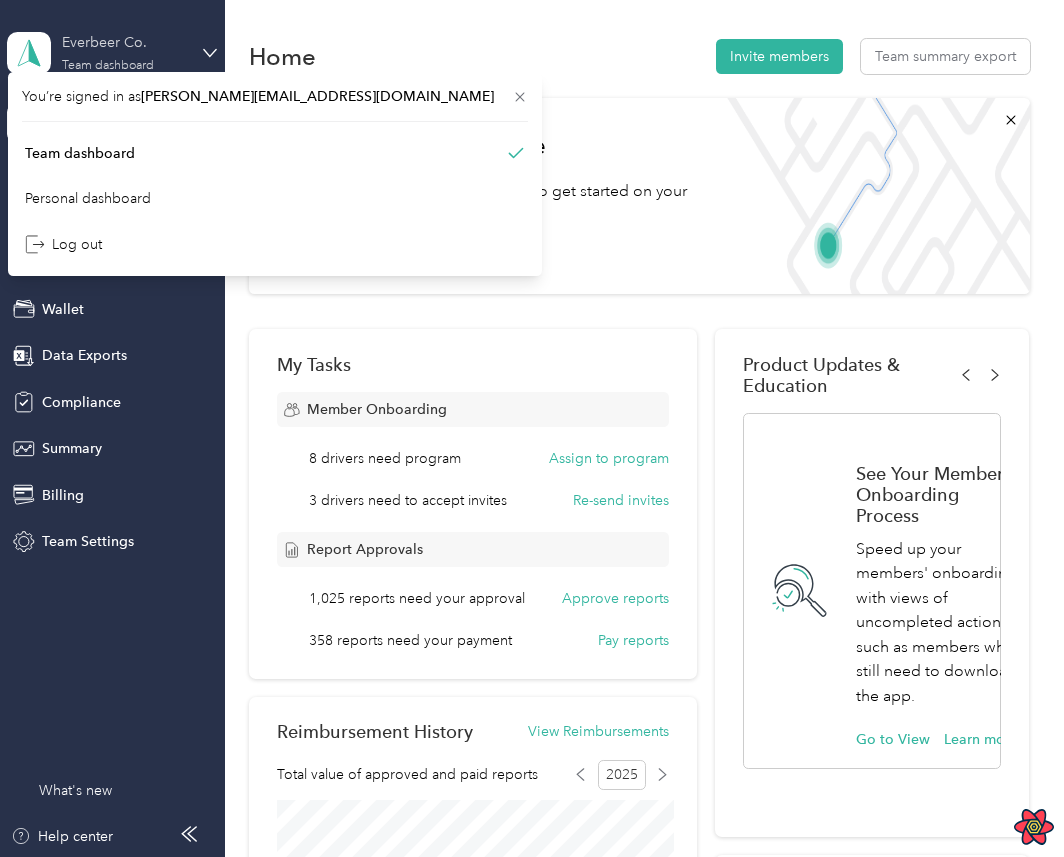 click on "Everbeer Co. Team dashboard" at bounding box center (124, 52) 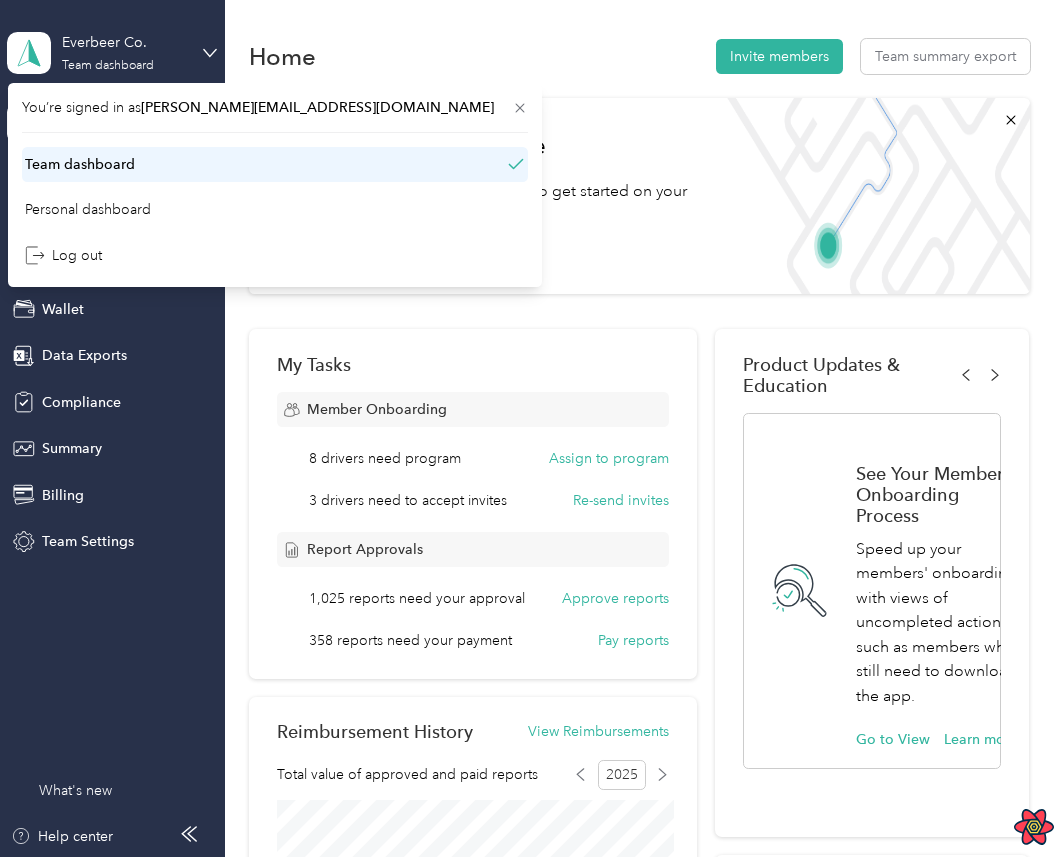 click on "Team dashboard" at bounding box center (275, 164) 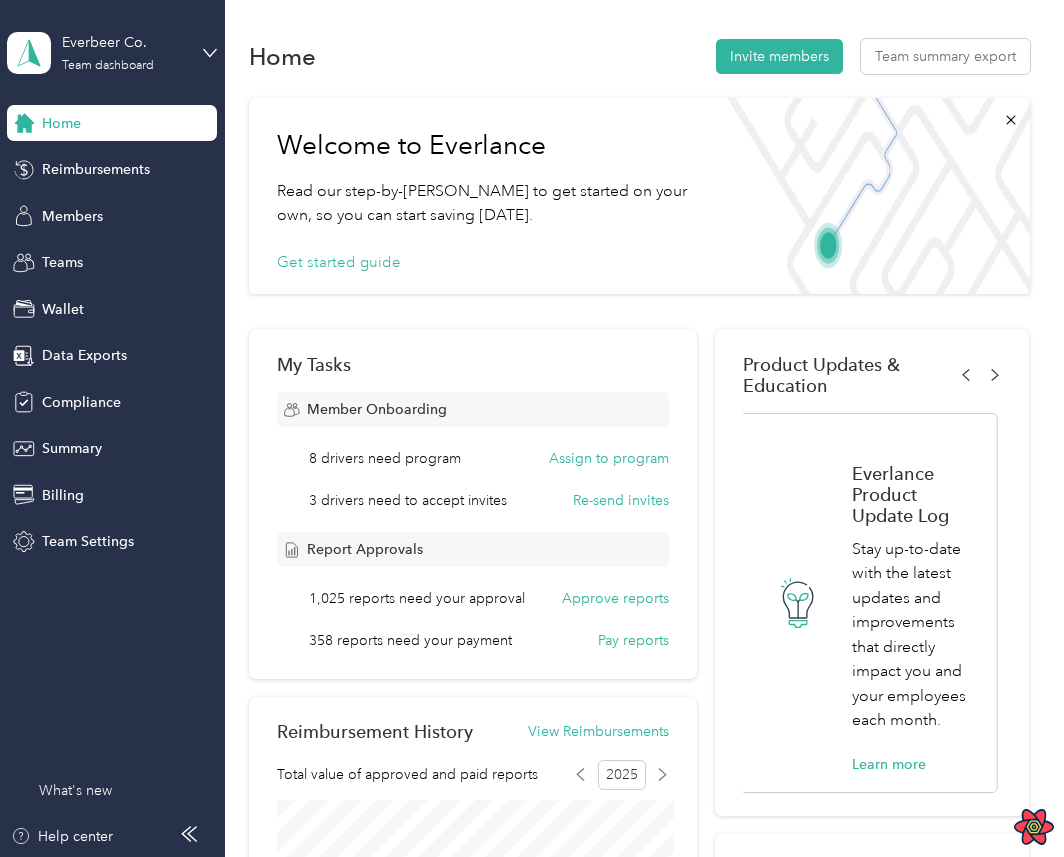 click on "Everbeer Co. Team dashboard Home Reimbursements Members Teams Wallet Data Exports Compliance Summary Billing Team Settings" at bounding box center (112, 280) 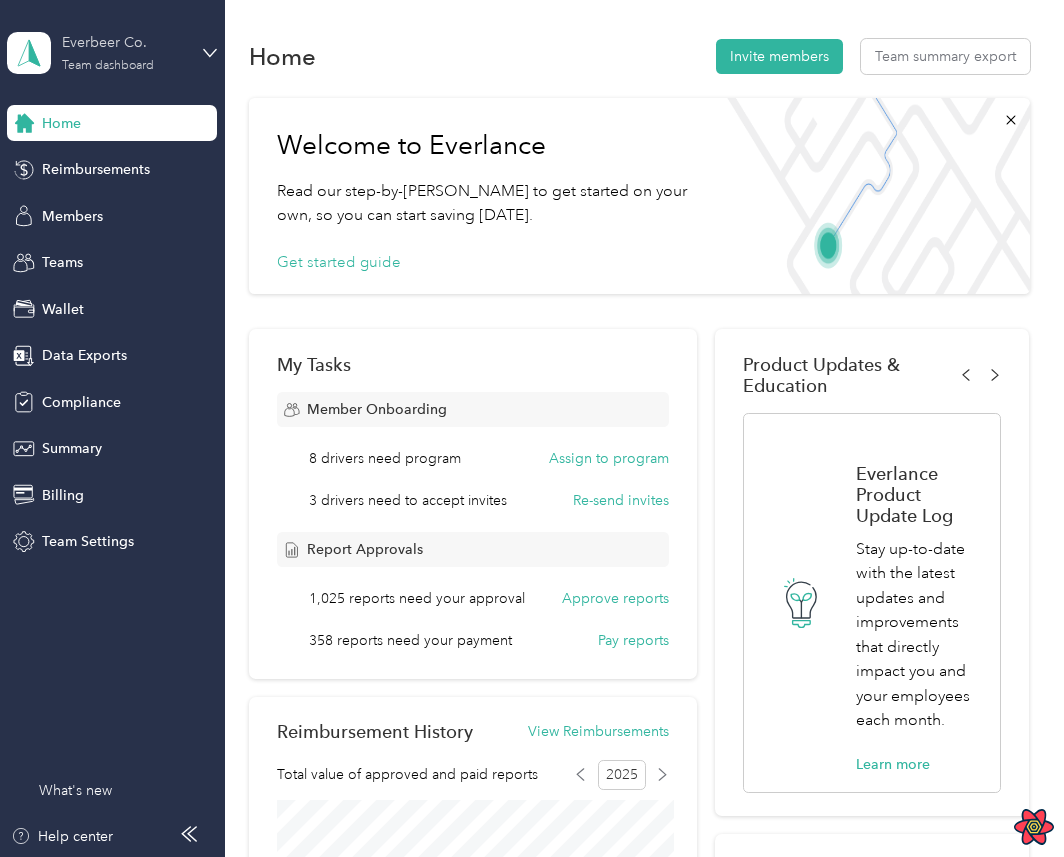 click on "Everbeer Co." at bounding box center [124, 42] 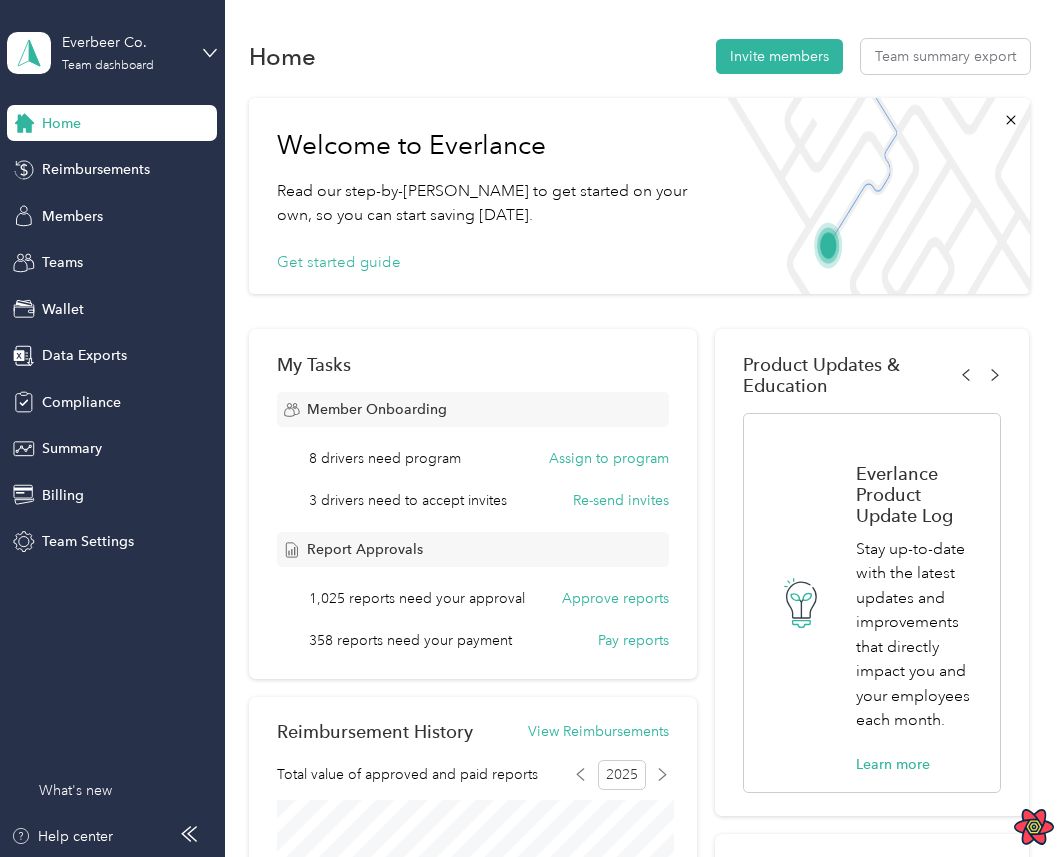 click on "Personal dashboard" at bounding box center (88, 209) 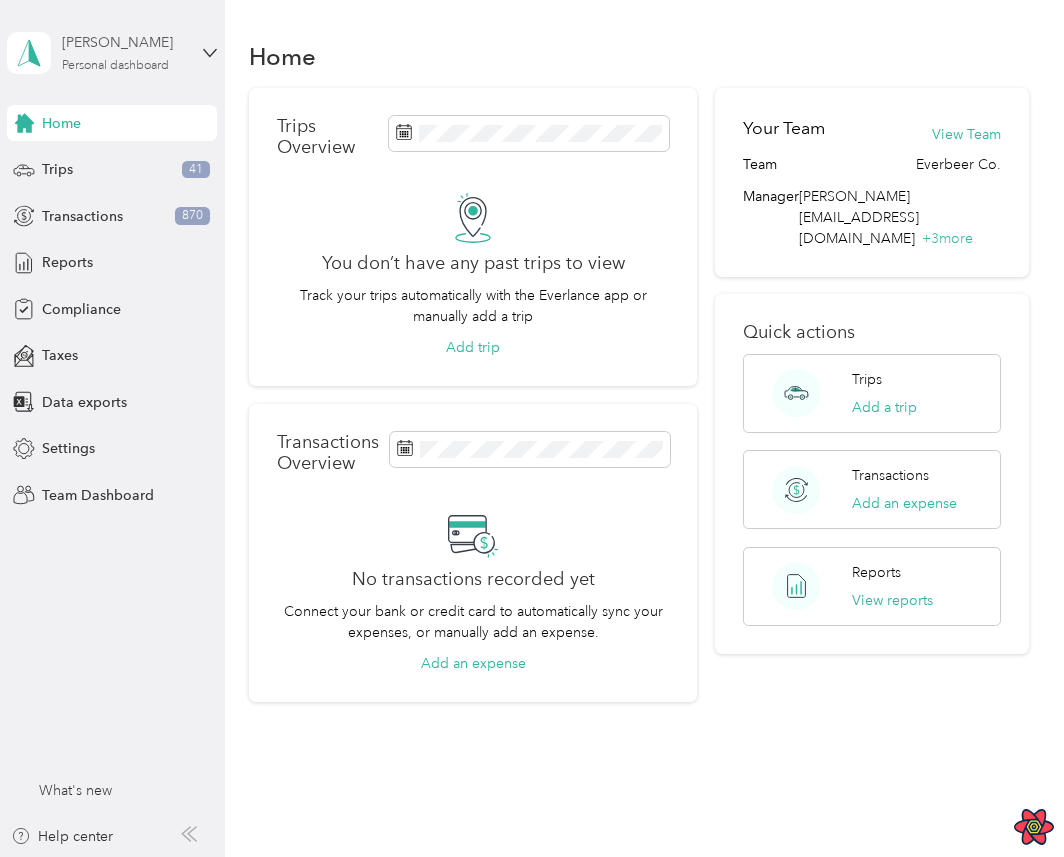 click on "Clark Smithers Personal dashboard" at bounding box center [124, 52] 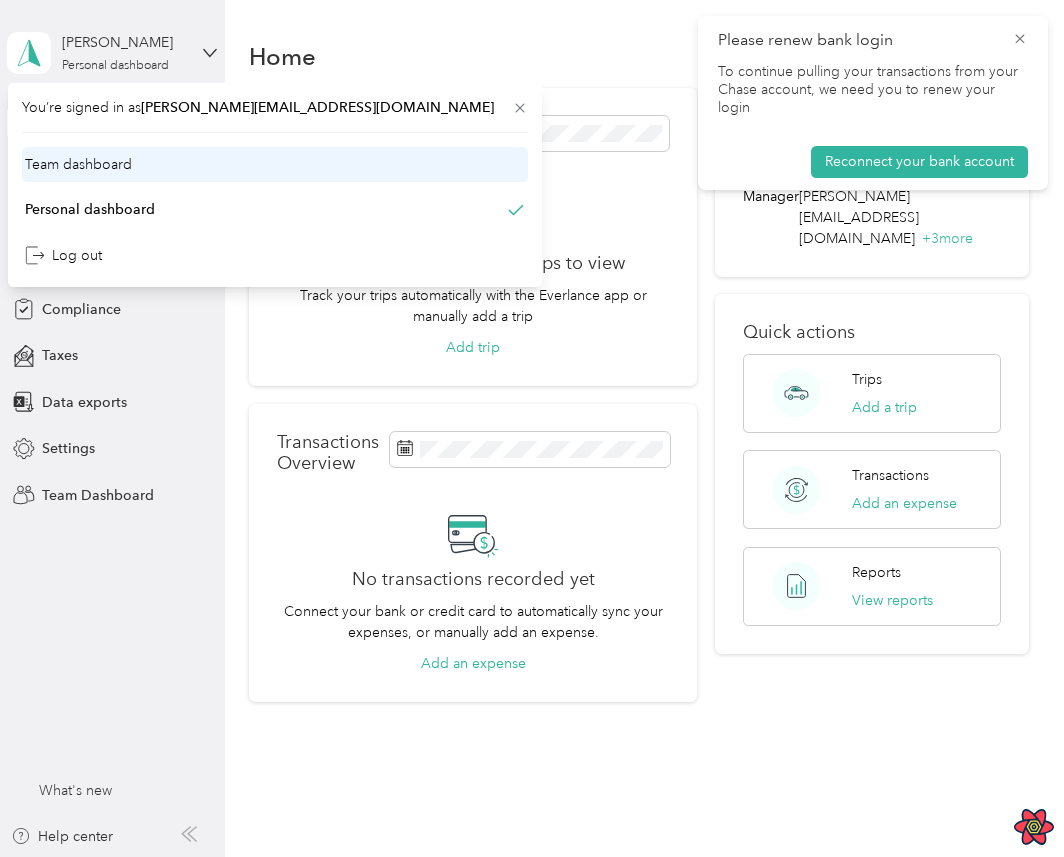 click on "Team dashboard" at bounding box center [78, 164] 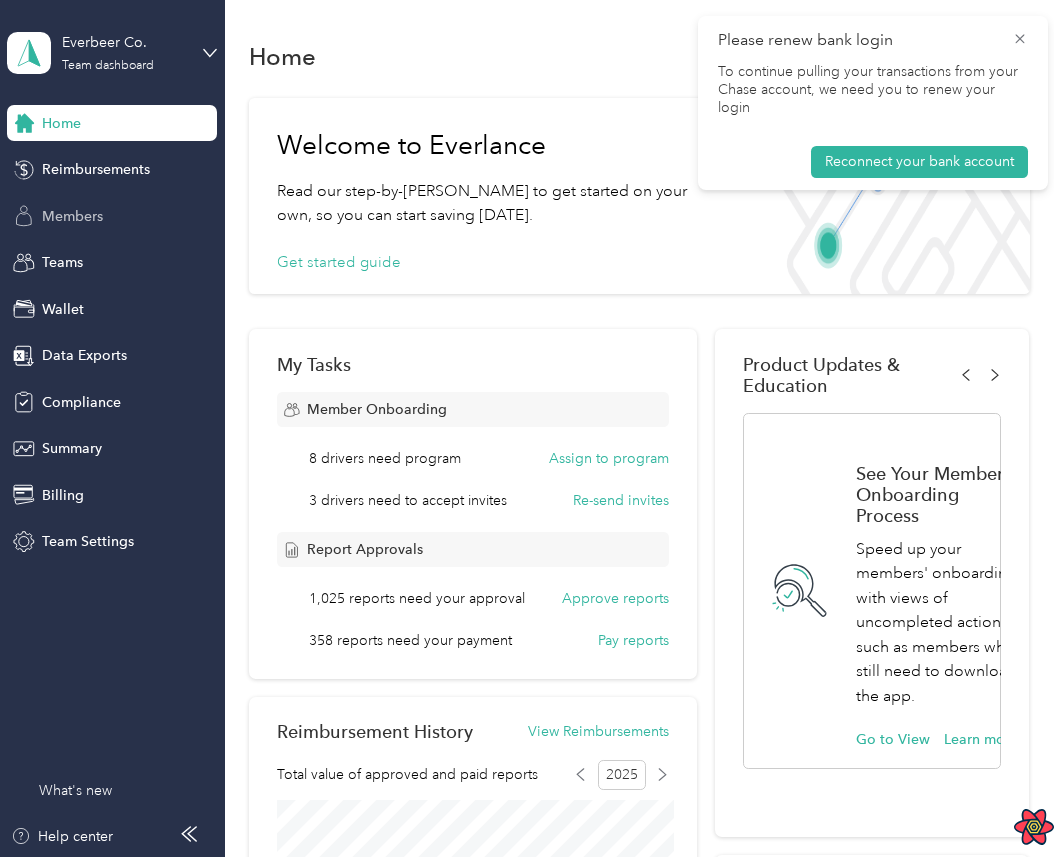 click on "Members" at bounding box center [112, 216] 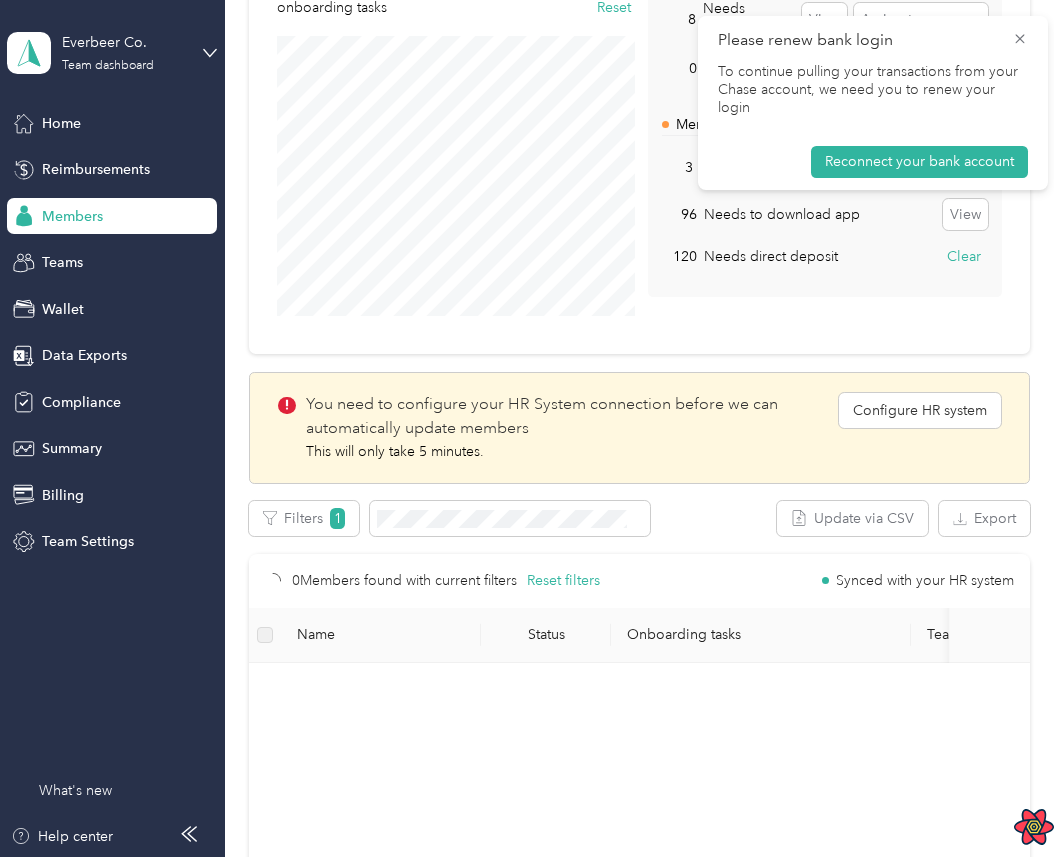 scroll, scrollTop: 558, scrollLeft: 0, axis: vertical 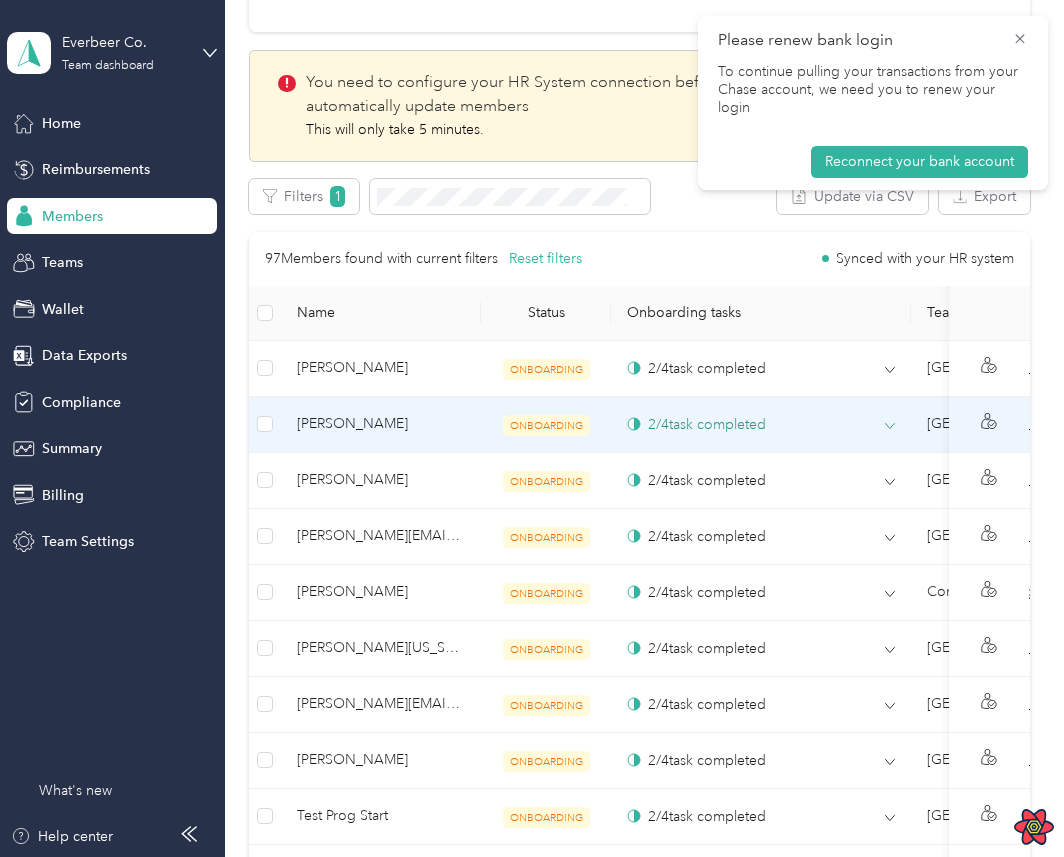 click on "2 / 4  task completed" at bounding box center [696, 424] 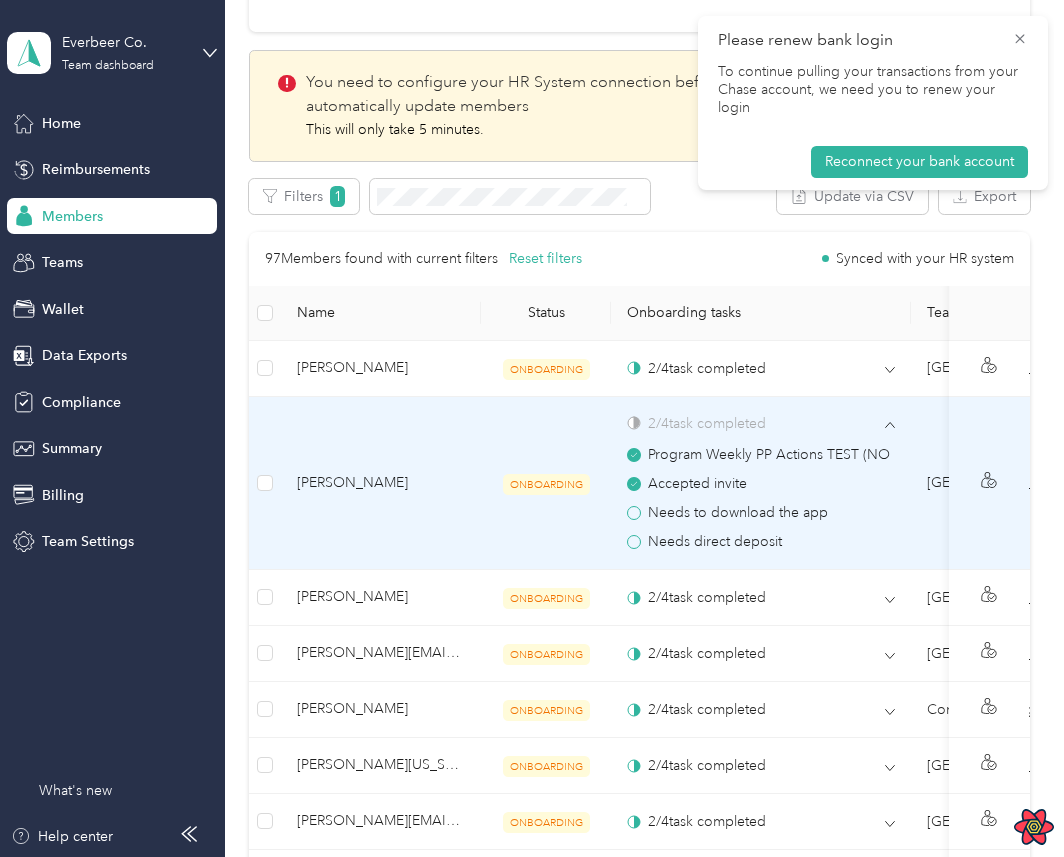 click on "Joe Biden" at bounding box center (381, 484) 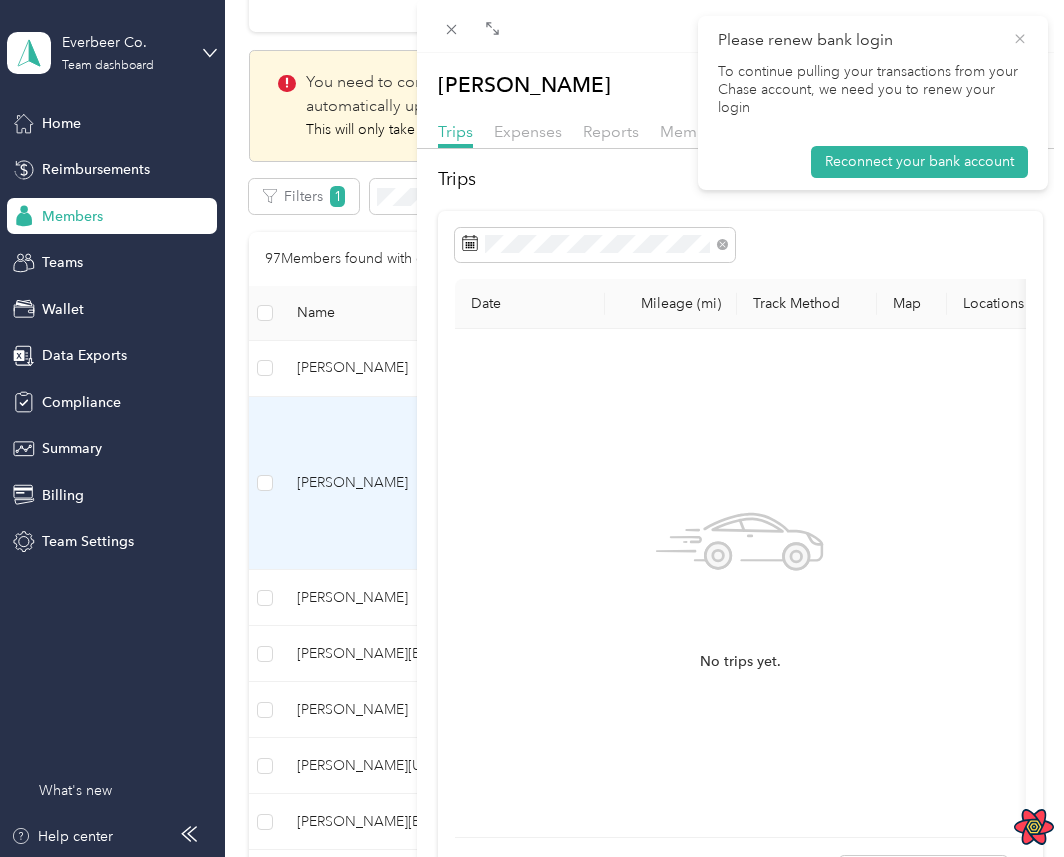 click 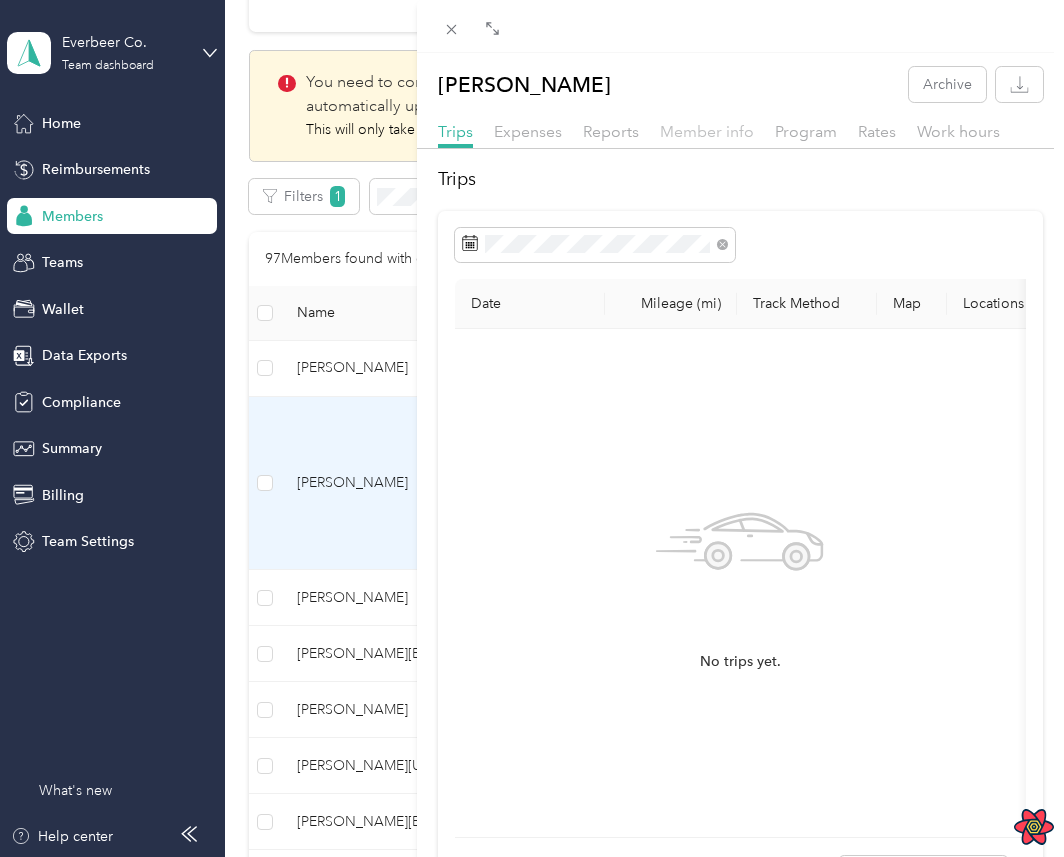 click on "Member info" at bounding box center (707, 131) 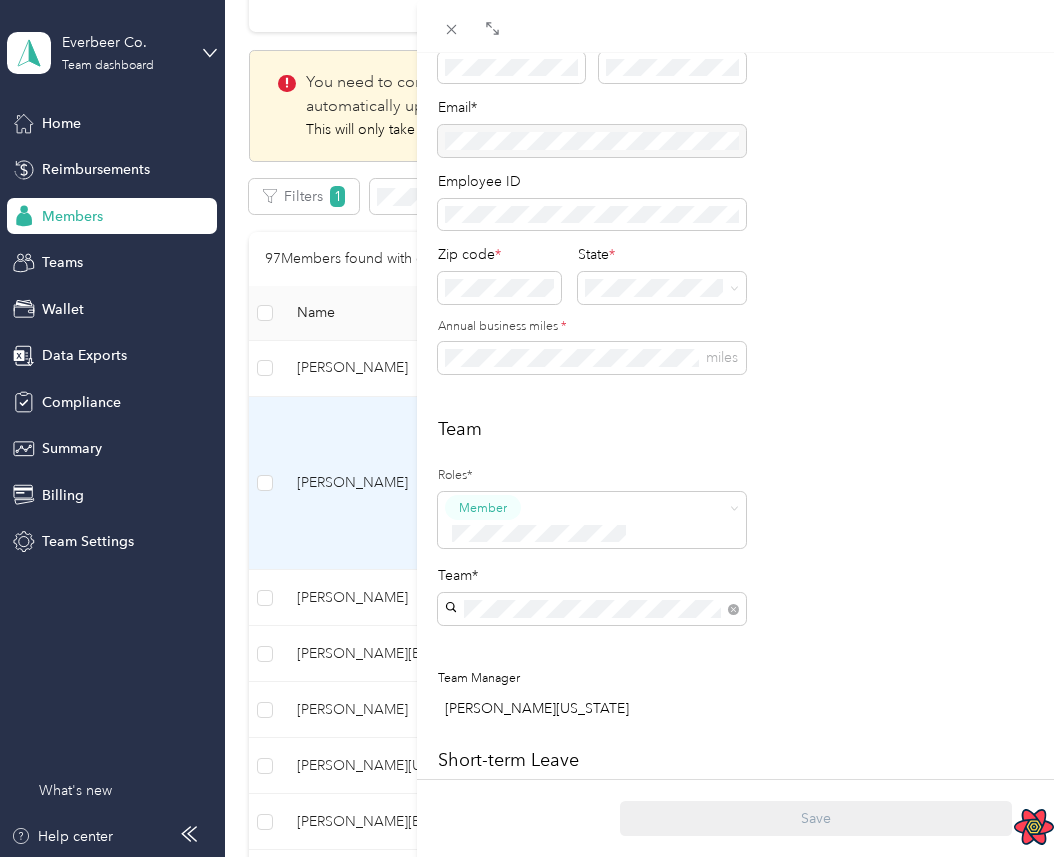 scroll, scrollTop: 531, scrollLeft: 0, axis: vertical 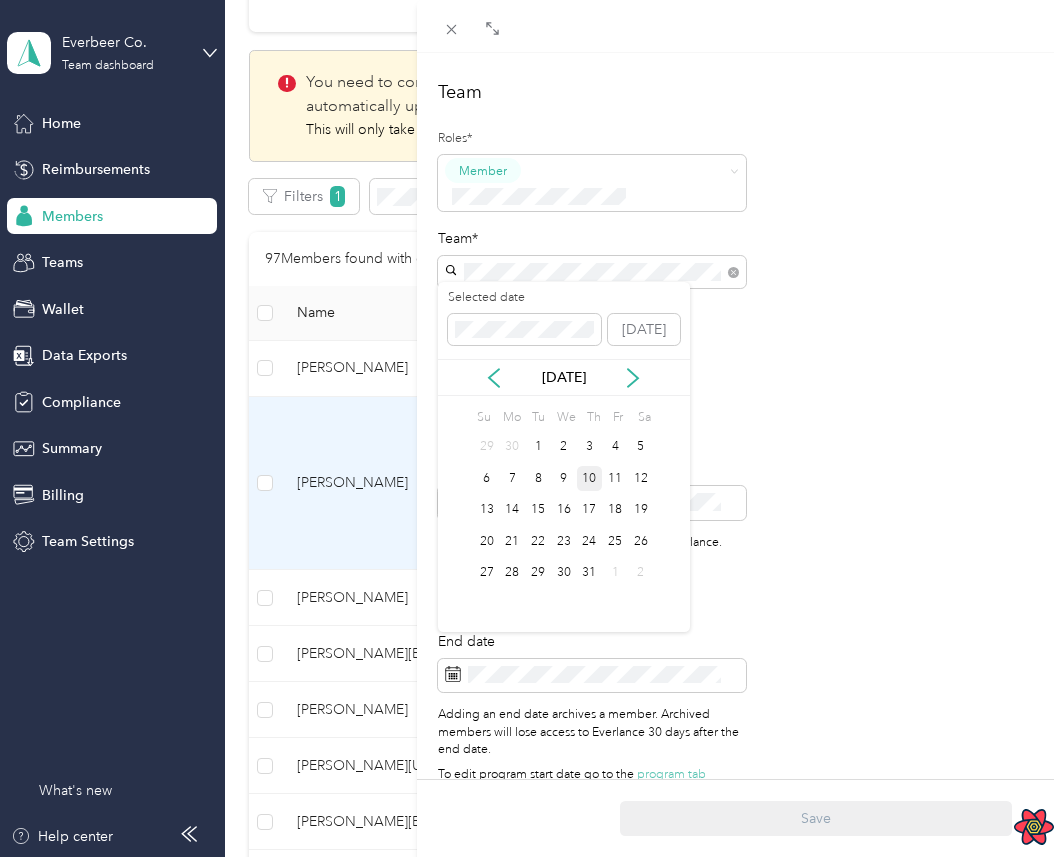 click on "Archive member" at bounding box center (740, 592) 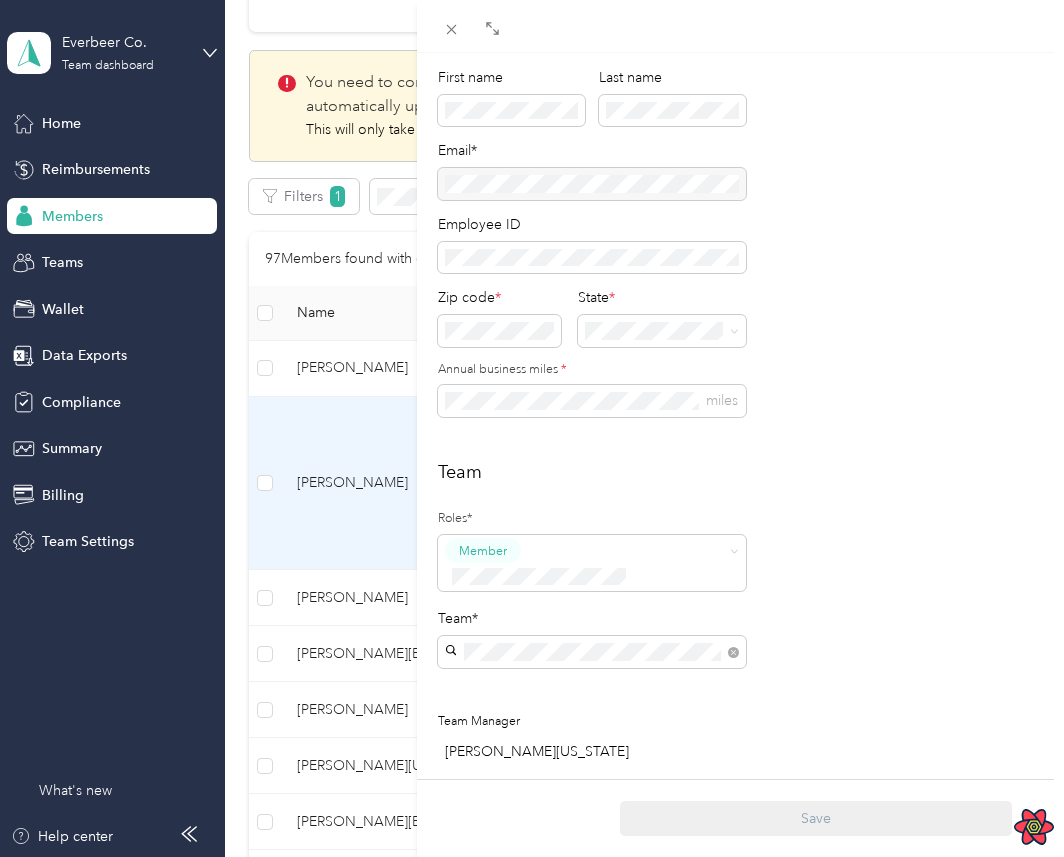 scroll, scrollTop: 0, scrollLeft: 0, axis: both 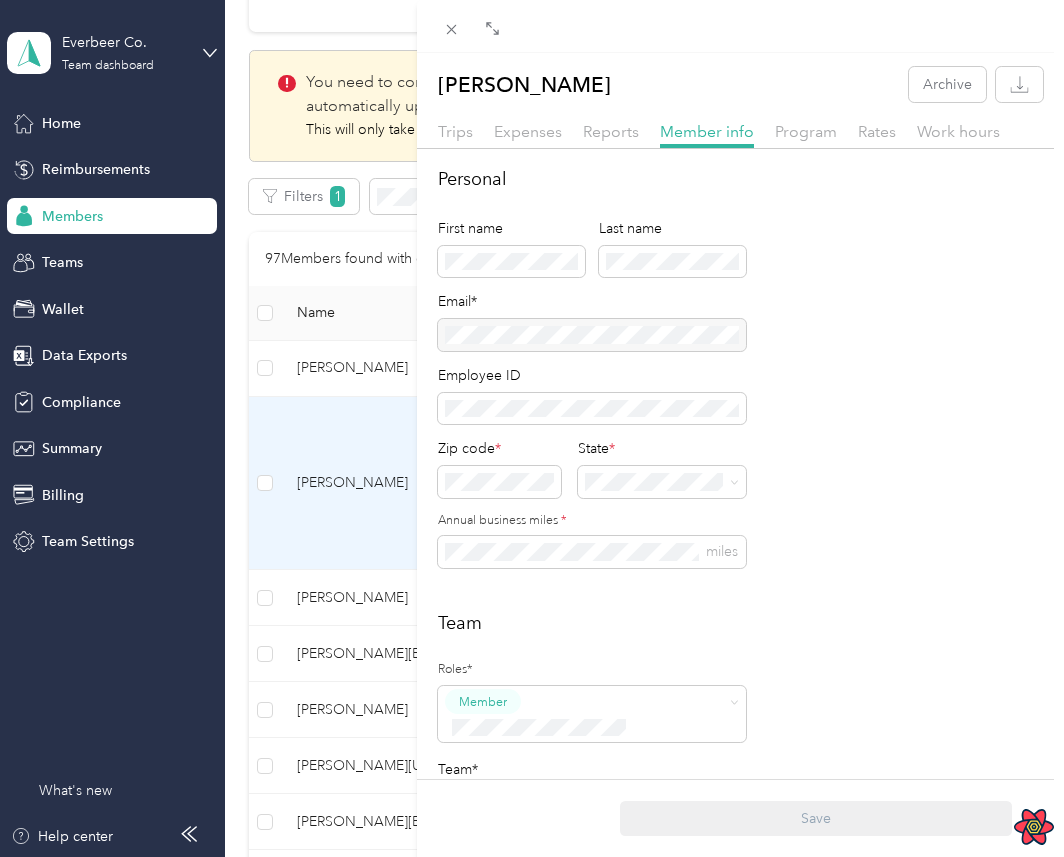 click on "Personal First name Last name Email* Employee ID Zip code * State * Annual business miles   * miles" at bounding box center (740, 379) 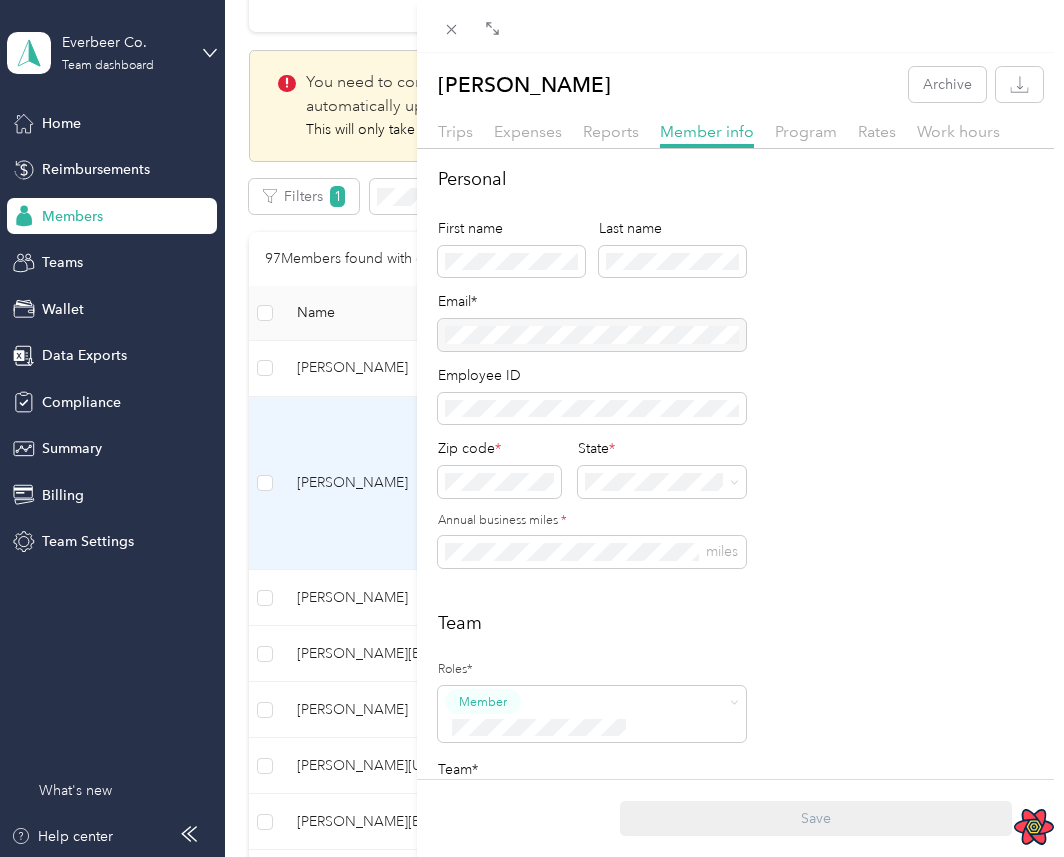 click on "State *" at bounding box center [661, 468] 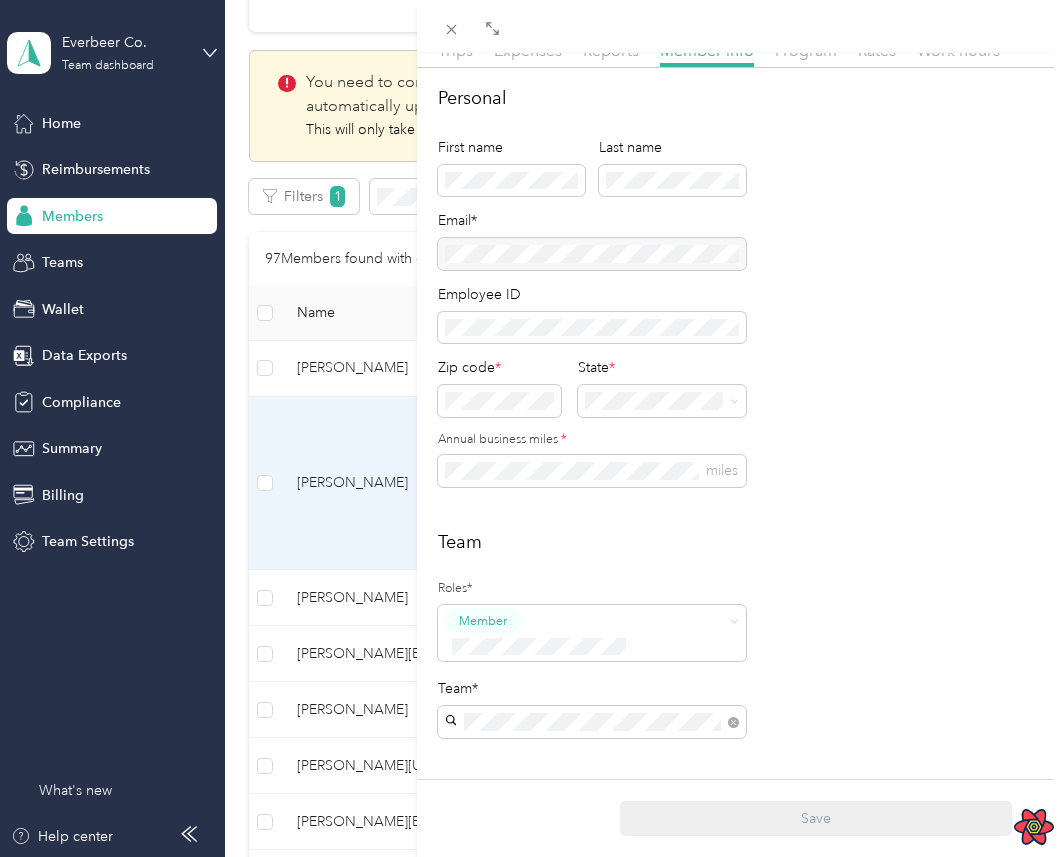 scroll, scrollTop: 0, scrollLeft: 0, axis: both 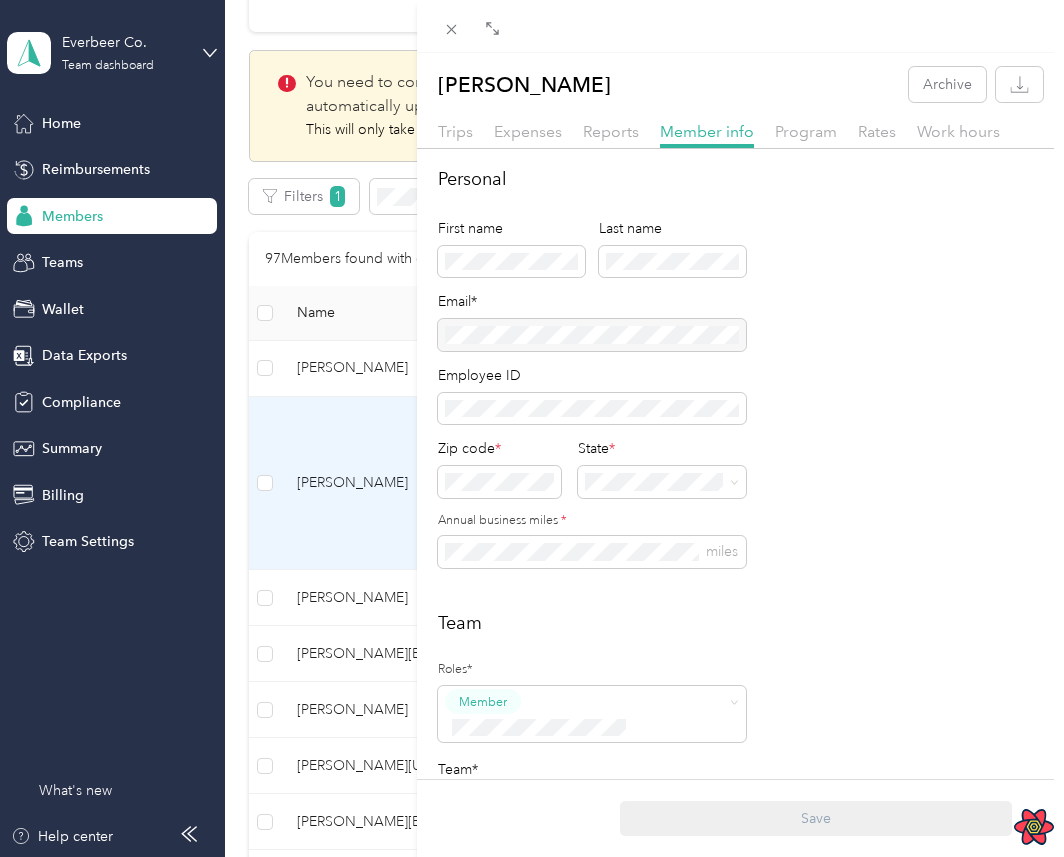 click on "Zip code * State *" at bounding box center [592, 475] 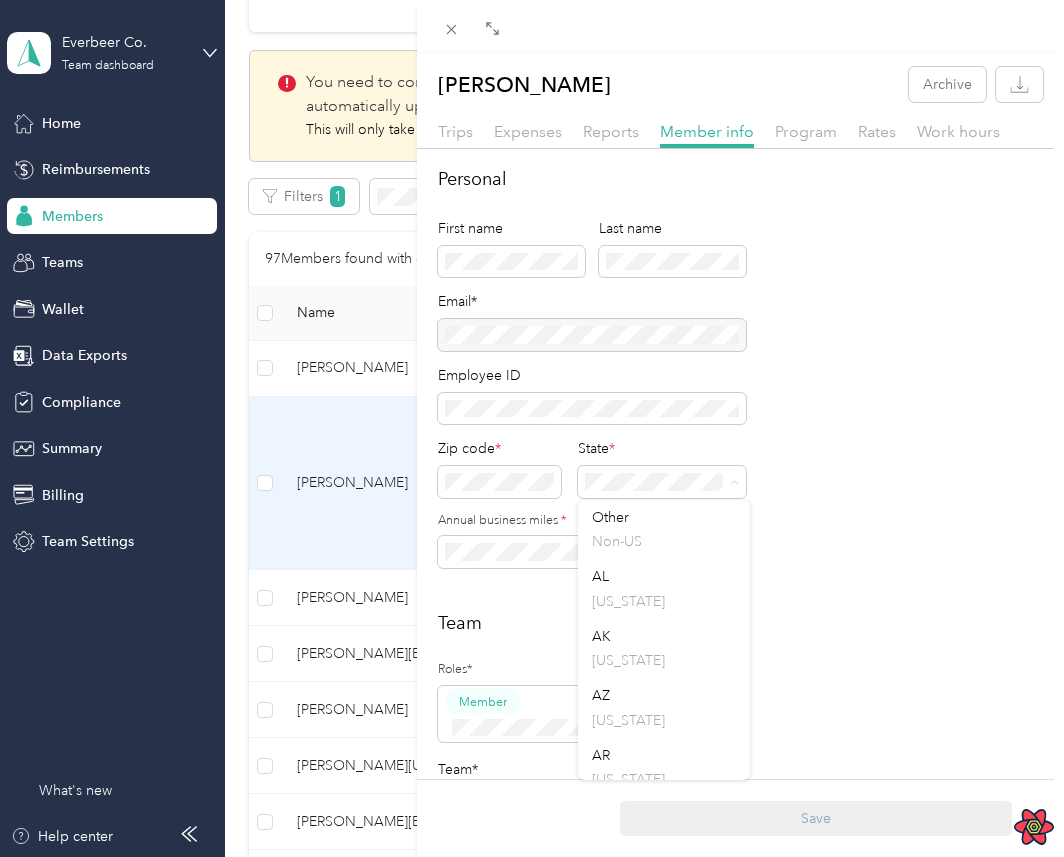 click on "Personal First name Last name Email* Employee ID Zip code * State * Annual business miles   * miles" at bounding box center [740, 379] 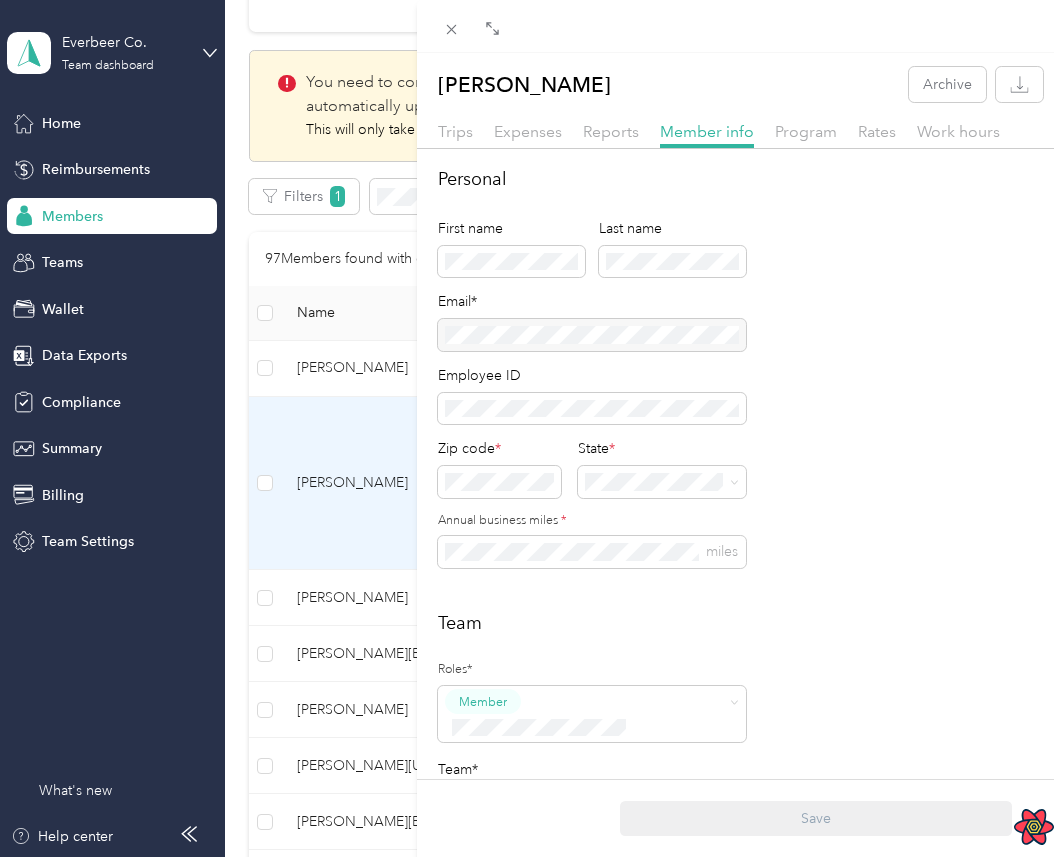 click on "Personal First name Last name Email* Employee ID Zip code * State * Annual business miles   * miles" at bounding box center [740, 379] 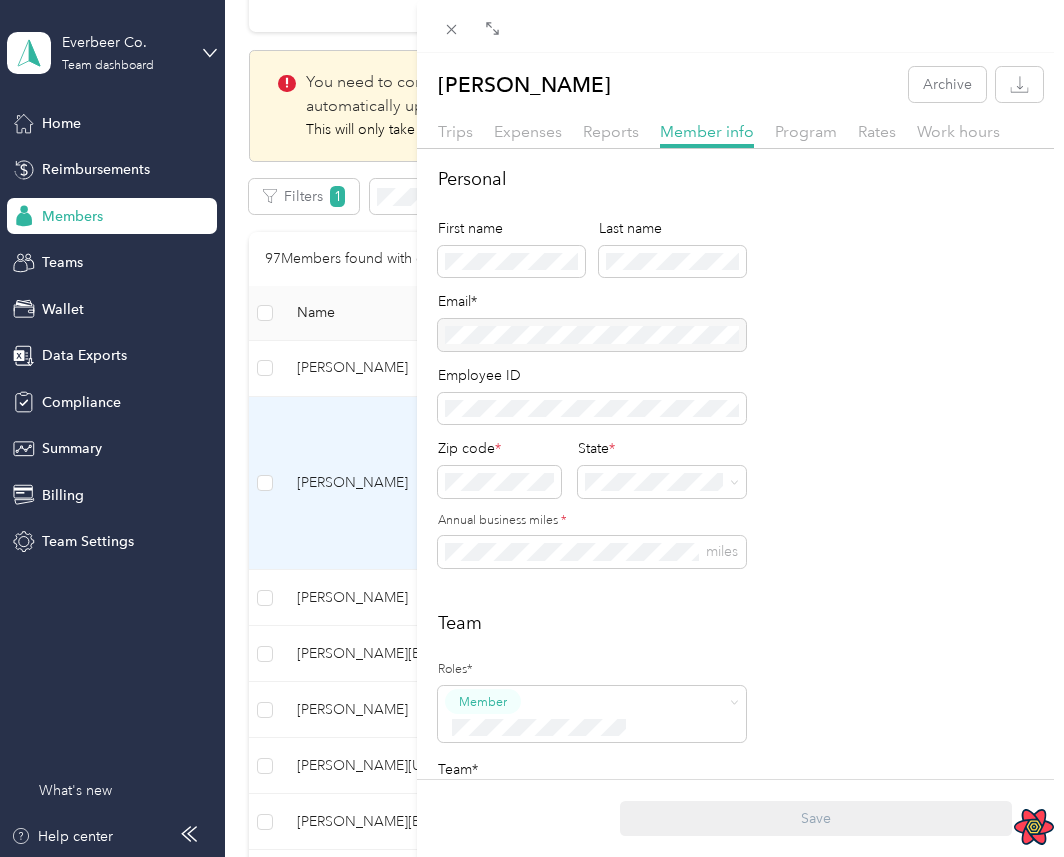 click on "First name Last name" at bounding box center (592, 255) 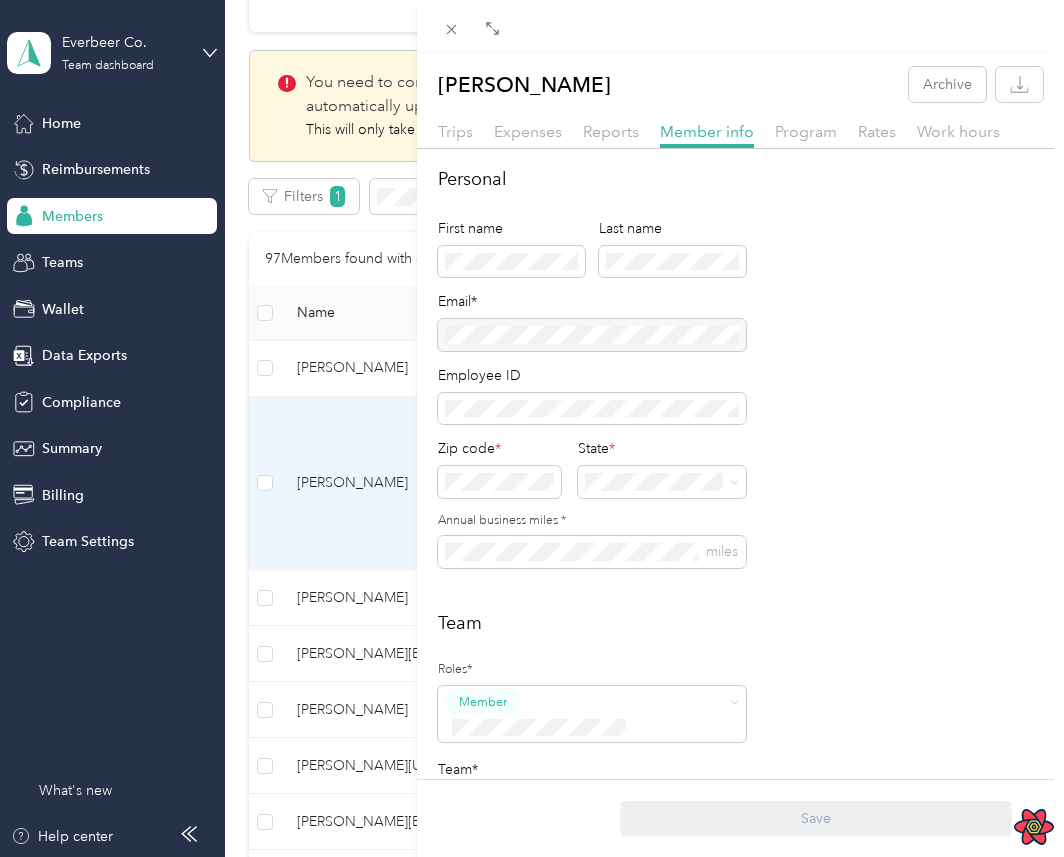 click on "Personal First name Last name Email* Employee ID Zip code * State * Annual business miles   * miles" at bounding box center [740, 379] 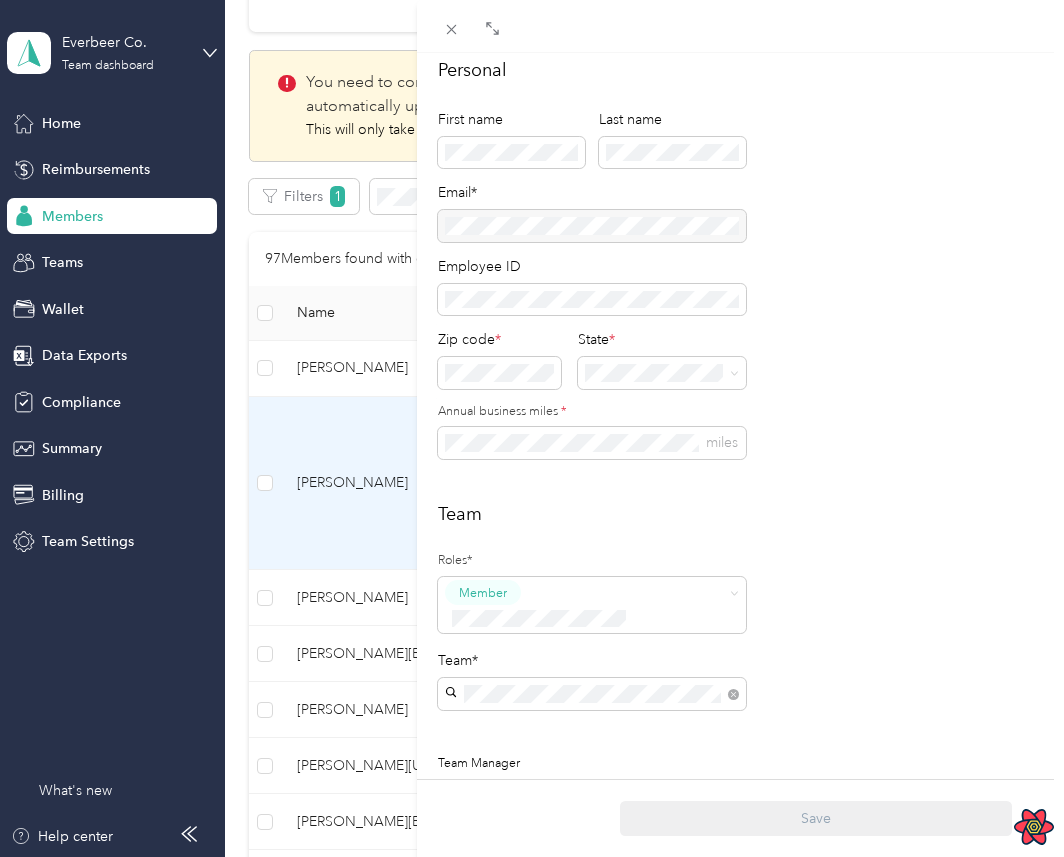 scroll, scrollTop: 322, scrollLeft: 0, axis: vertical 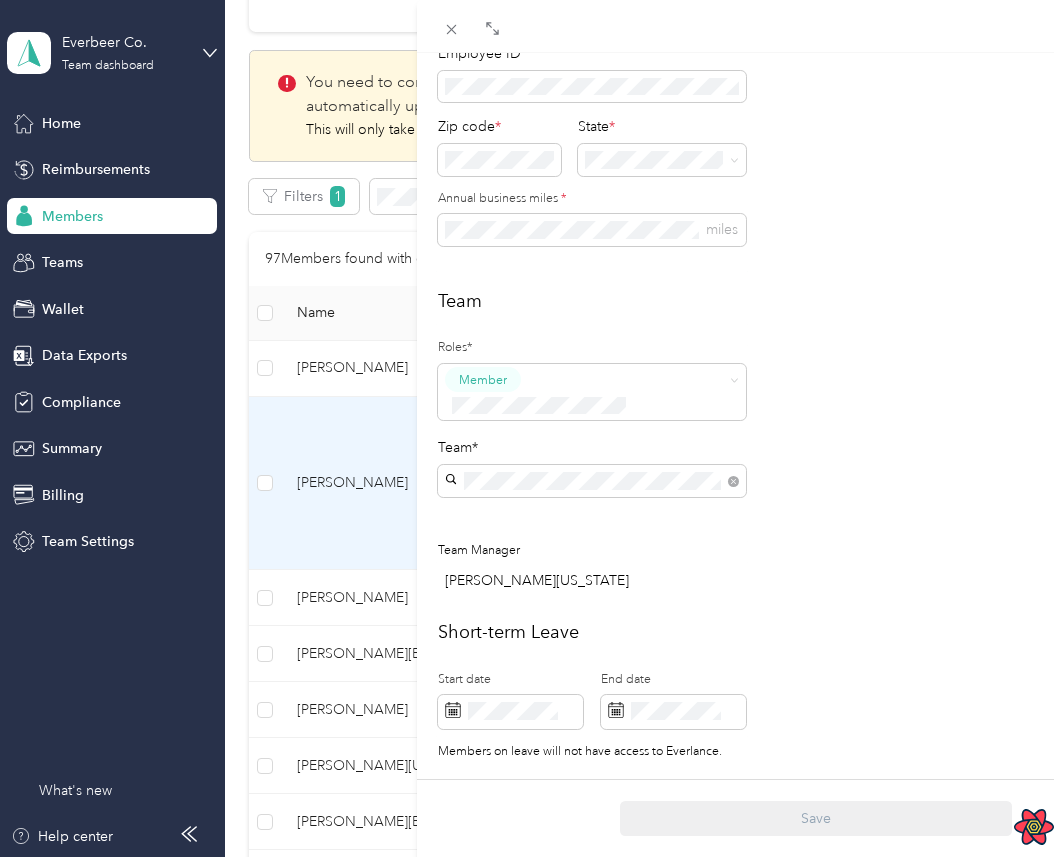 click on "Roles*   Member Team* Team Manager Joe Montana" at bounding box center [592, 467] 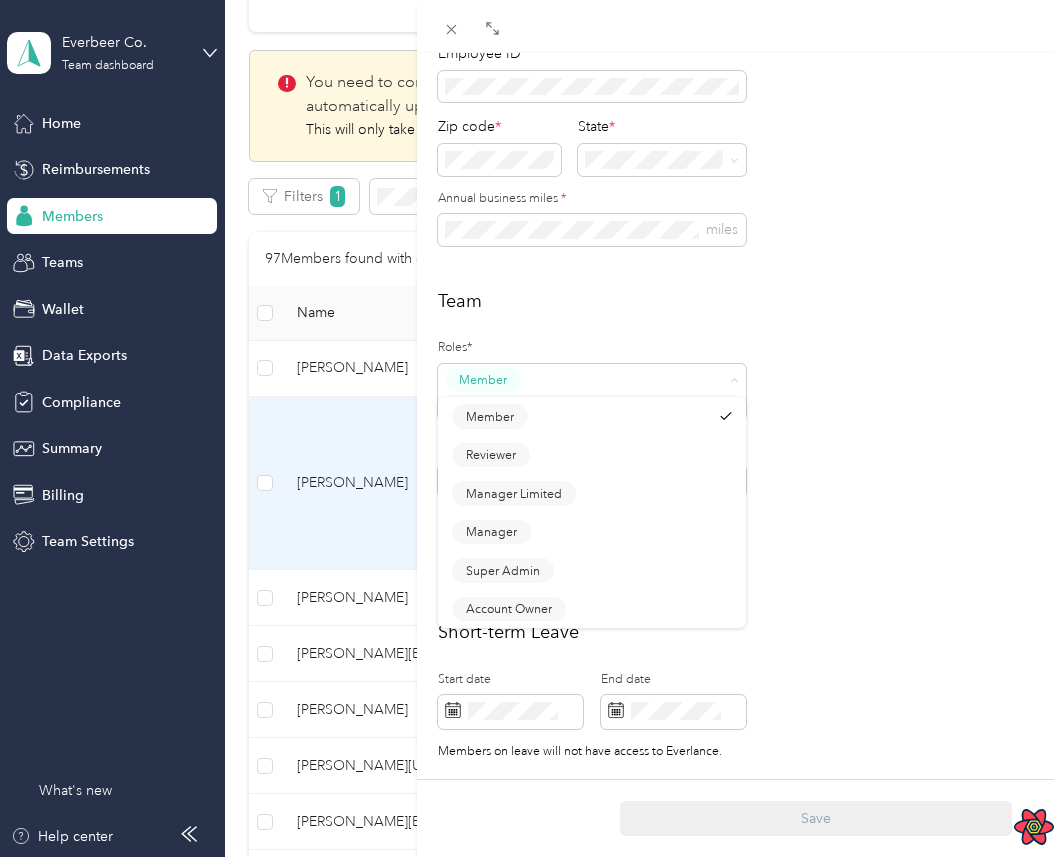 click on "Team Roles*   Member Team* Team Manager Joe Montana" at bounding box center (740, 445) 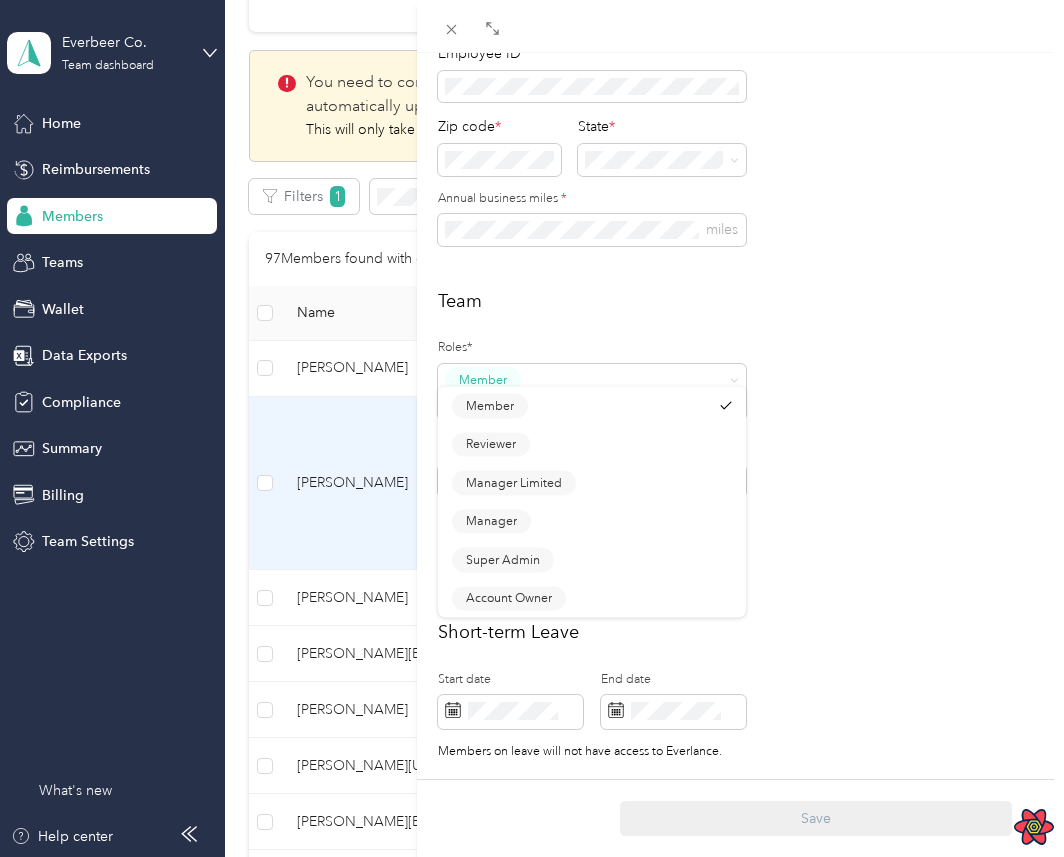 click on "Team*" at bounding box center [592, 447] 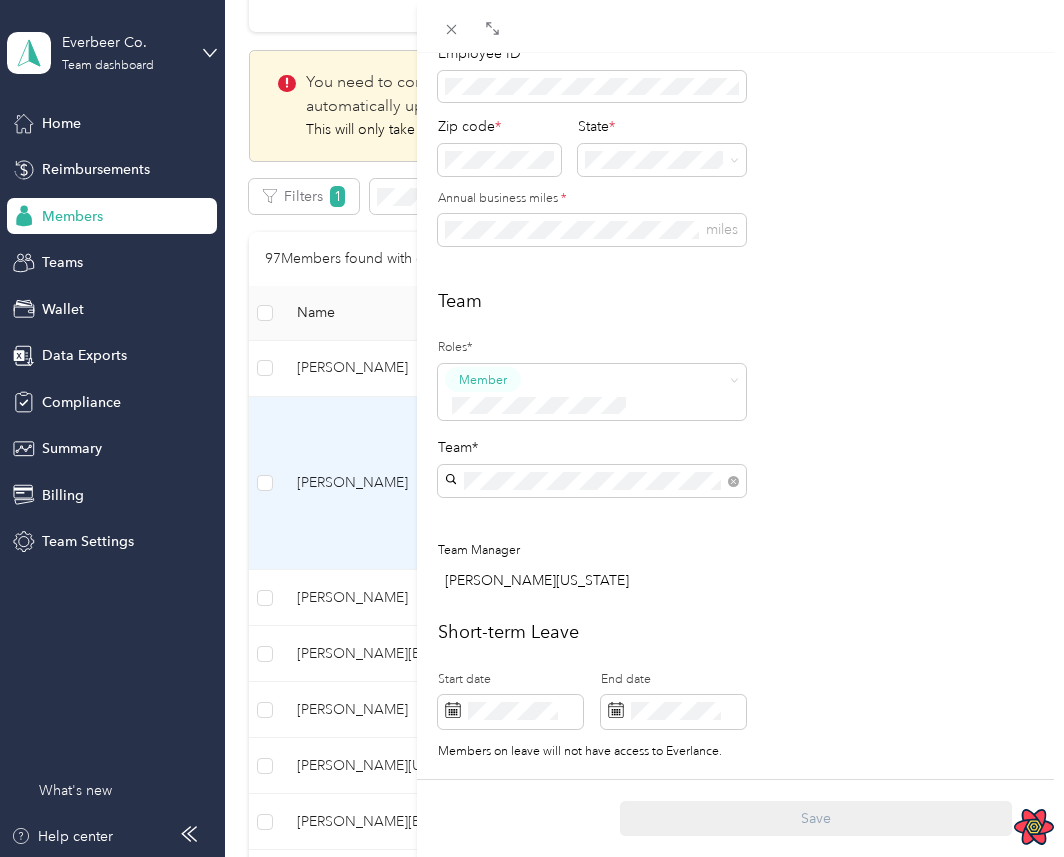 click on "Team Roles*   Member Team* Team Manager Joe Montana" at bounding box center [740, 445] 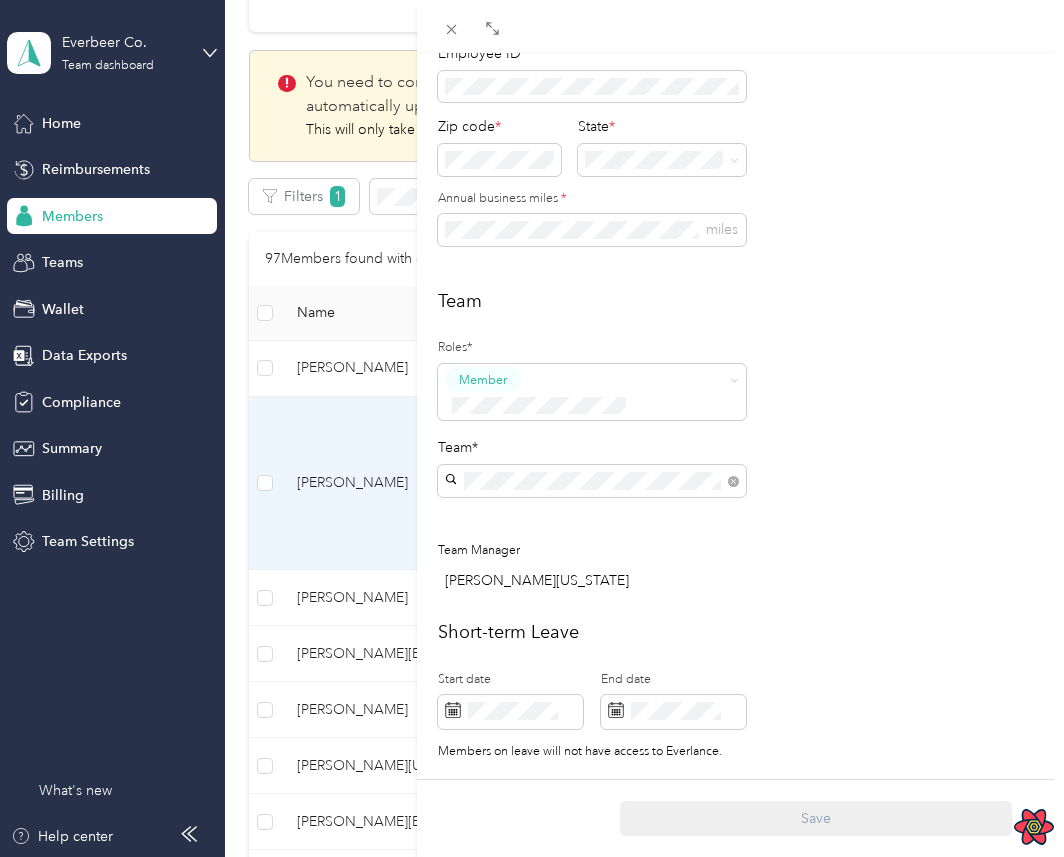 click on "Team Manager Joe Montana" at bounding box center [592, 565] 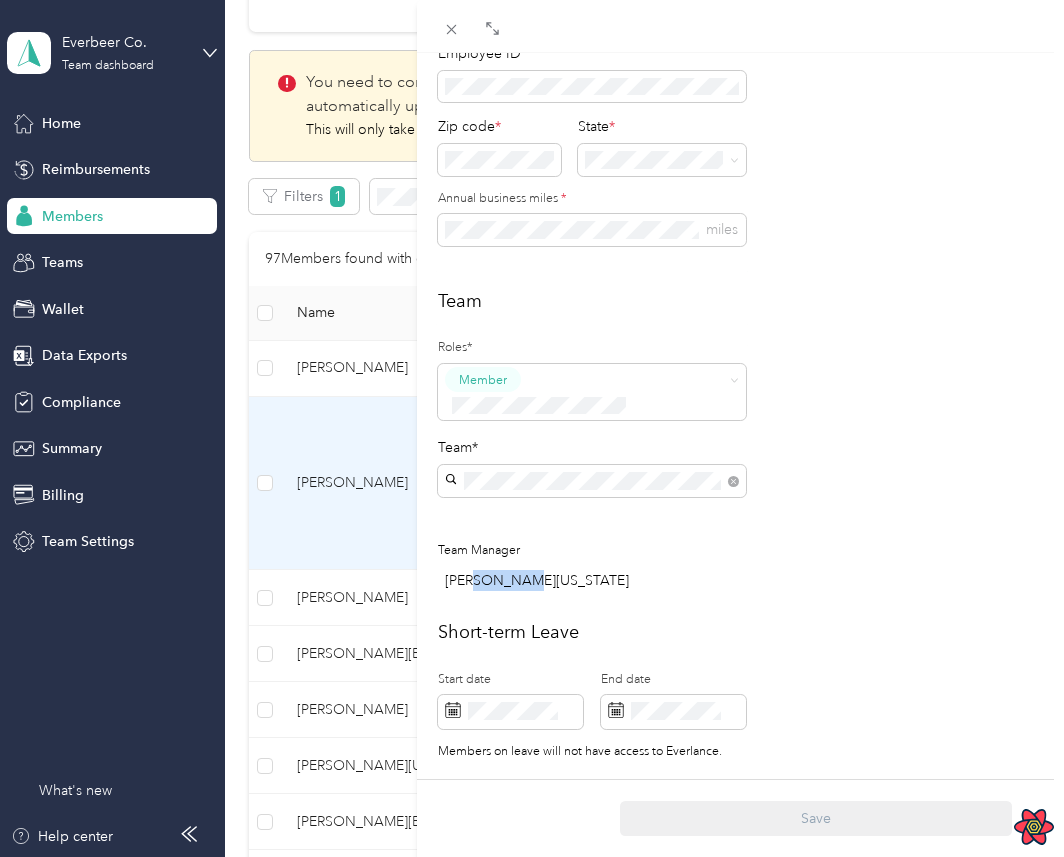 click on "Joe Montana" at bounding box center [595, 580] 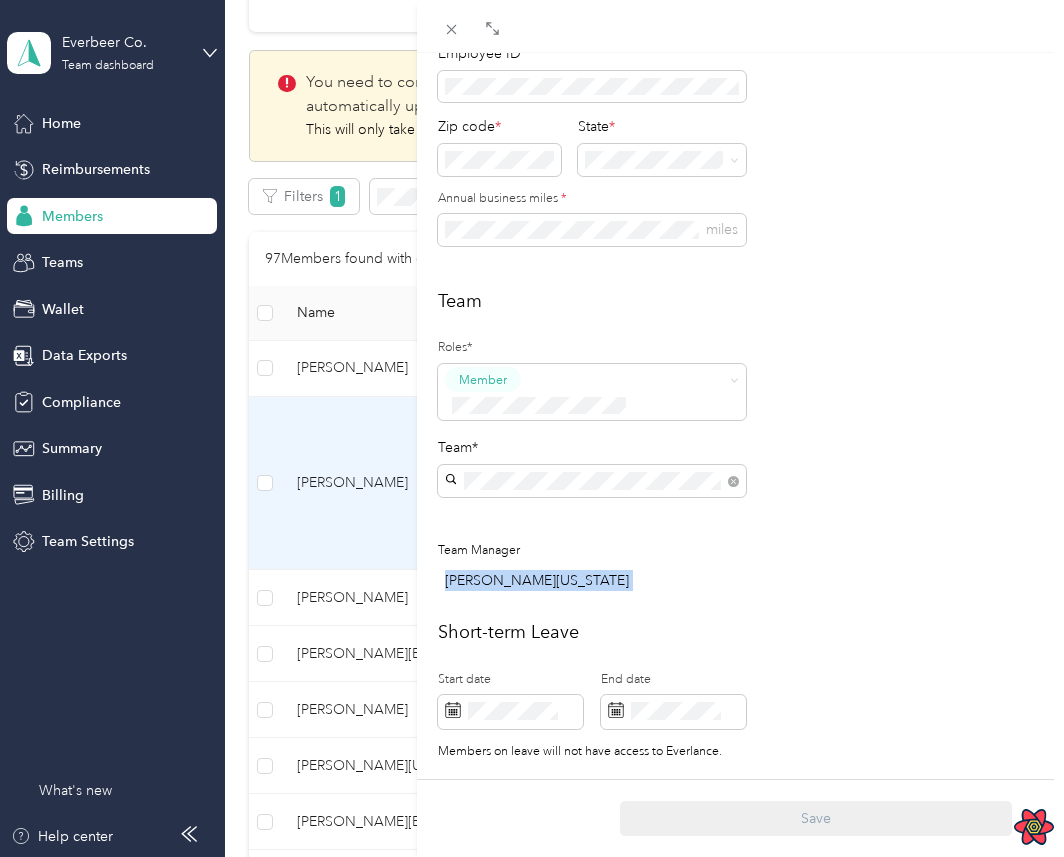 click on "Joe Montana" at bounding box center (595, 580) 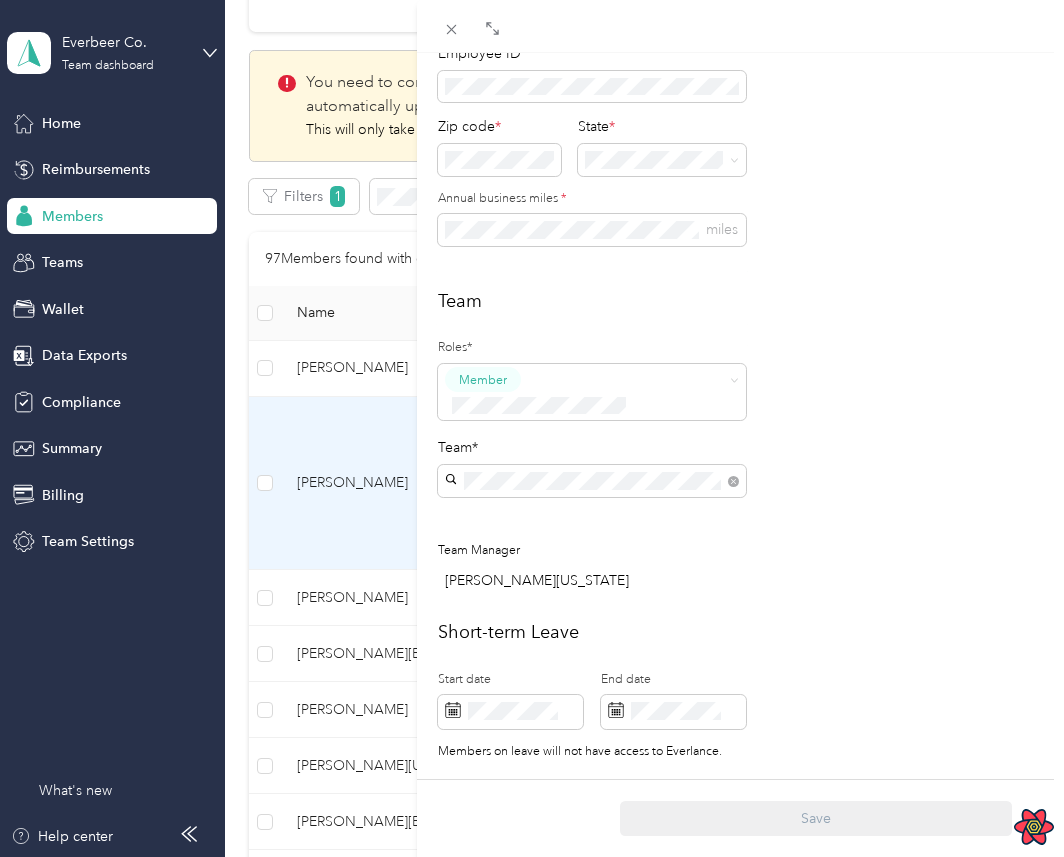 click on "Joe Montana" at bounding box center [595, 580] 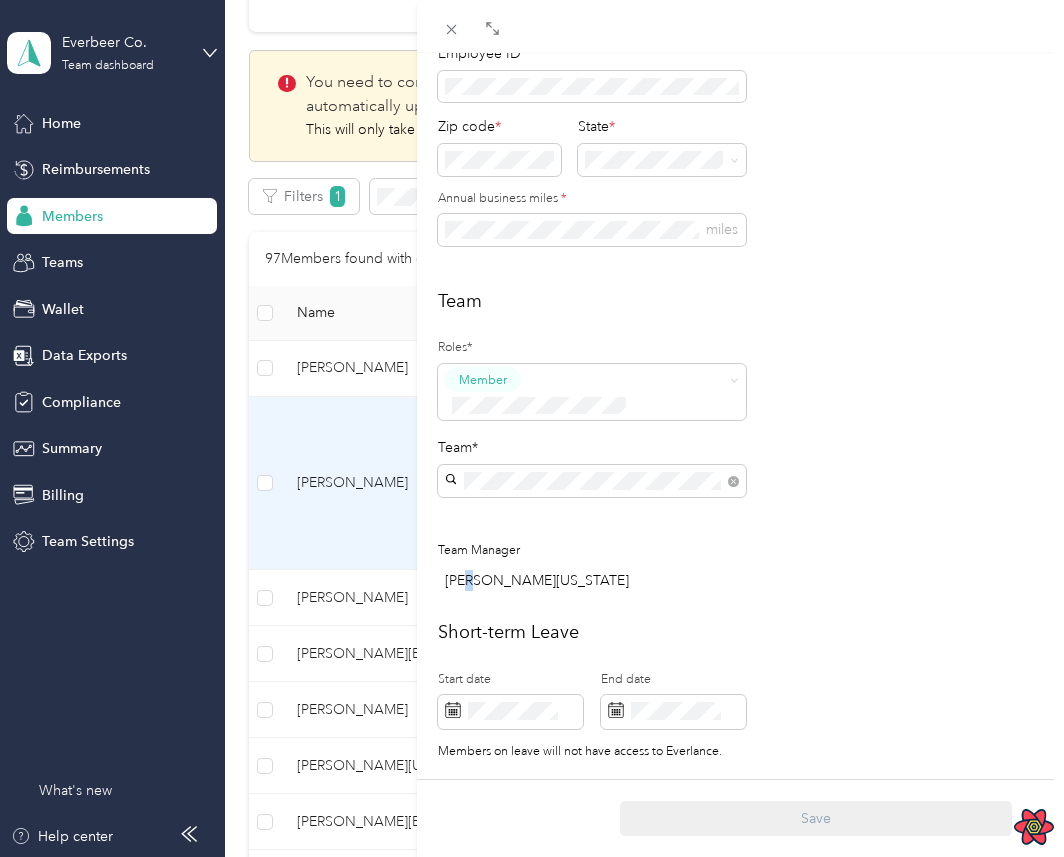 click on "Joe Montana" at bounding box center (595, 580) 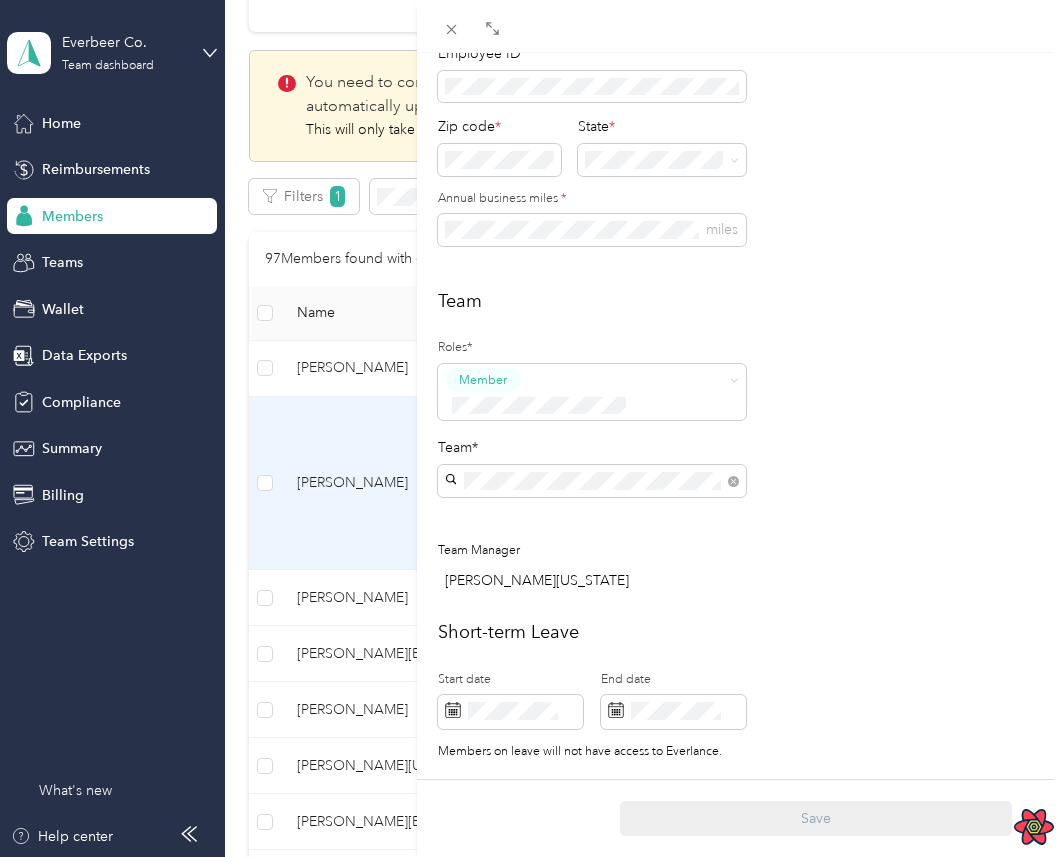 click on "Joe Montana" at bounding box center (595, 580) 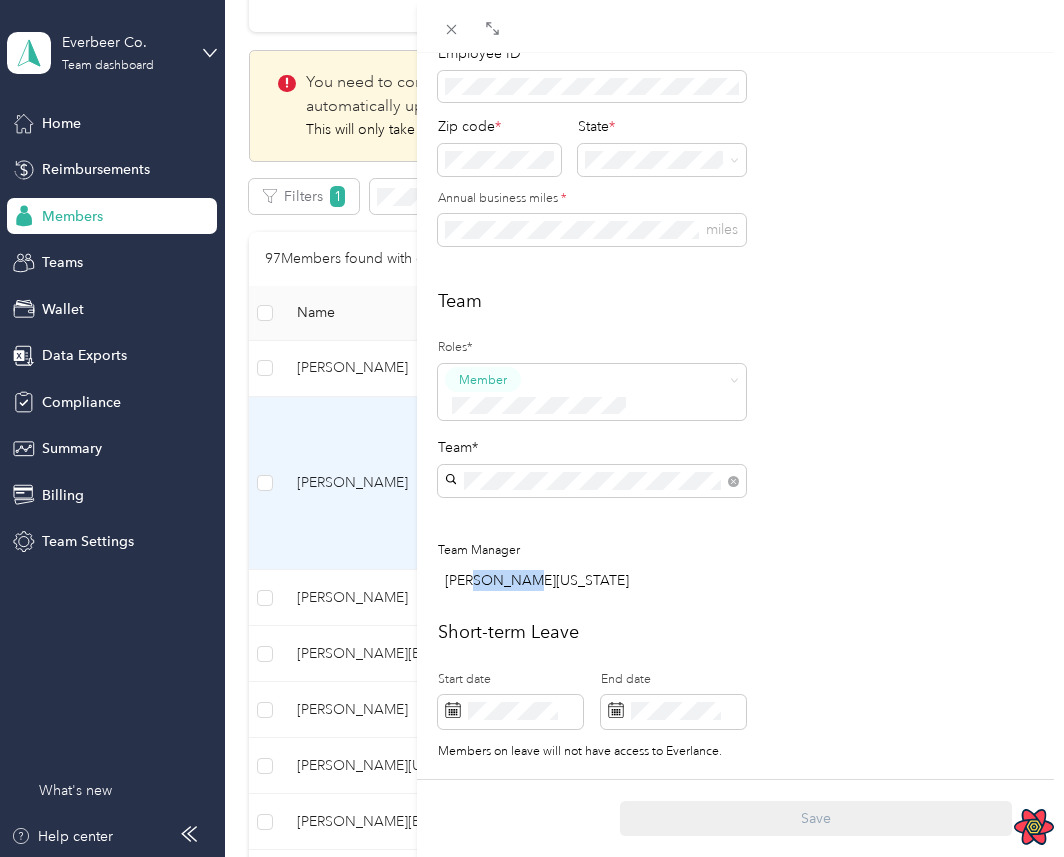 click on "Joe Montana" at bounding box center [595, 580] 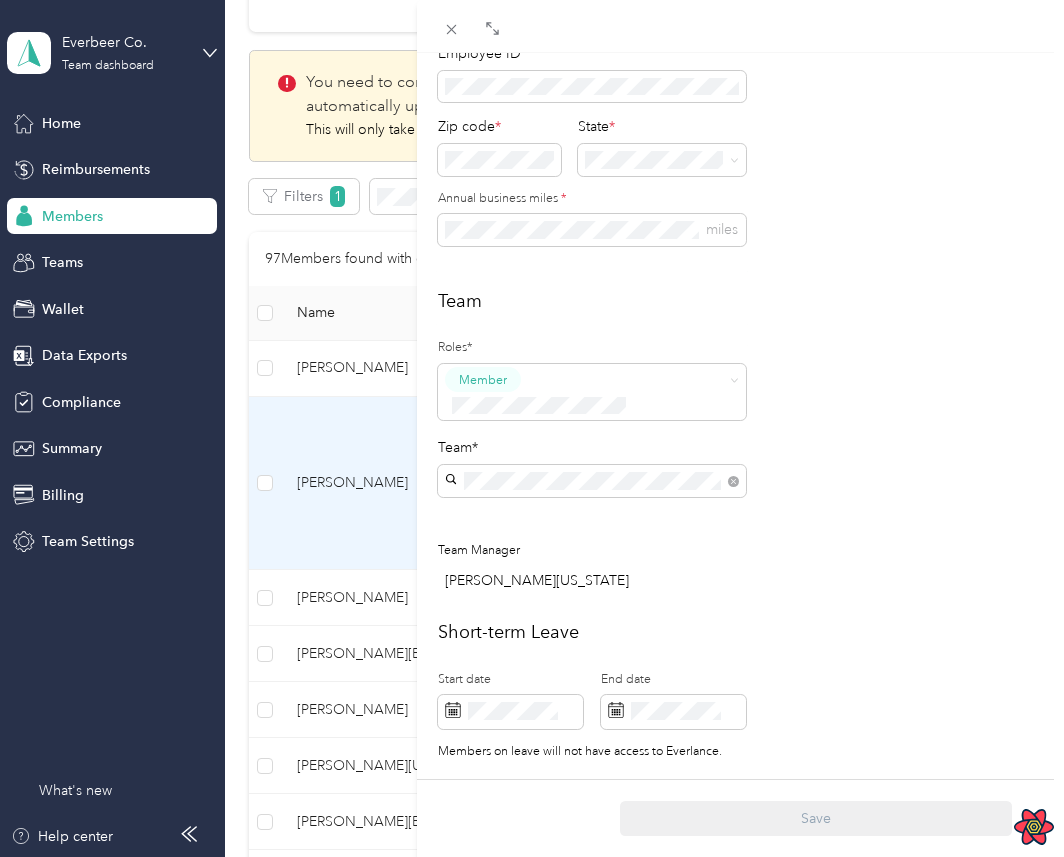 click on "Joe Montana" at bounding box center [595, 580] 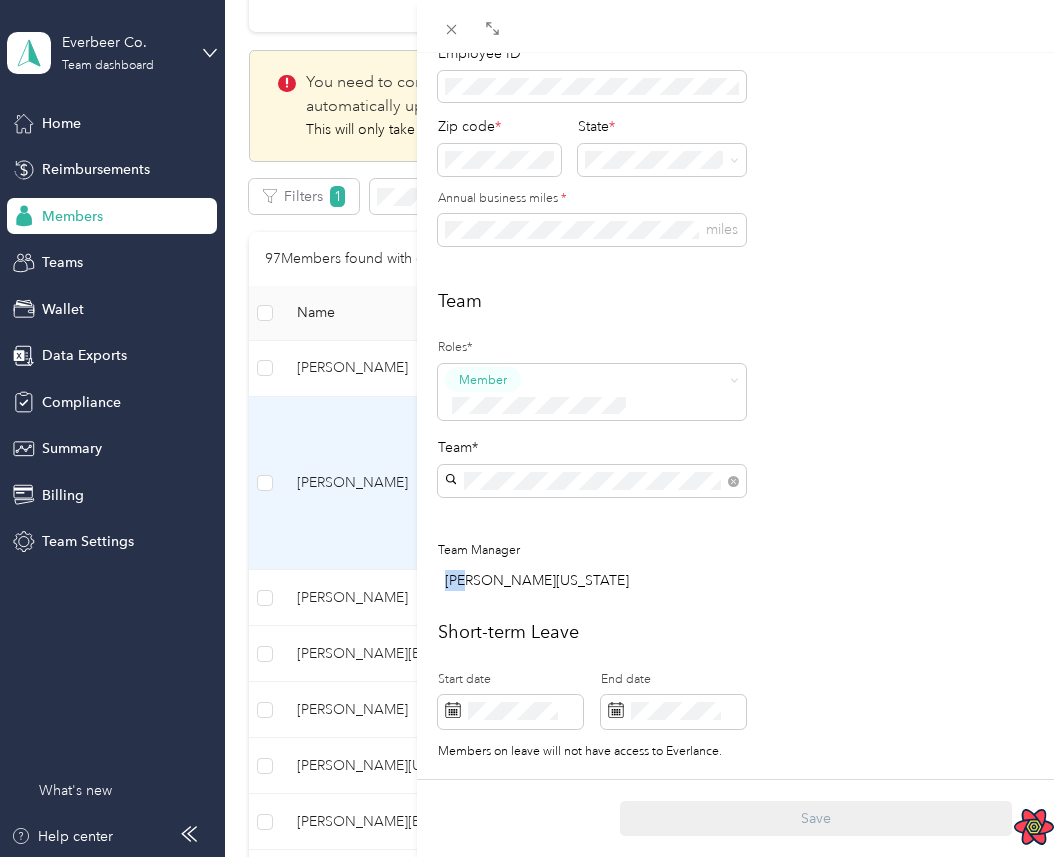 click on "Joe Montana" at bounding box center [595, 580] 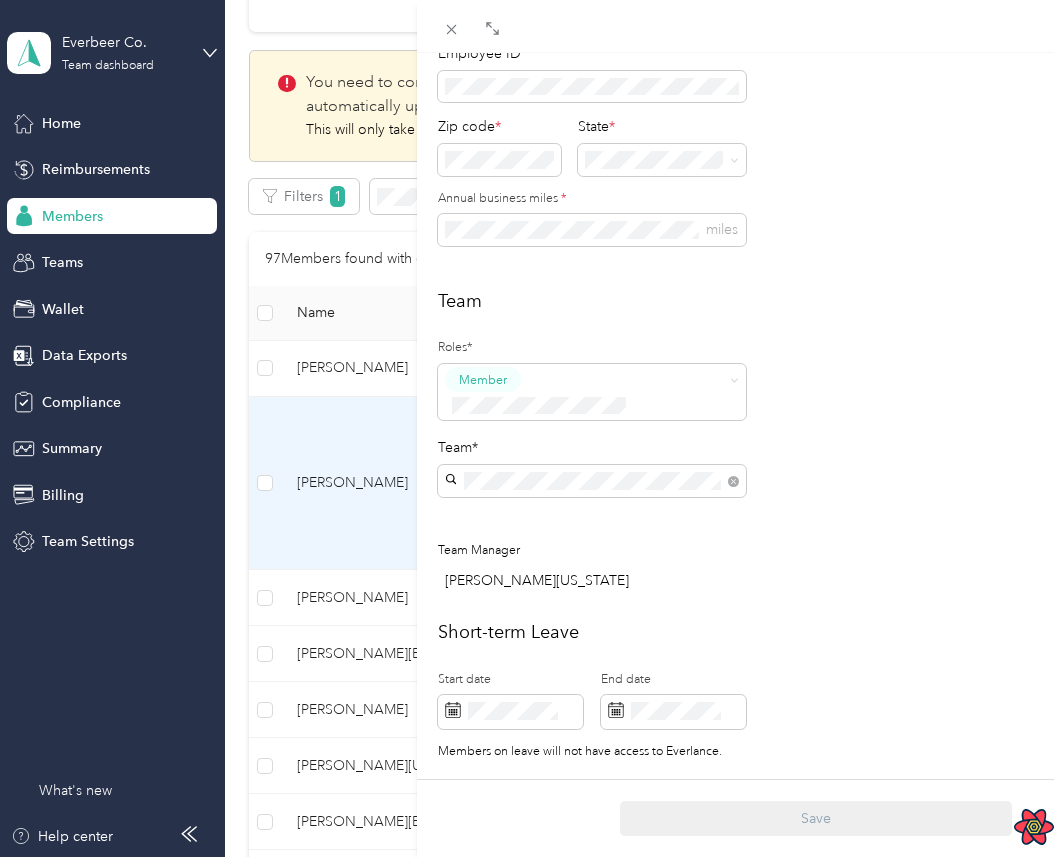 scroll, scrollTop: 531, scrollLeft: 0, axis: vertical 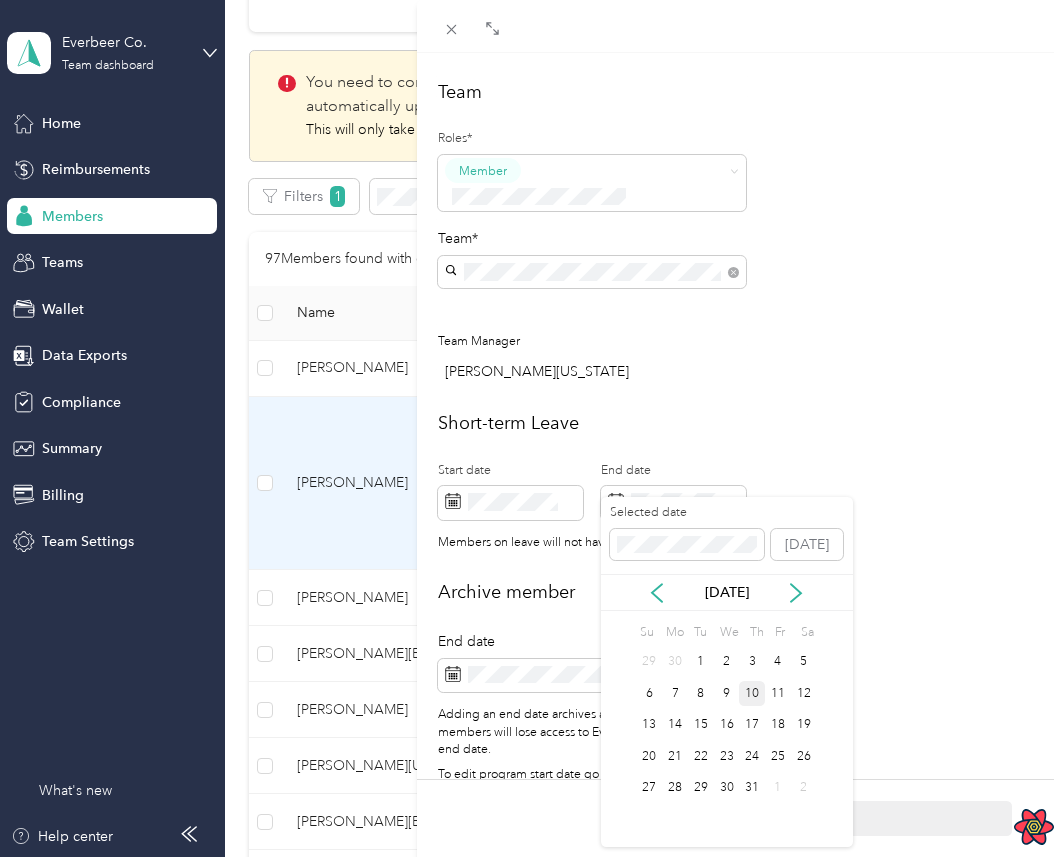 click on "Short-term Leave Start date   End date   Members on leave will not have access to Everlance." at bounding box center [740, 486] 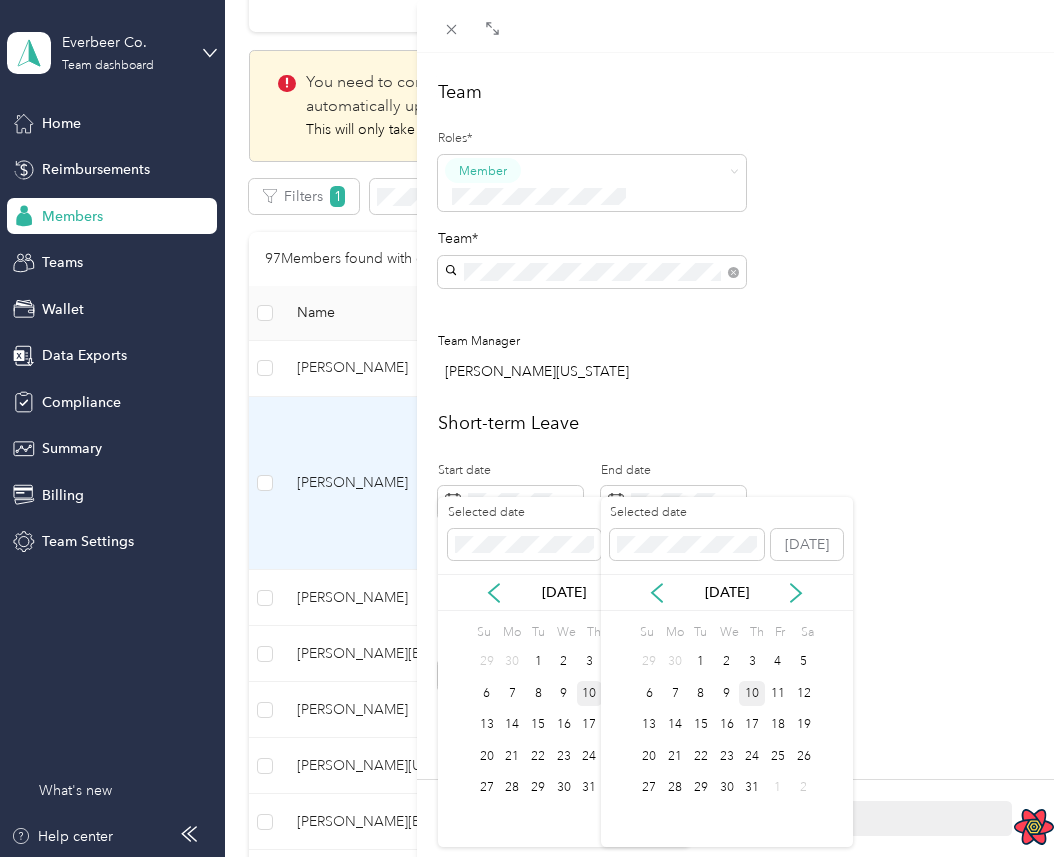 click on "Short-term Leave Start date   End date   Members on leave will not have access to Everlance." at bounding box center [740, 486] 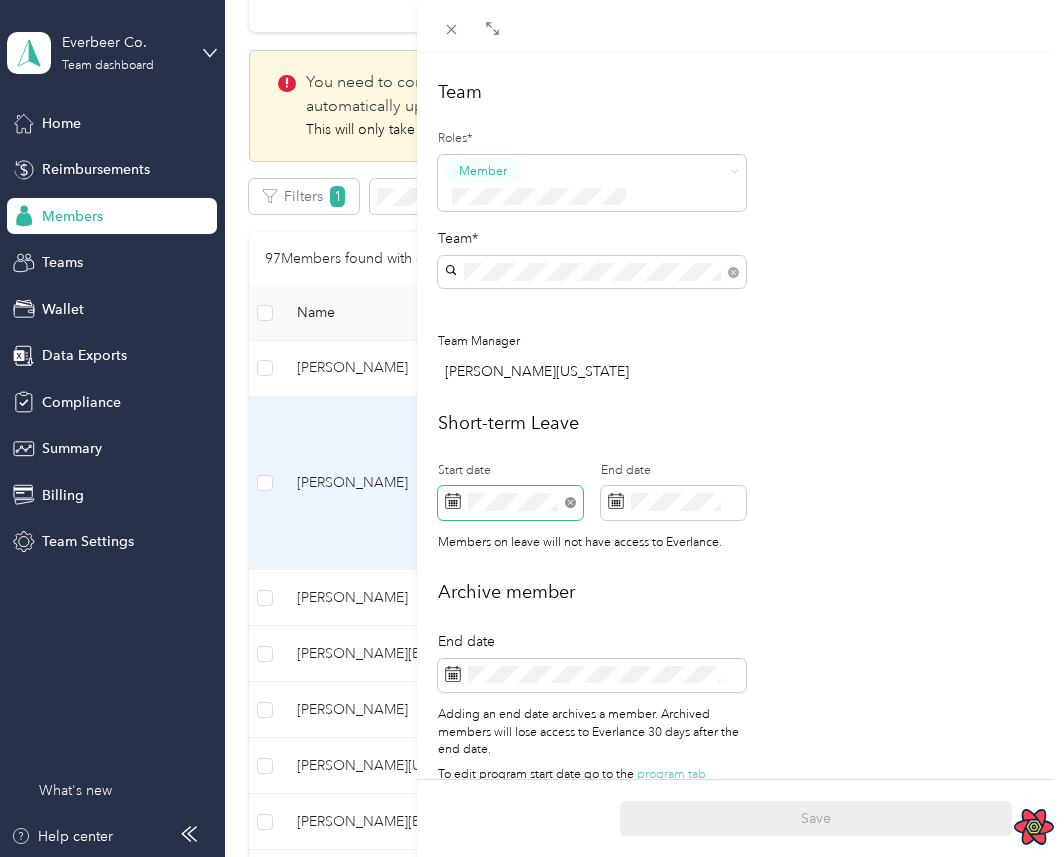 click 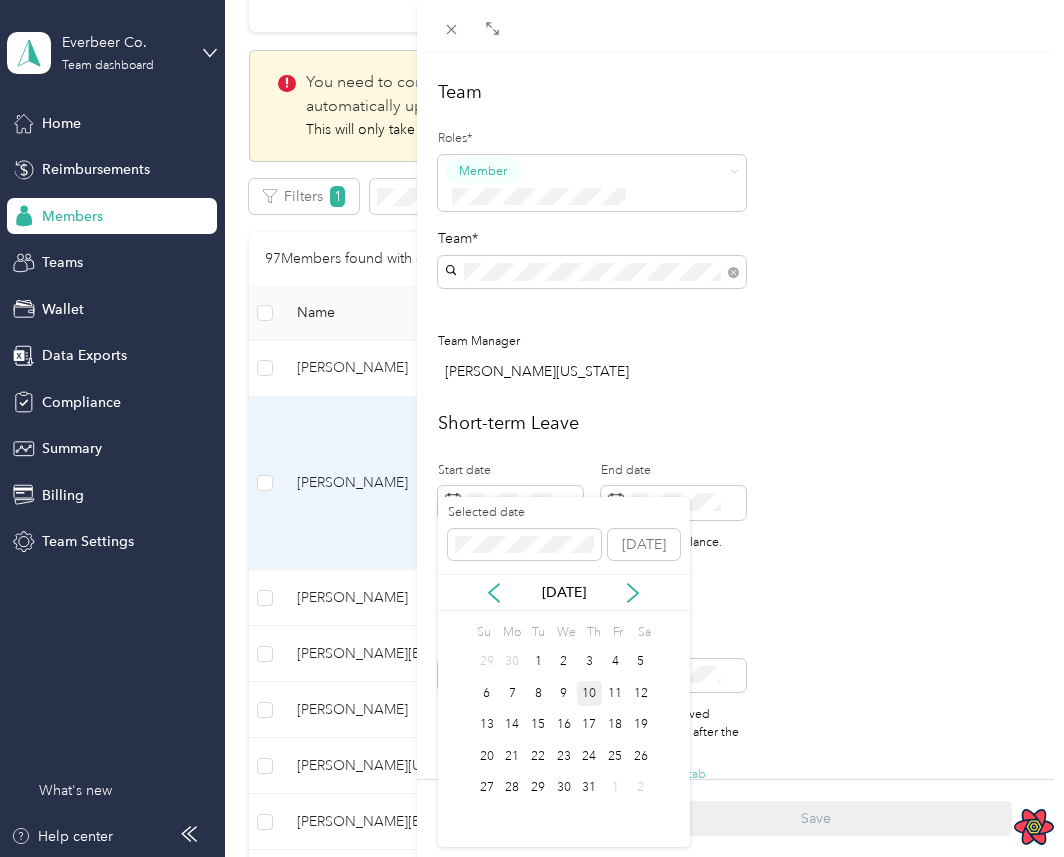 click on "Short-term Leave" at bounding box center [740, 423] 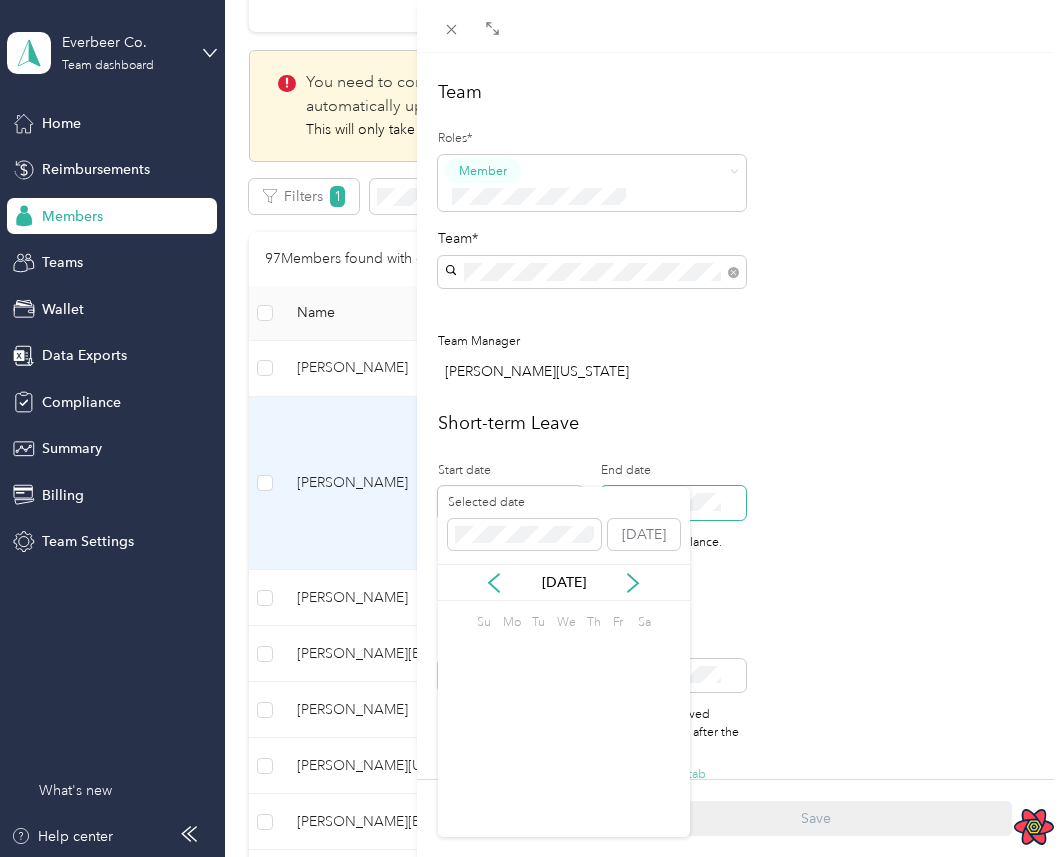 click at bounding box center (673, 503) 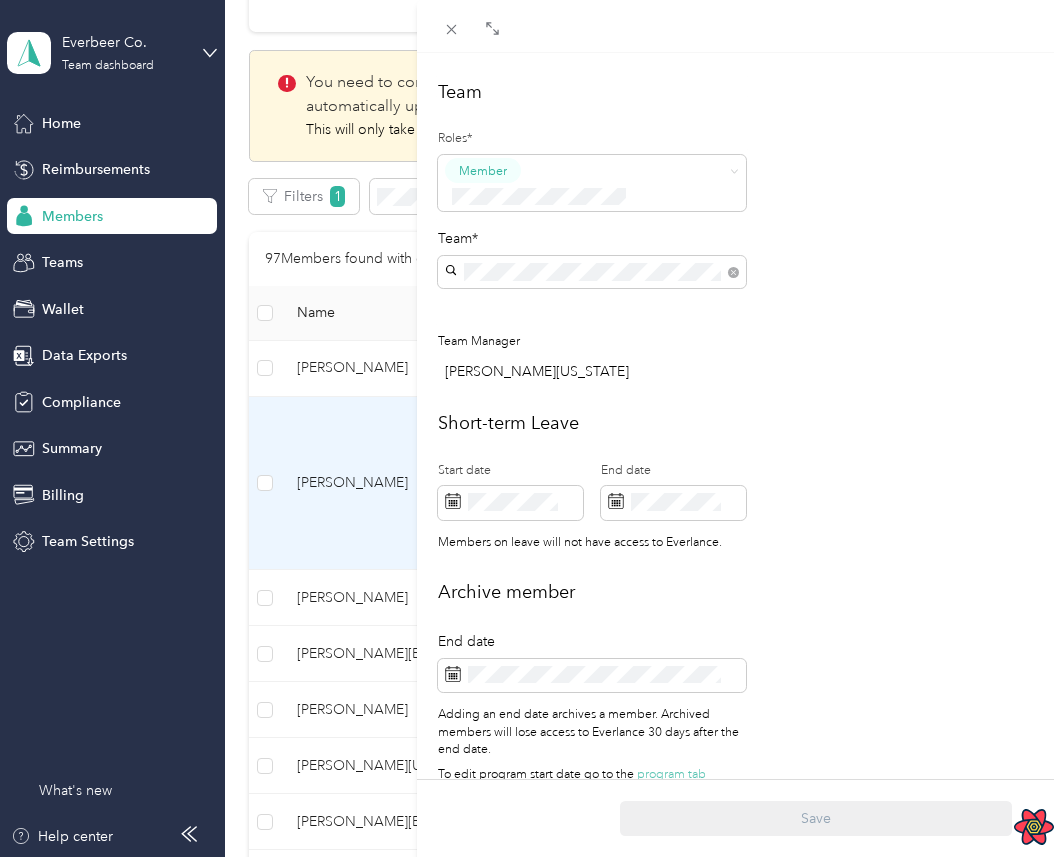 click on "Roles*   Member Team* Team Manager Joe Montana" at bounding box center [592, 258] 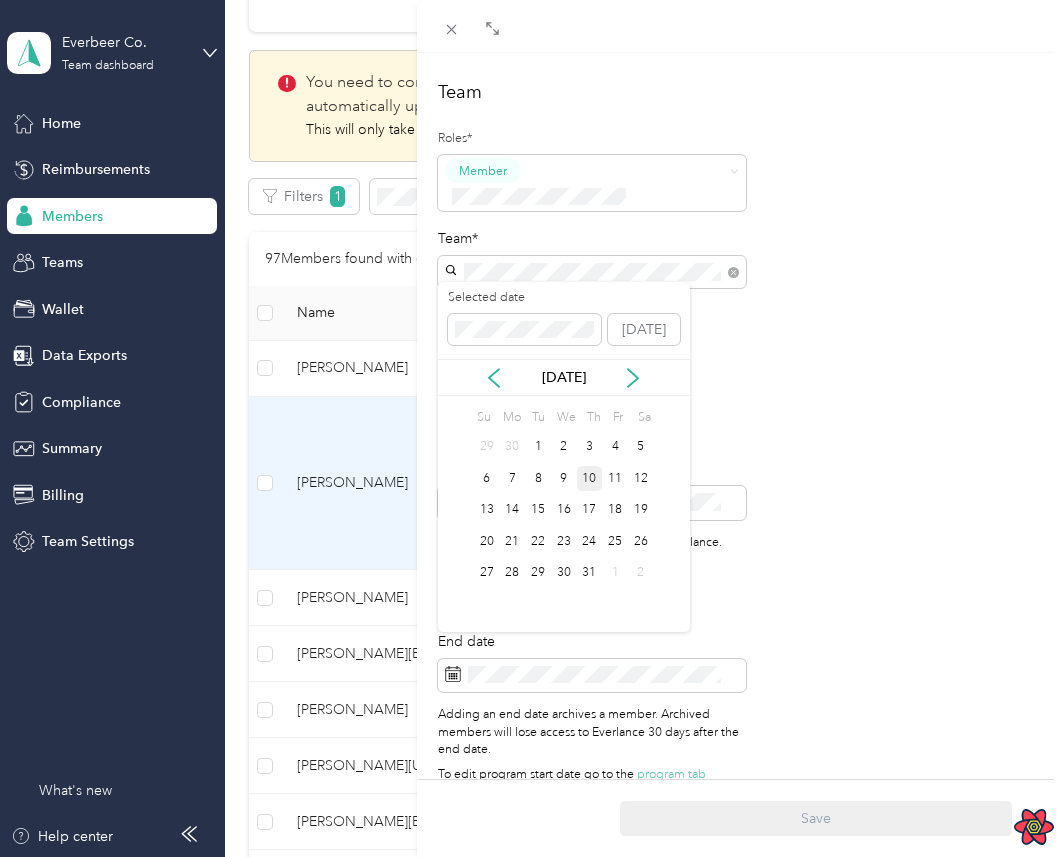 click on "Archive member" at bounding box center (740, 592) 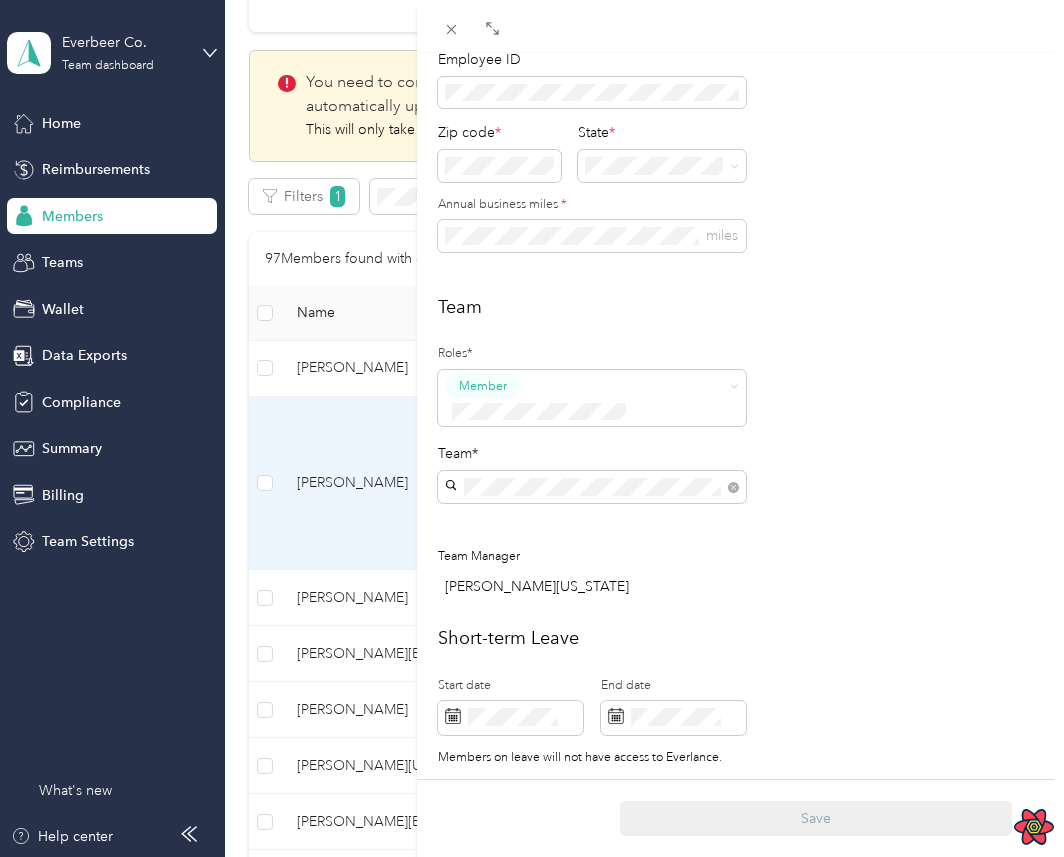 scroll, scrollTop: 395, scrollLeft: 0, axis: vertical 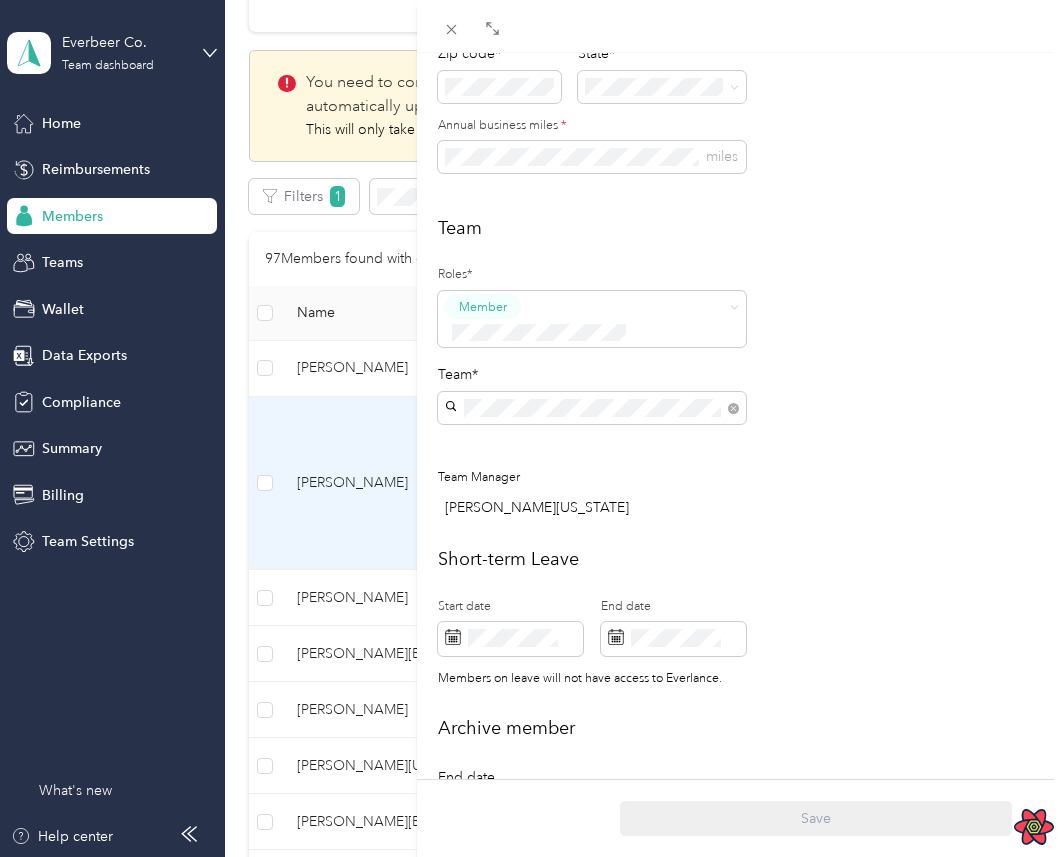 click on "Joe Biden Archive Trips Expenses Reports Member info Program Rates Work hours Personal First name Last name Email* Employee ID Zip code * State * Annual business miles   * miles Team Roles*   Member Team* Team Manager Joe Montana Short-term Leave Start date   End date   Members on leave will not have access to Everlance. Archive member End date Adding an end date archives a member. Archived members will lose access to Everlance 30 days after the end date. To edit program start date go to the   program tab Save" at bounding box center [532, 428] 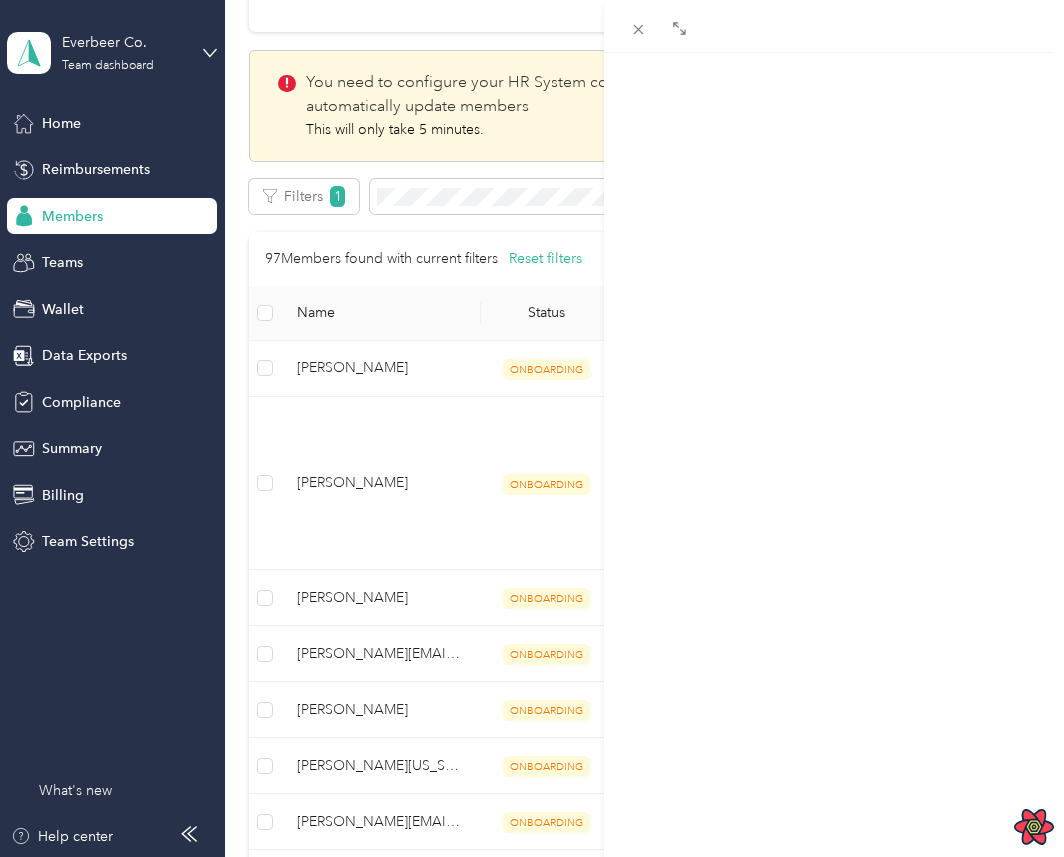 click at bounding box center (532, 428) 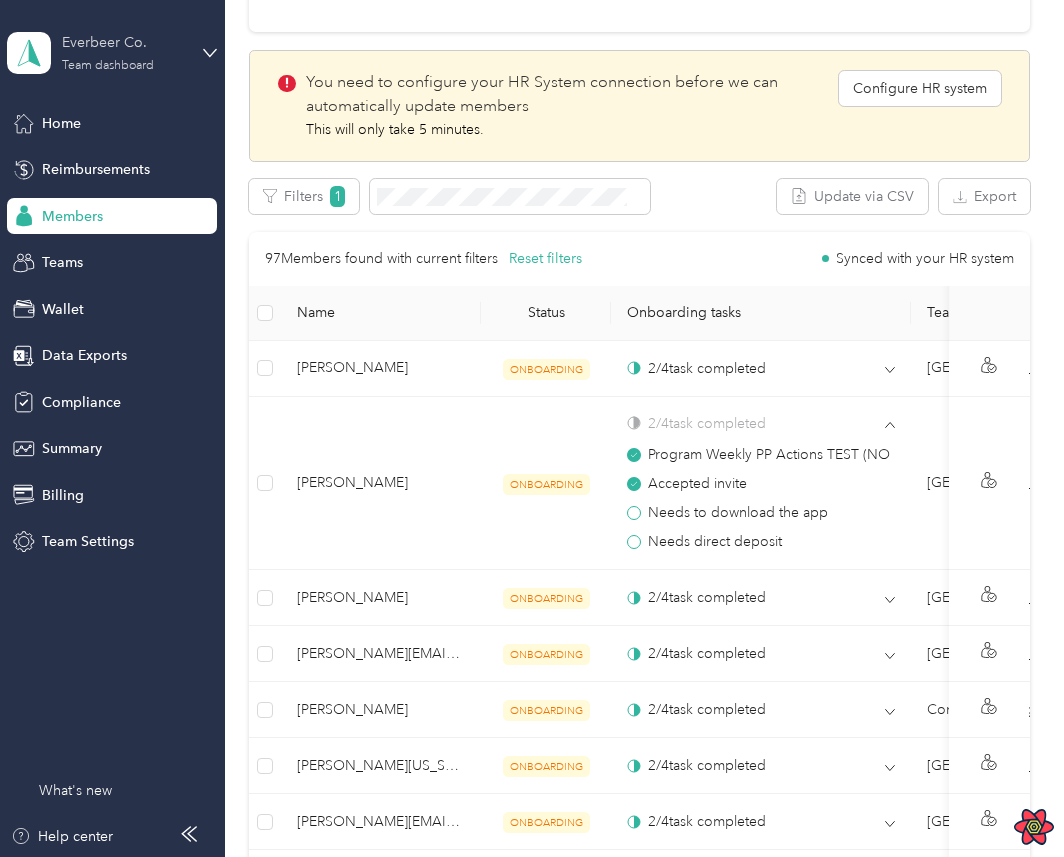 click on "Everbeer Co. Team dashboard" at bounding box center [124, 52] 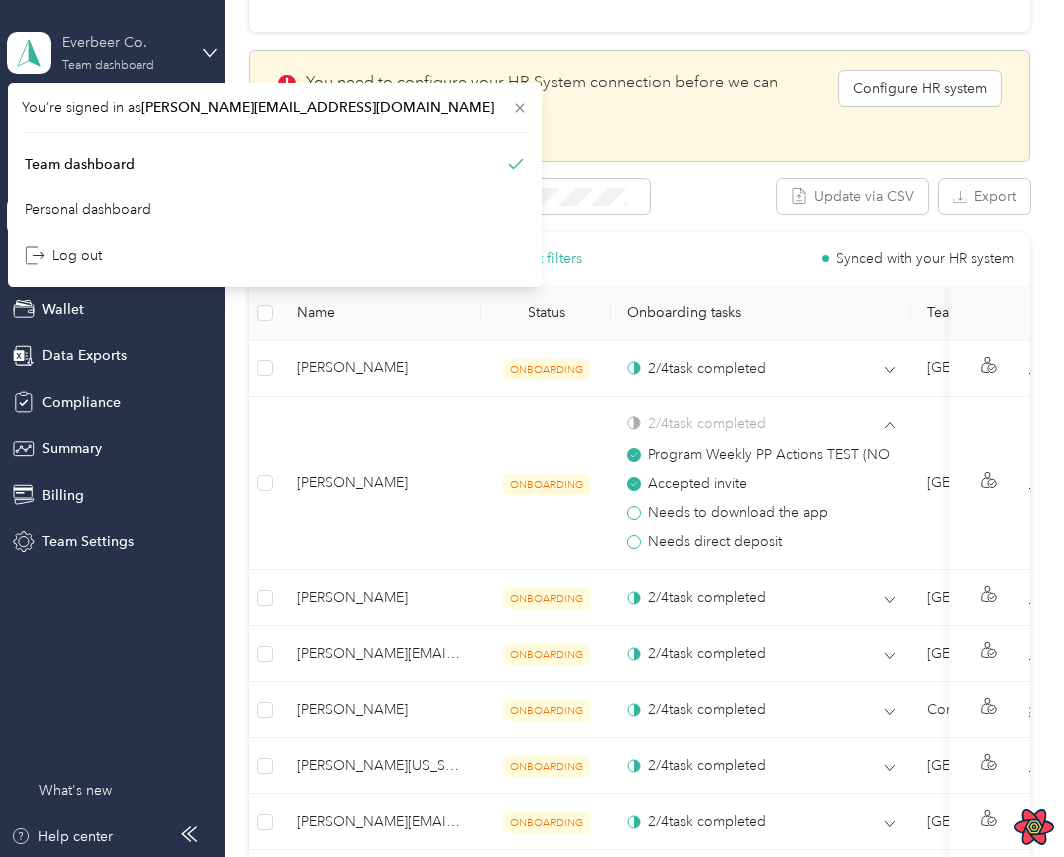 click on "Everbeer Co. Team dashboard" at bounding box center (124, 52) 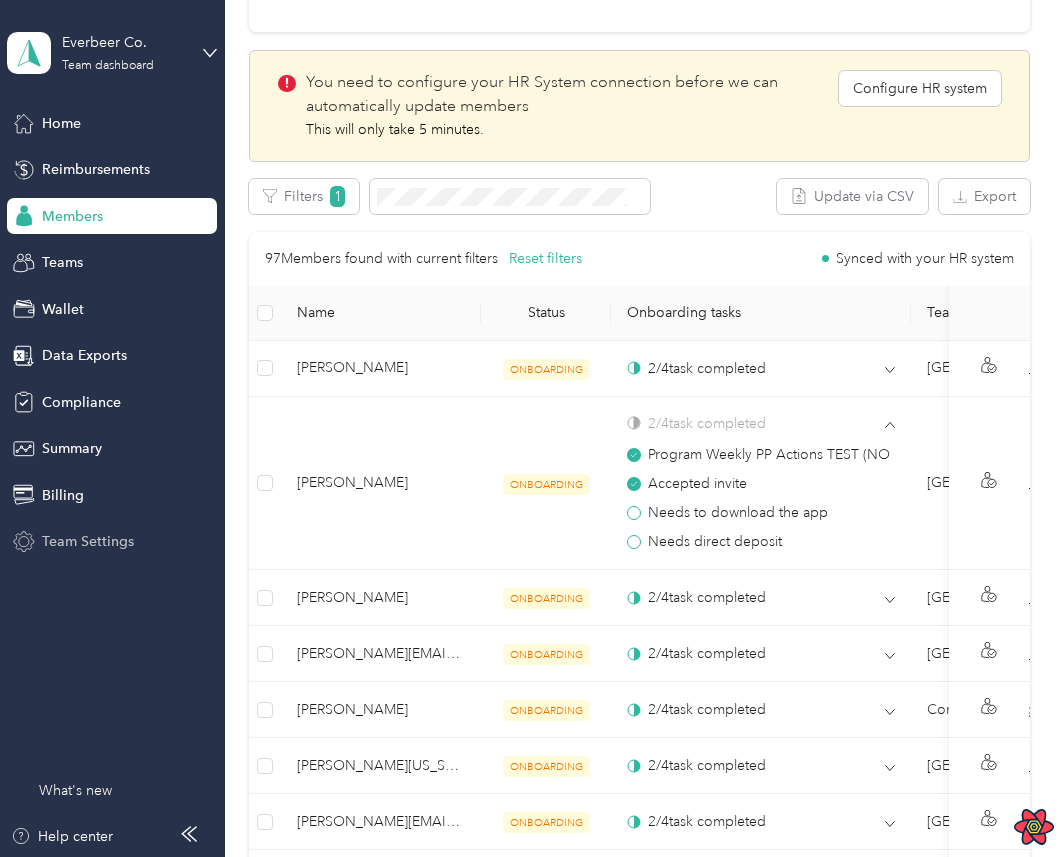click on "Team Settings" at bounding box center (112, 542) 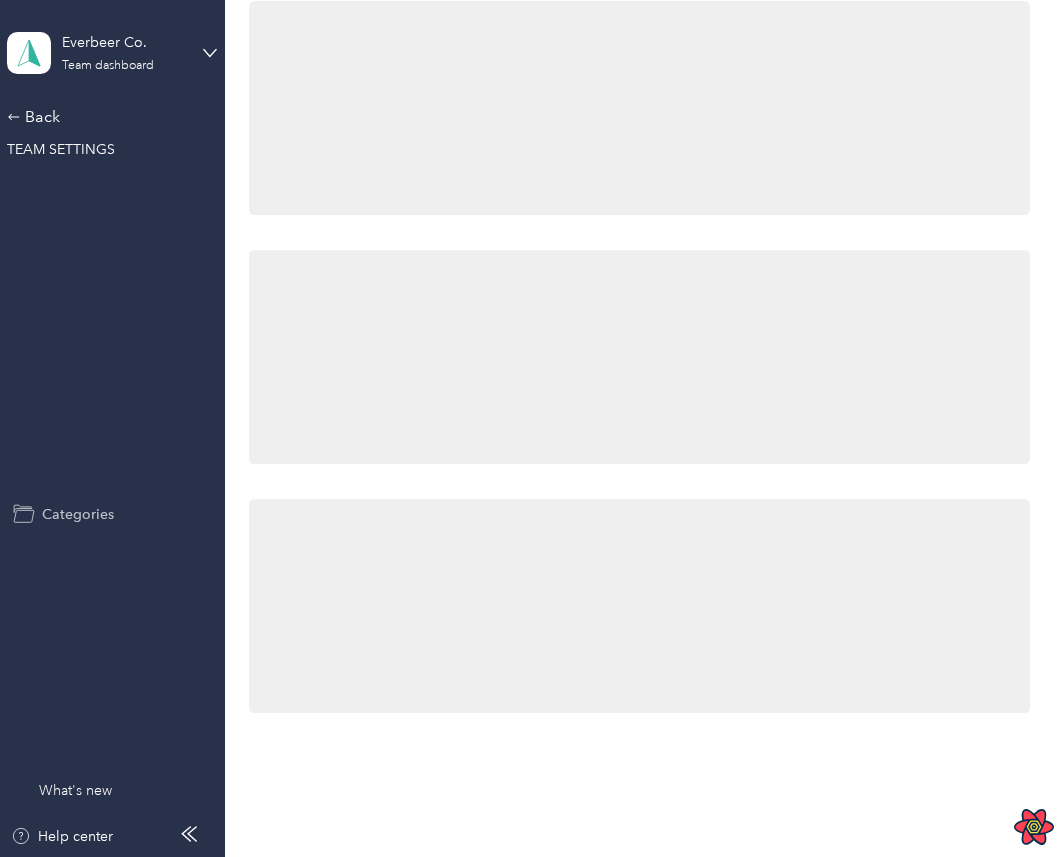 scroll, scrollTop: 80, scrollLeft: 0, axis: vertical 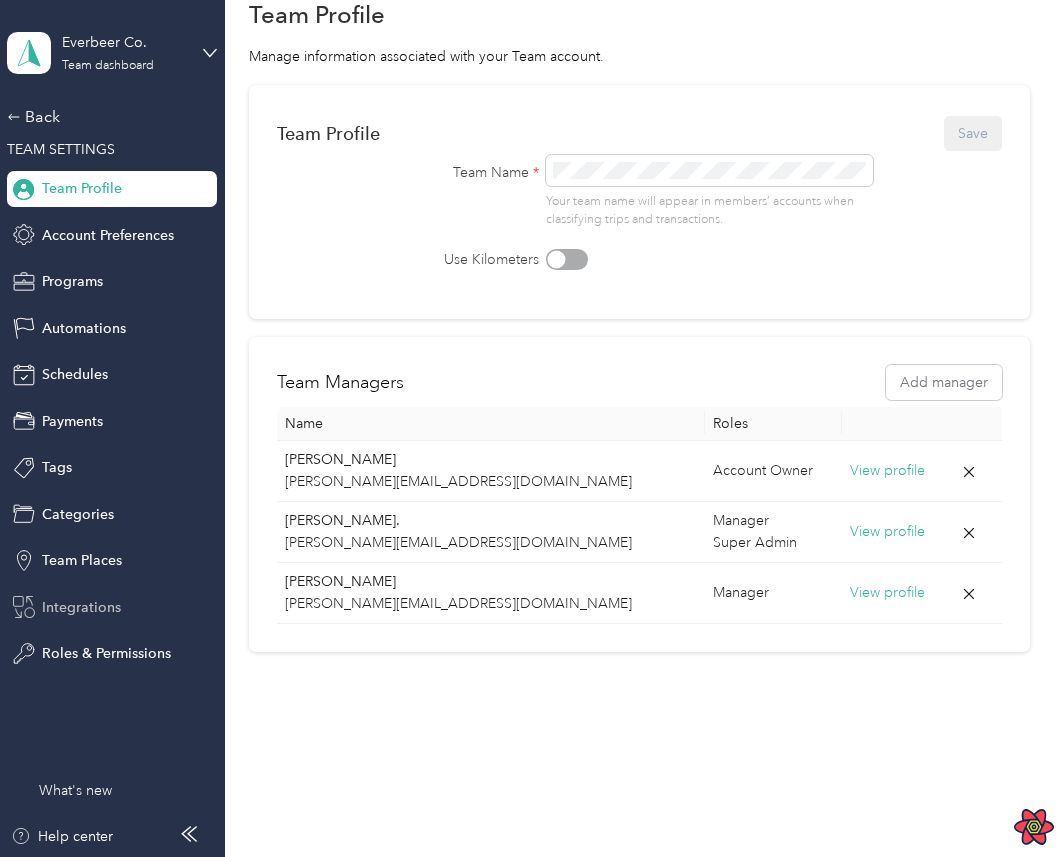 click on "Integrations" at bounding box center [112, 607] 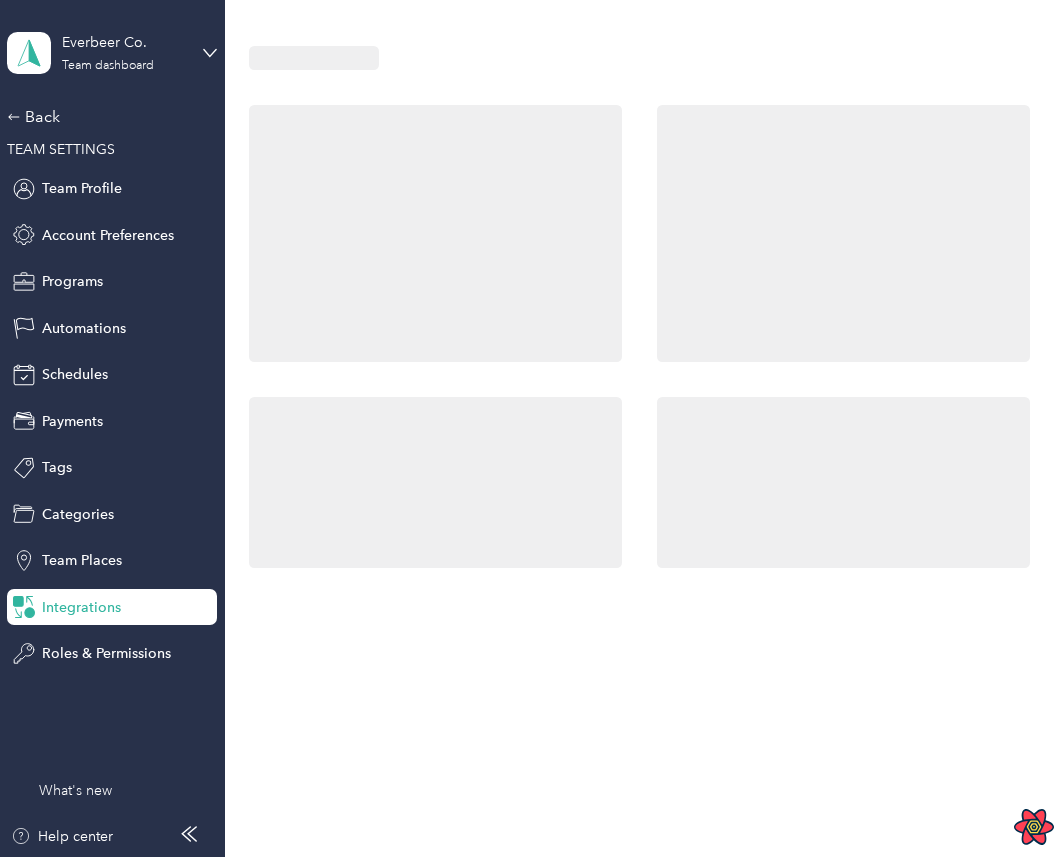 scroll, scrollTop: 0, scrollLeft: 0, axis: both 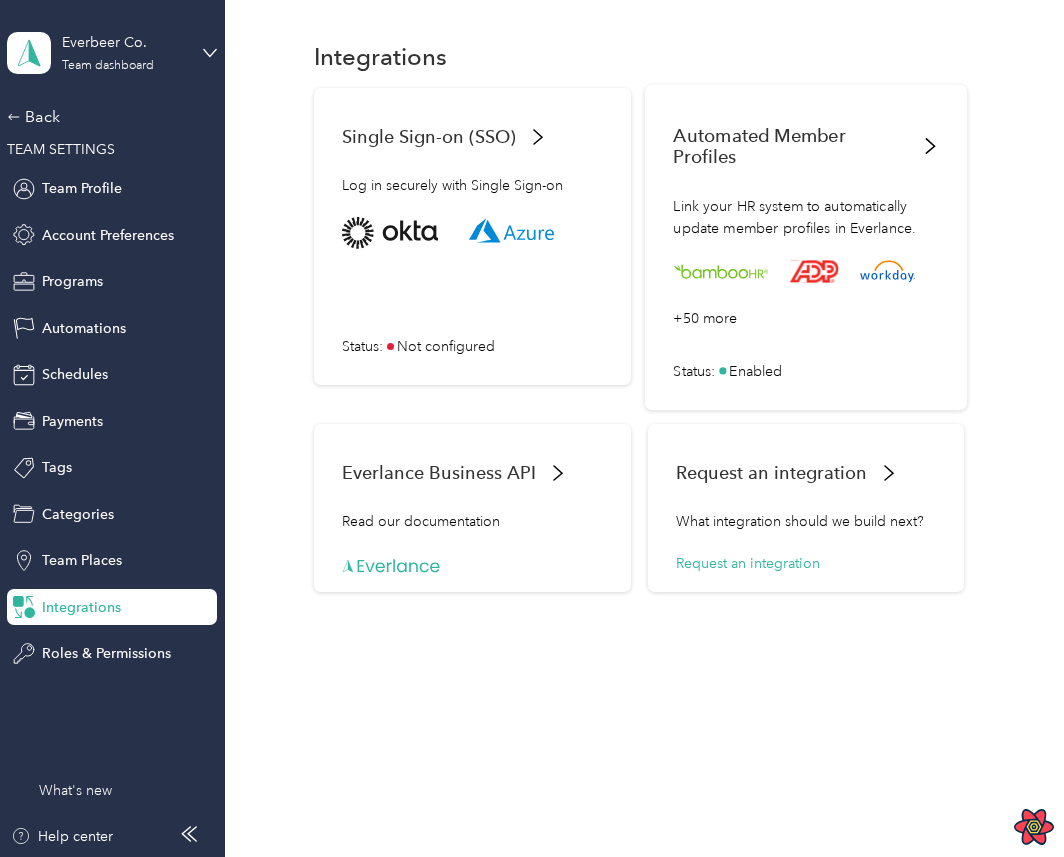 click on "Link your HR system to automatically update member profiles in Everlance." at bounding box center [807, 216] 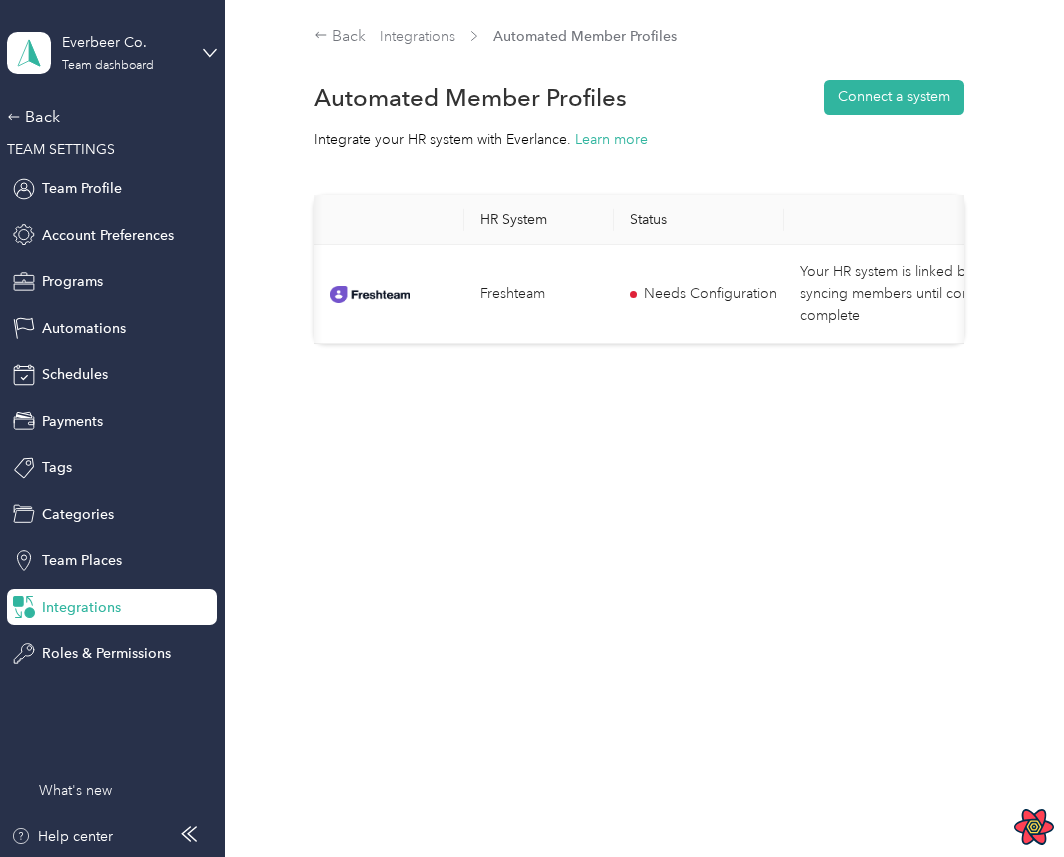 scroll, scrollTop: 0, scrollLeft: 242, axis: horizontal 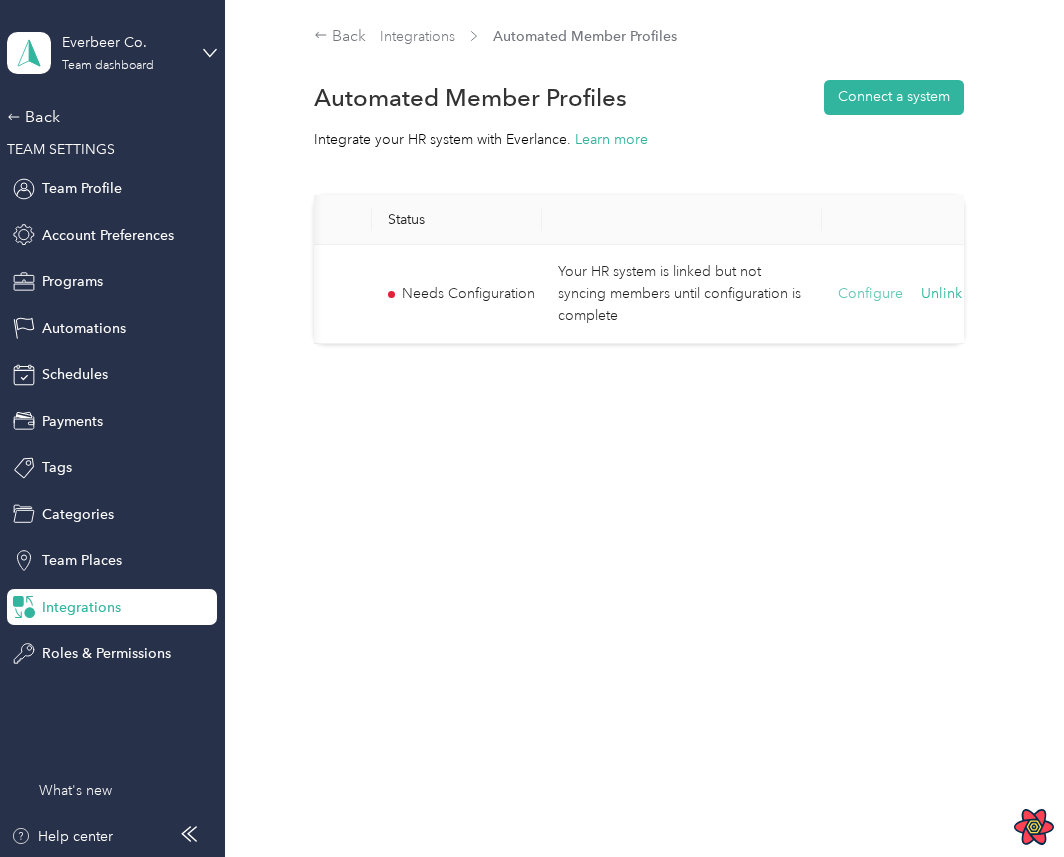 click on "Configure" at bounding box center (870, 294) 